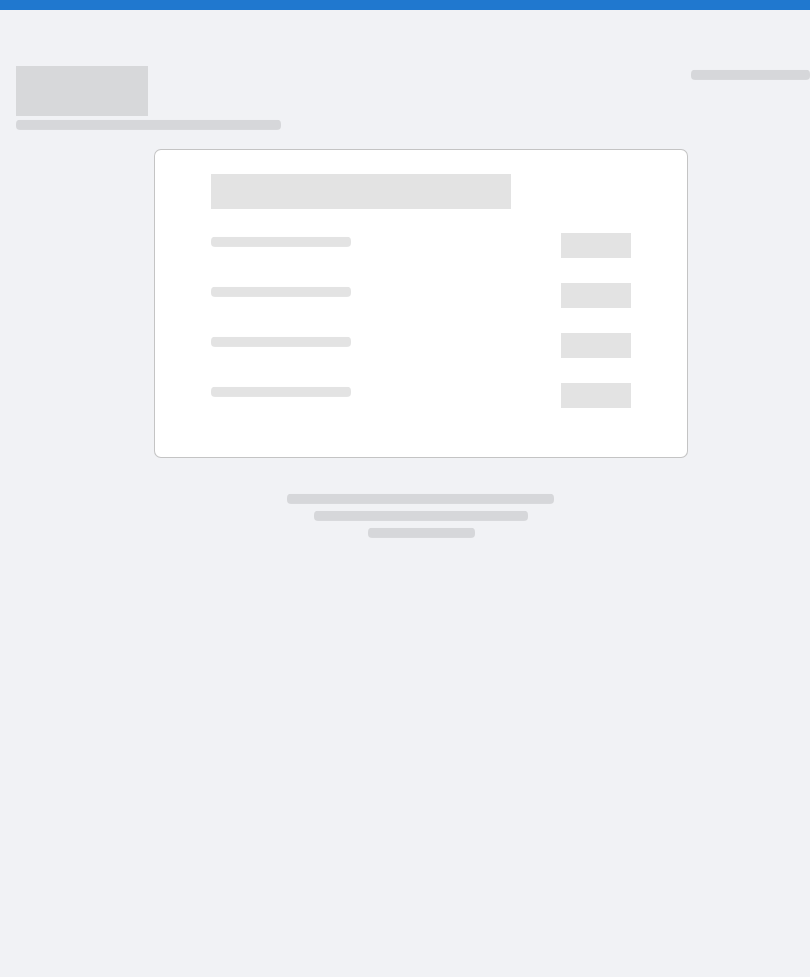 scroll, scrollTop: 0, scrollLeft: 0, axis: both 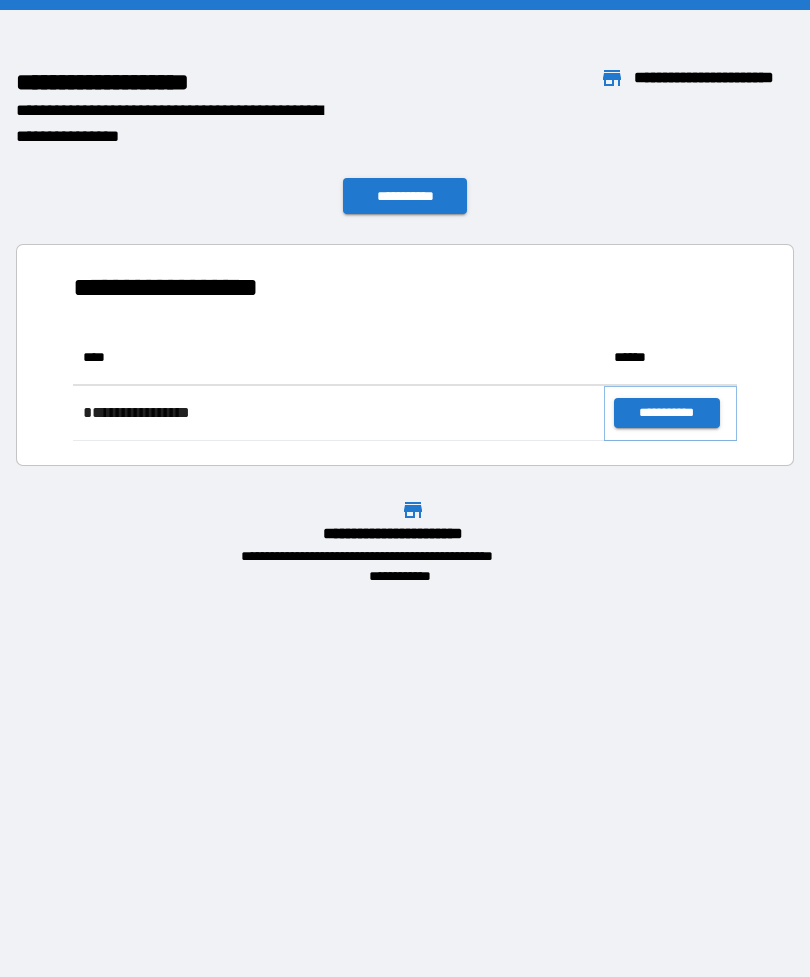 click on "**********" at bounding box center [666, 413] 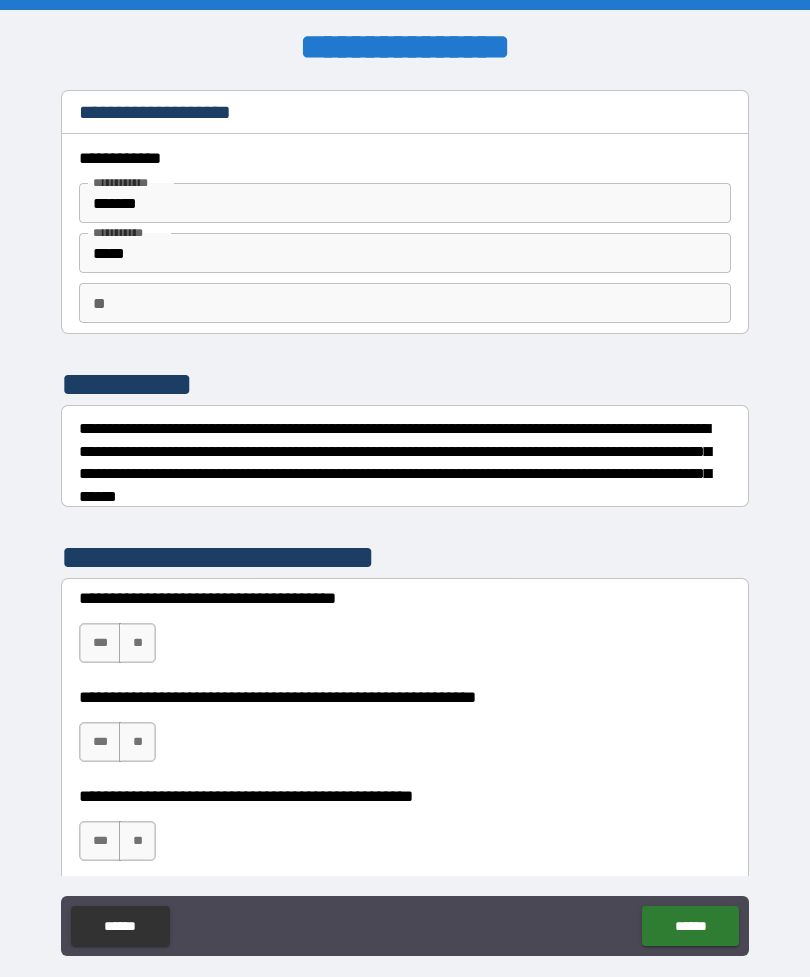 click on "**" at bounding box center (137, 643) 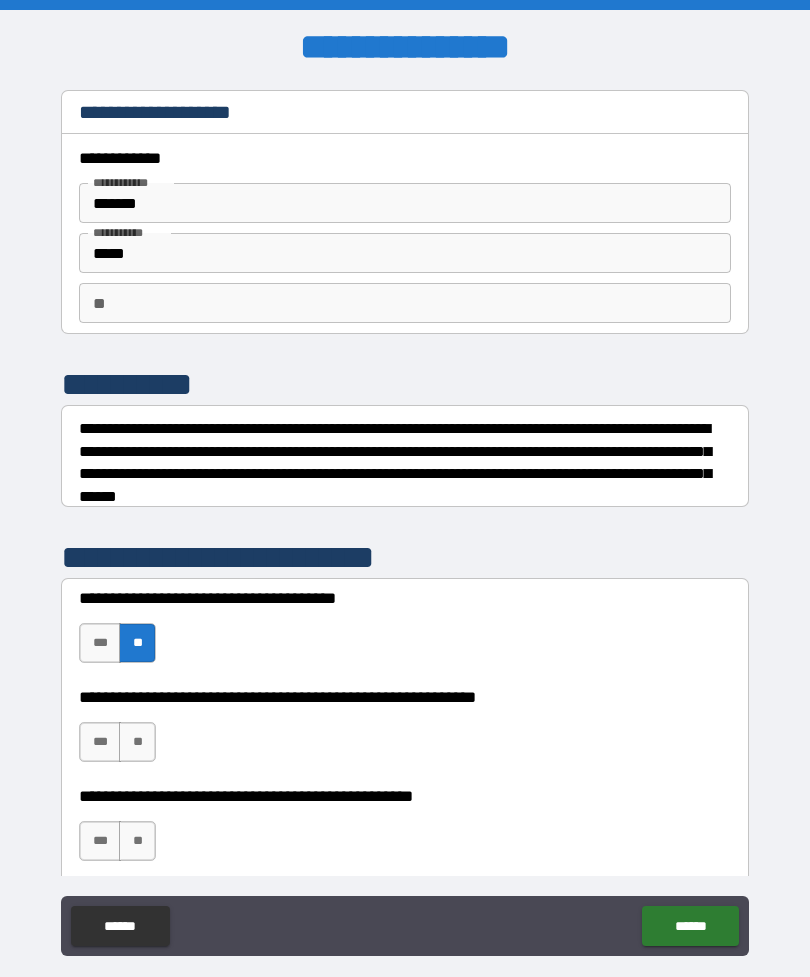 click on "**" at bounding box center (137, 742) 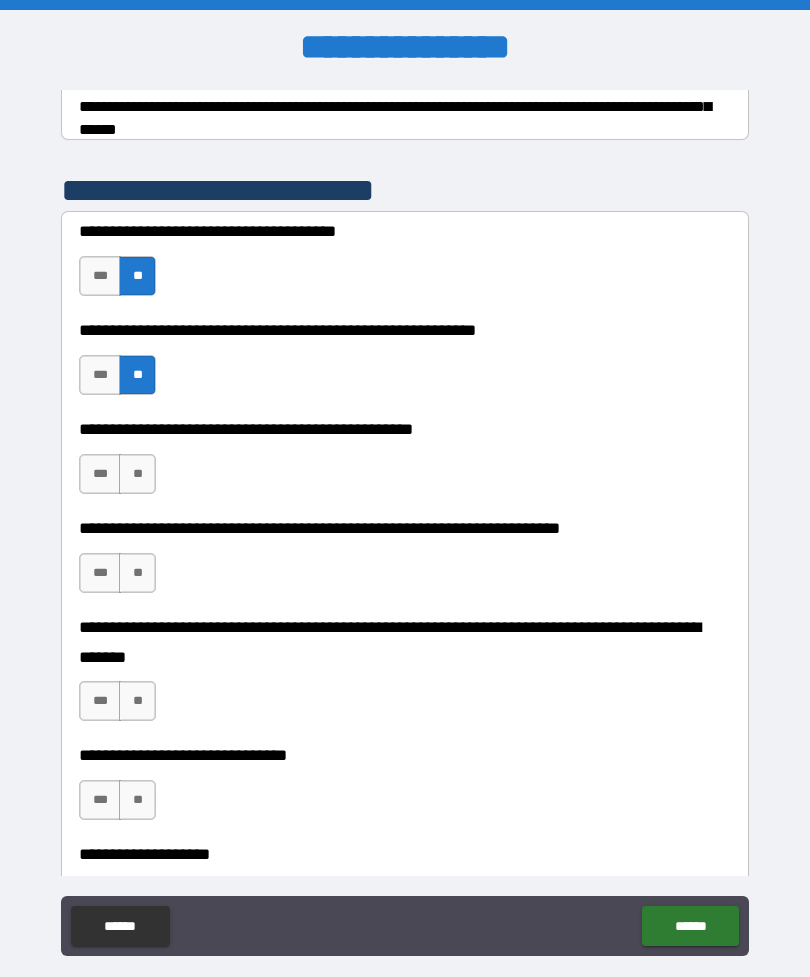 scroll, scrollTop: 368, scrollLeft: 0, axis: vertical 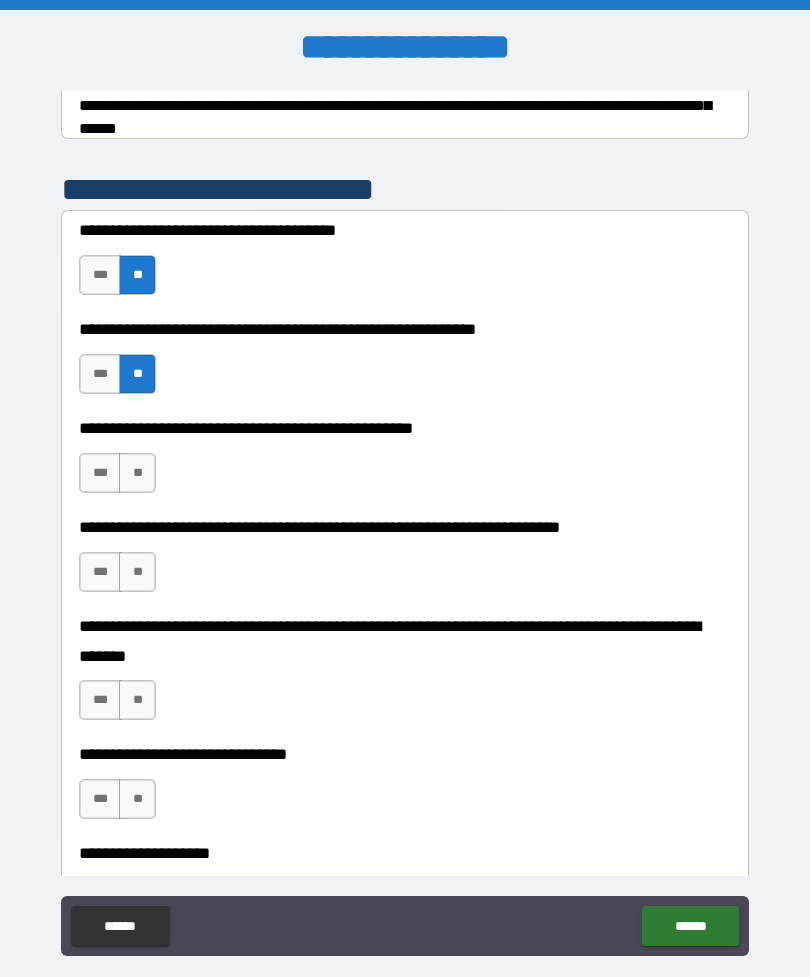 click on "**" at bounding box center (137, 473) 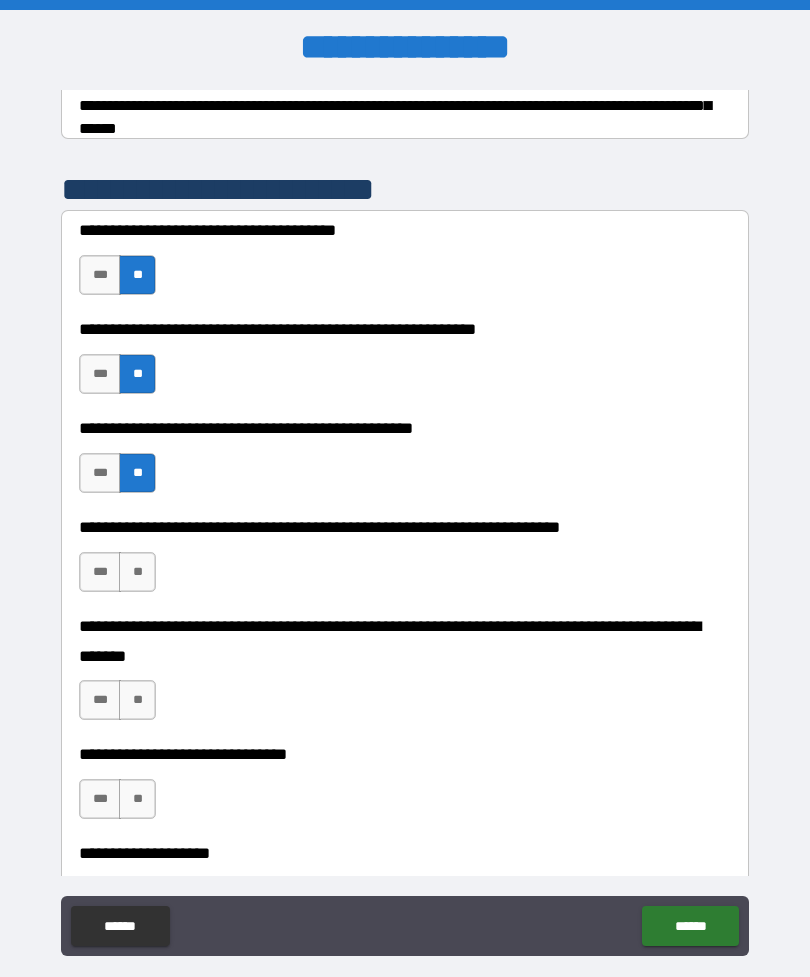 click on "***" at bounding box center [100, 572] 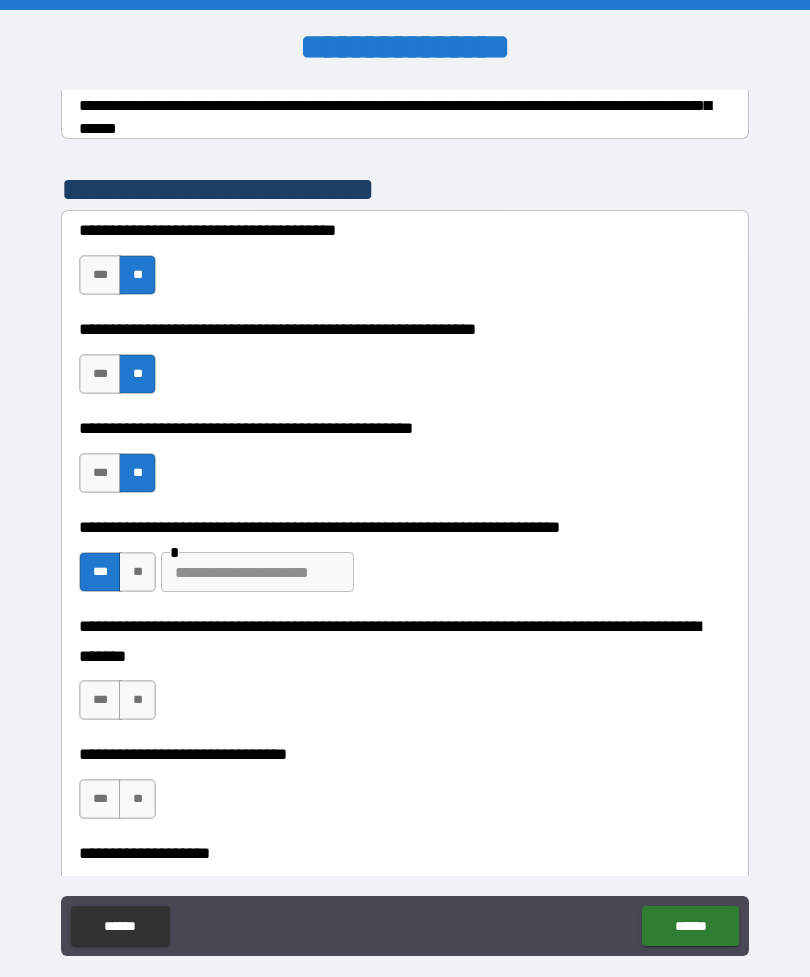 click at bounding box center [257, 572] 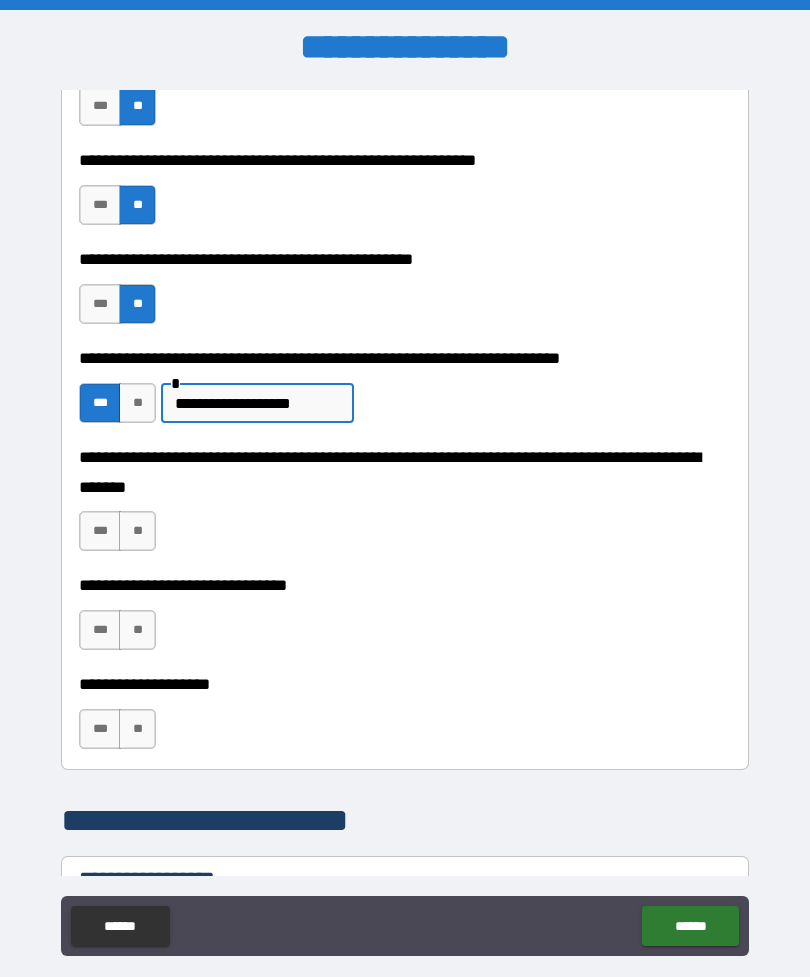 scroll, scrollTop: 552, scrollLeft: 0, axis: vertical 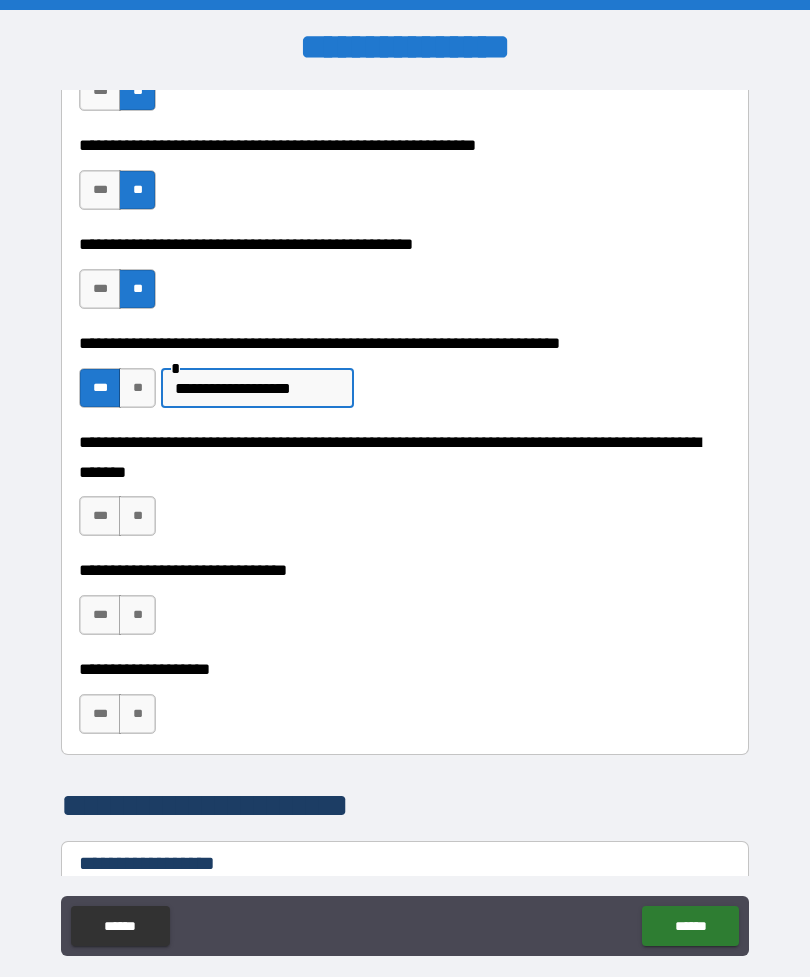 type on "**********" 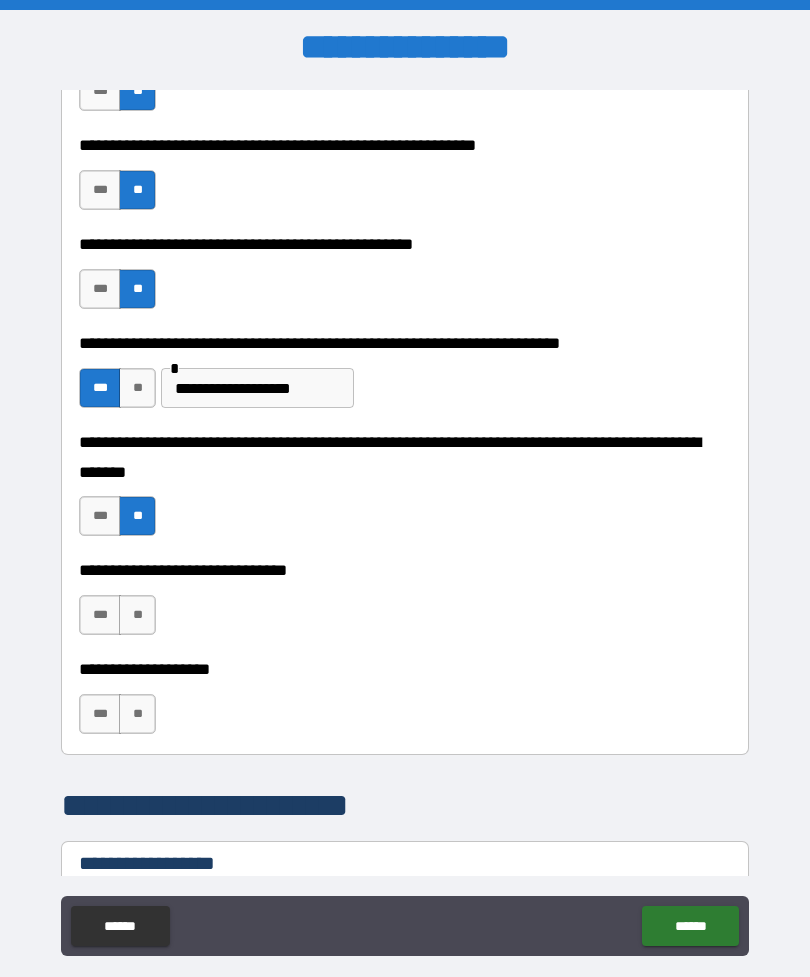 click on "**" at bounding box center (137, 615) 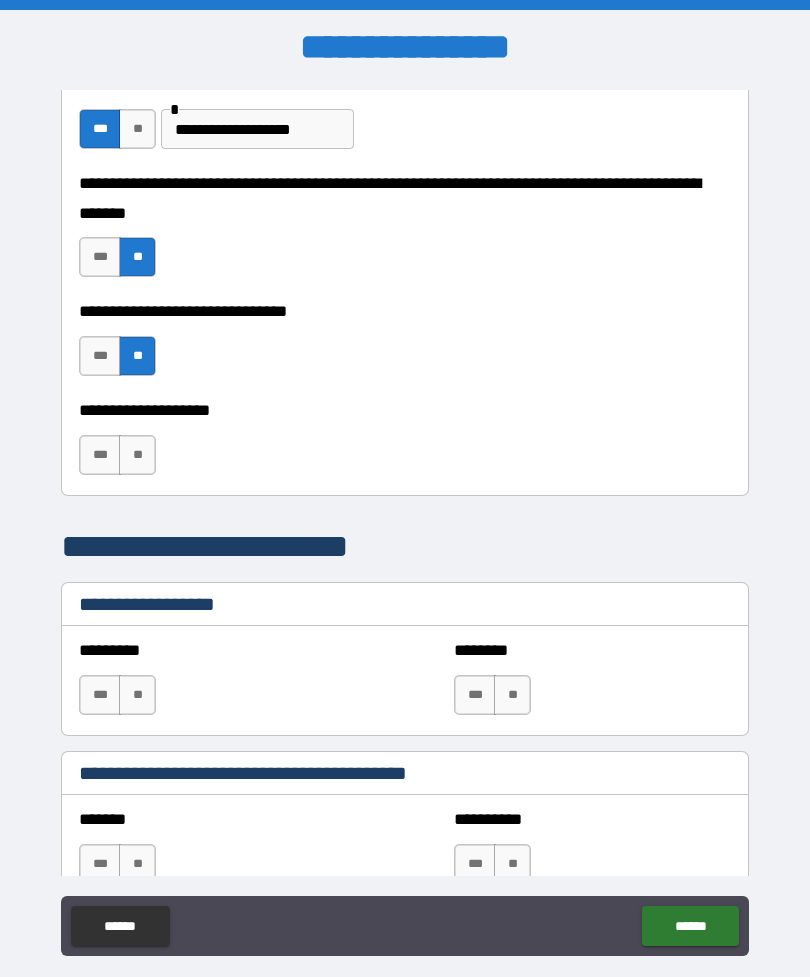 scroll, scrollTop: 825, scrollLeft: 0, axis: vertical 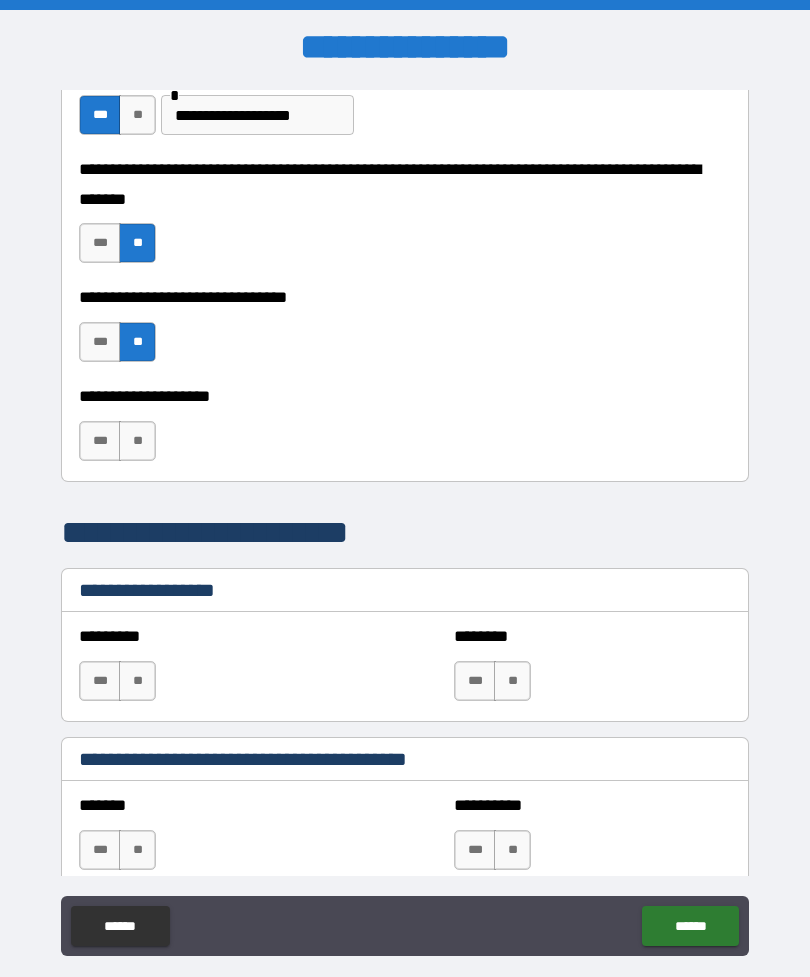 click on "**" at bounding box center [137, 441] 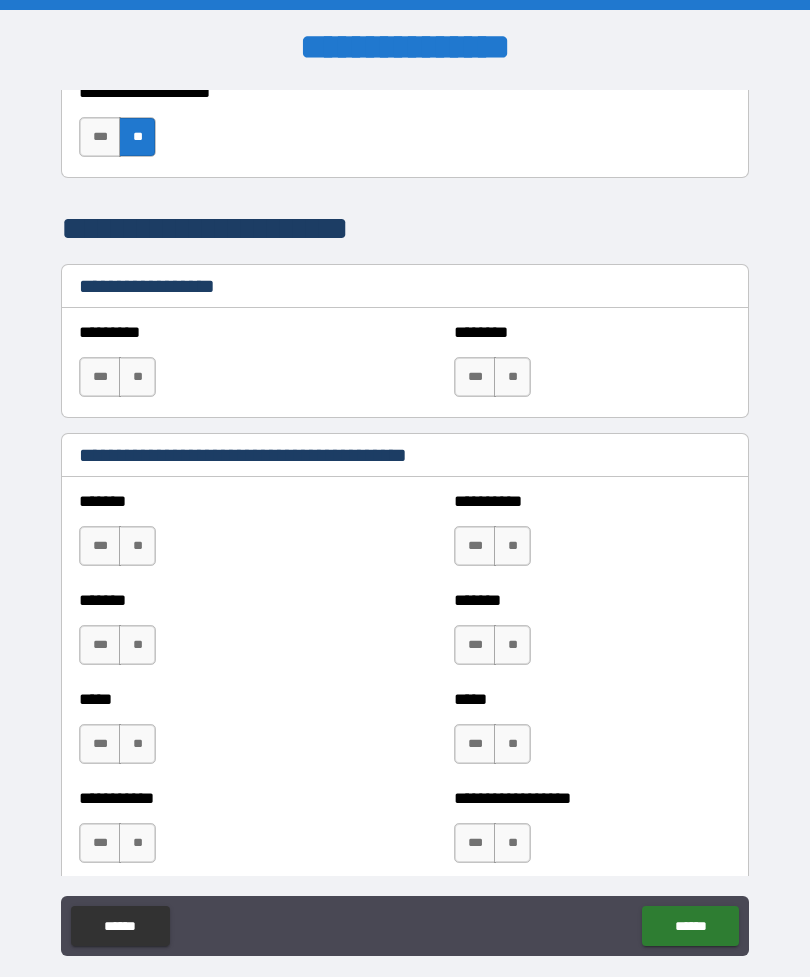 scroll, scrollTop: 1133, scrollLeft: 0, axis: vertical 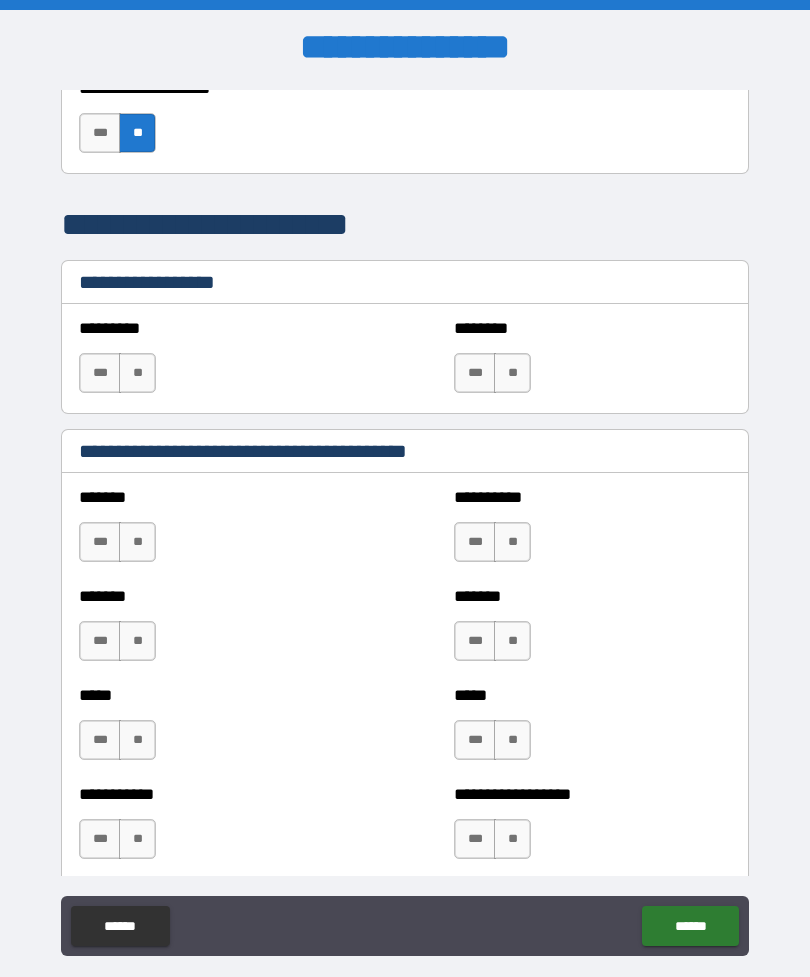 click on "**" at bounding box center (137, 542) 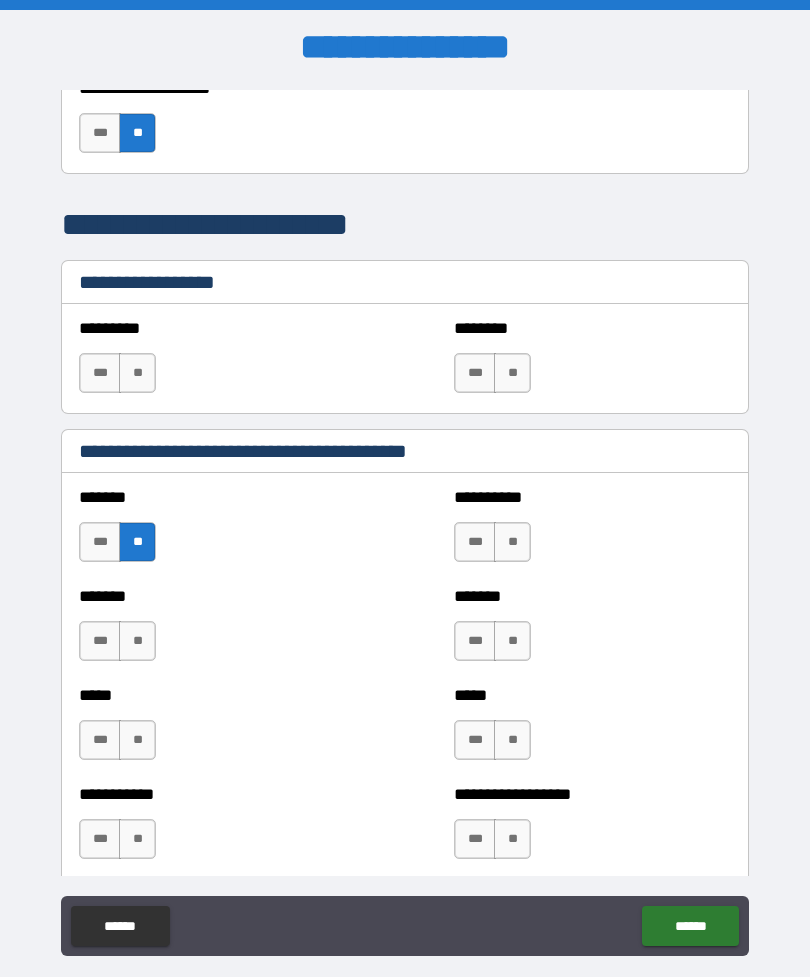 click on "**" at bounding box center [137, 641] 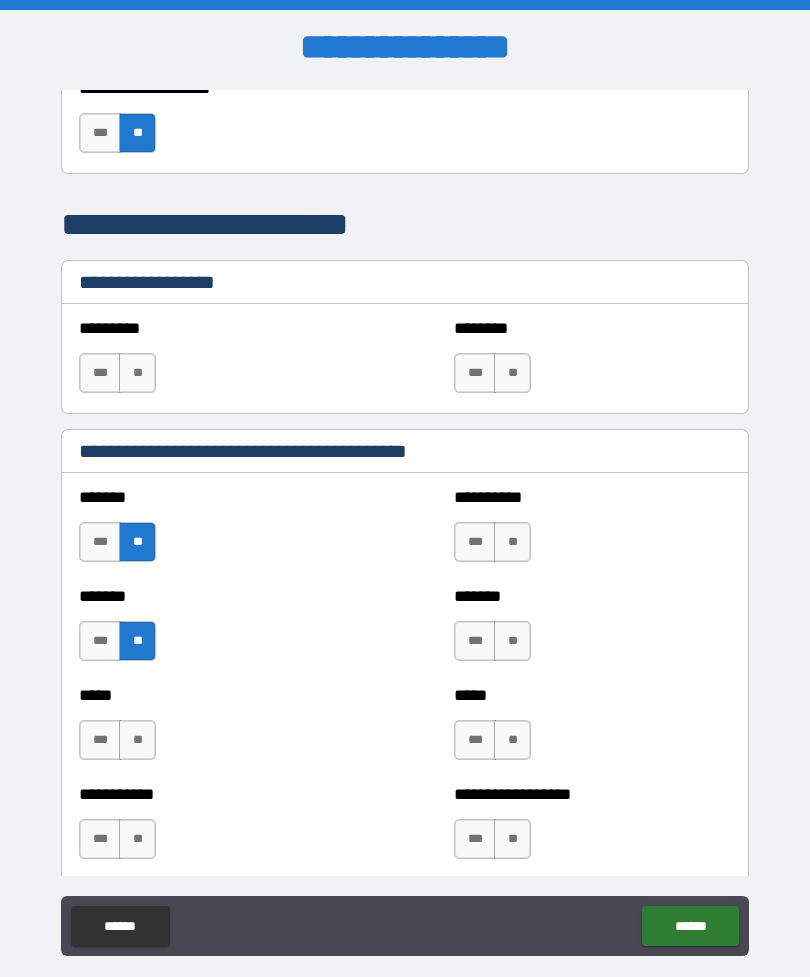 click on "**" at bounding box center [137, 740] 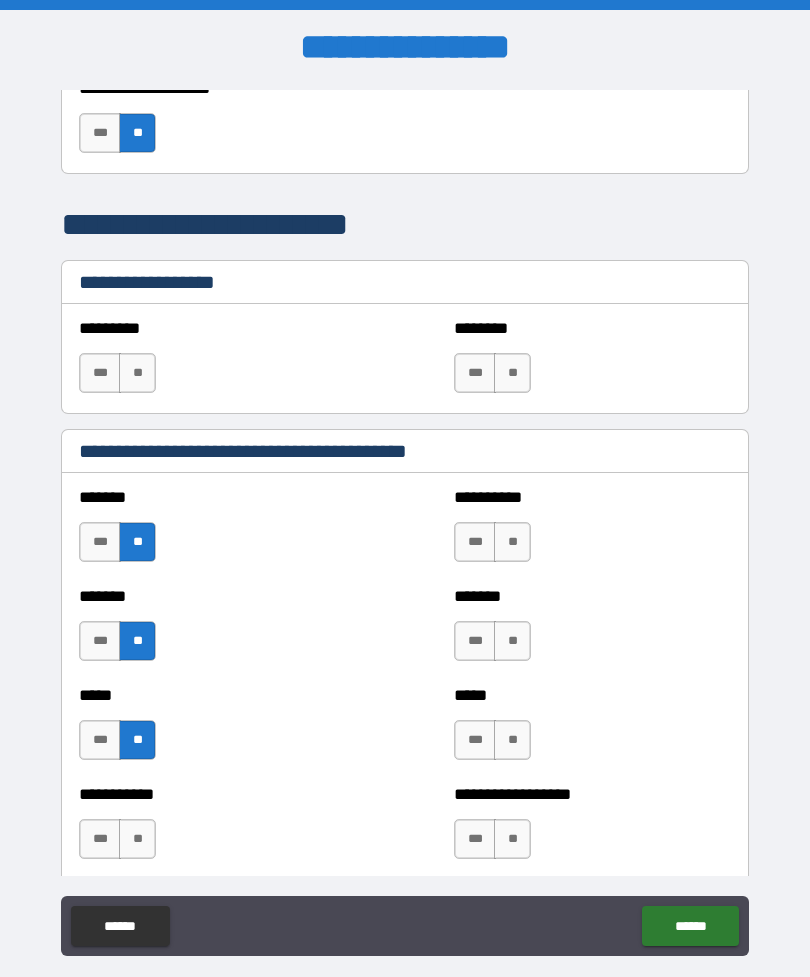 click on "**" at bounding box center [137, 839] 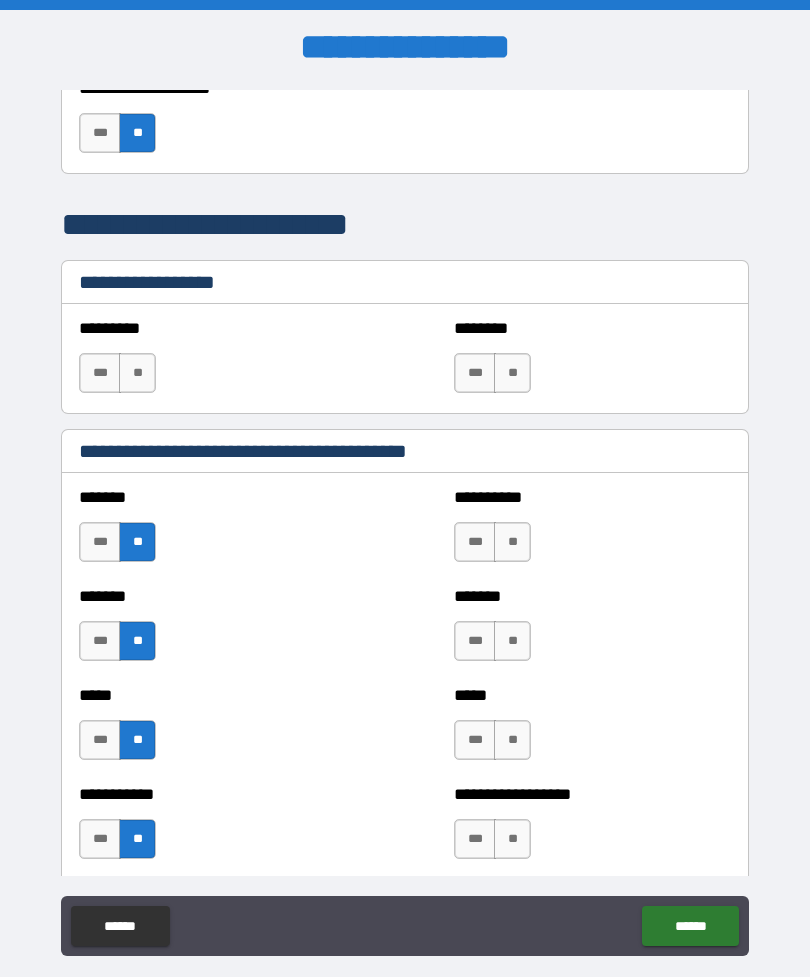 click on "**" at bounding box center (512, 542) 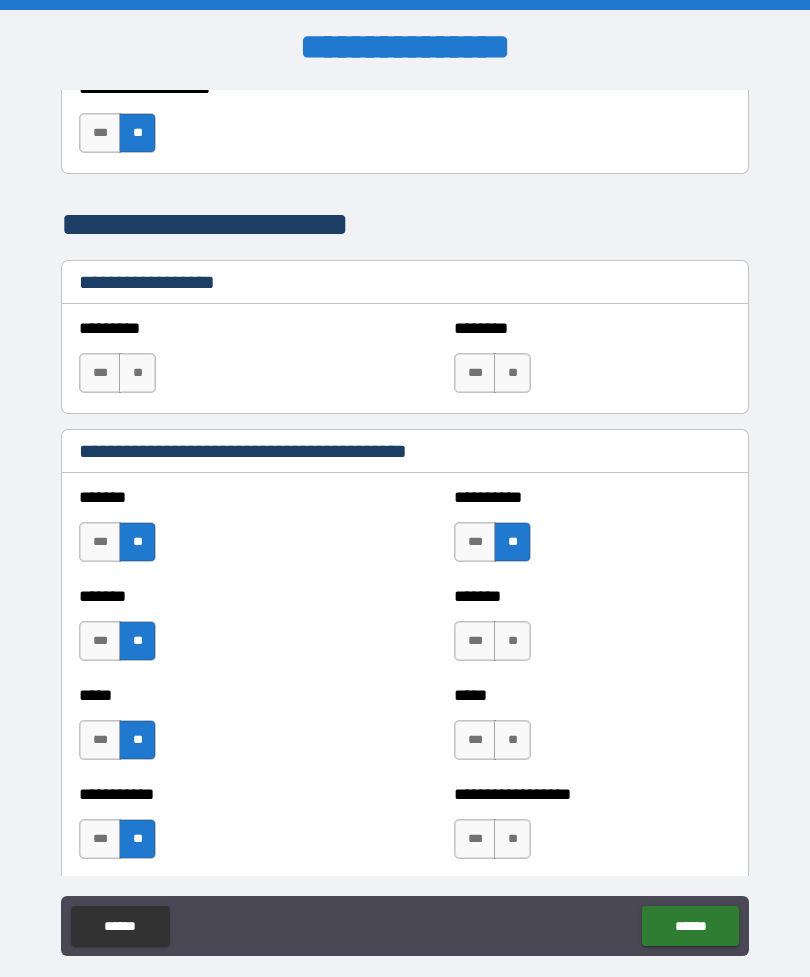 click on "**" at bounding box center [512, 641] 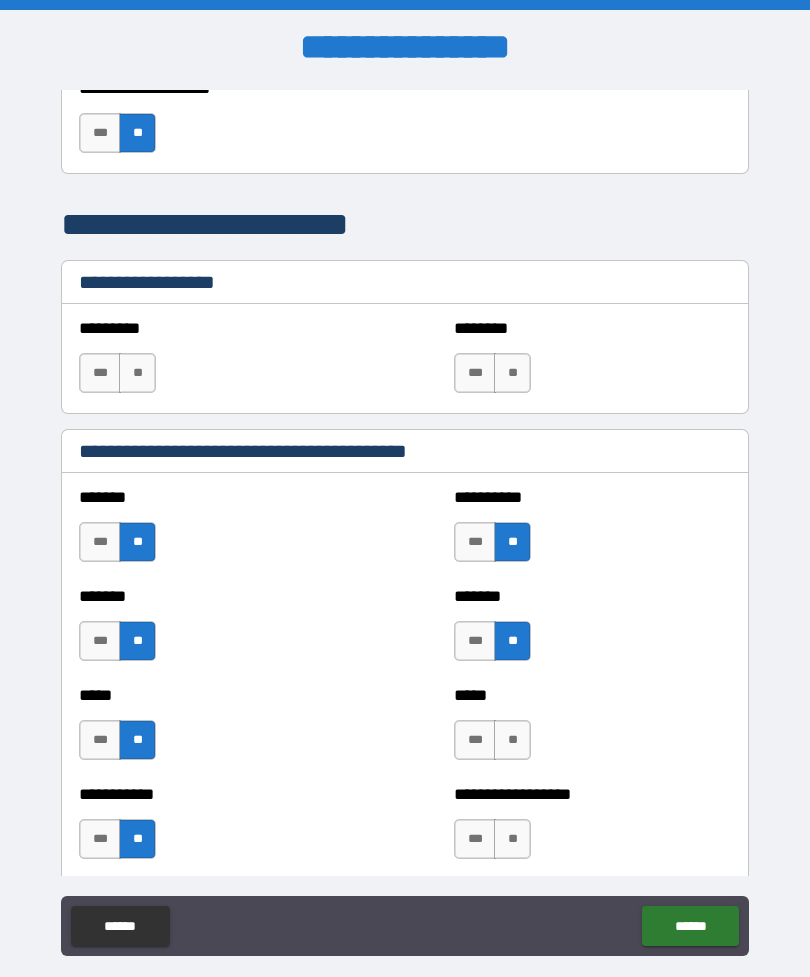 click on "**" at bounding box center (512, 740) 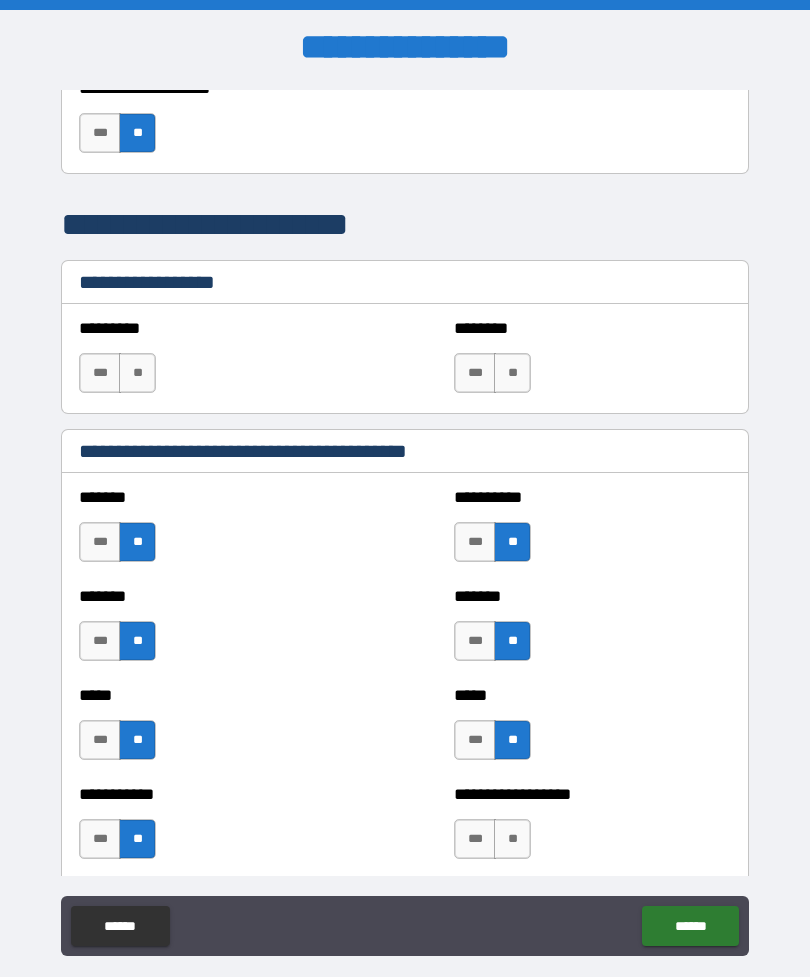 click on "**" at bounding box center [512, 839] 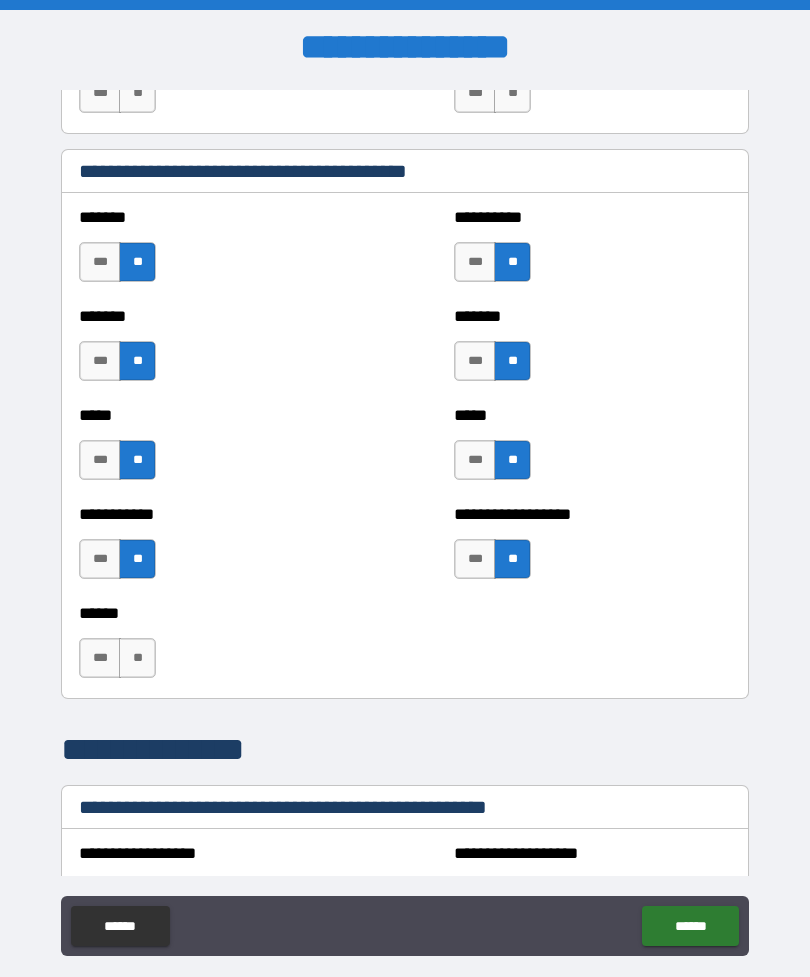 scroll, scrollTop: 1416, scrollLeft: 0, axis: vertical 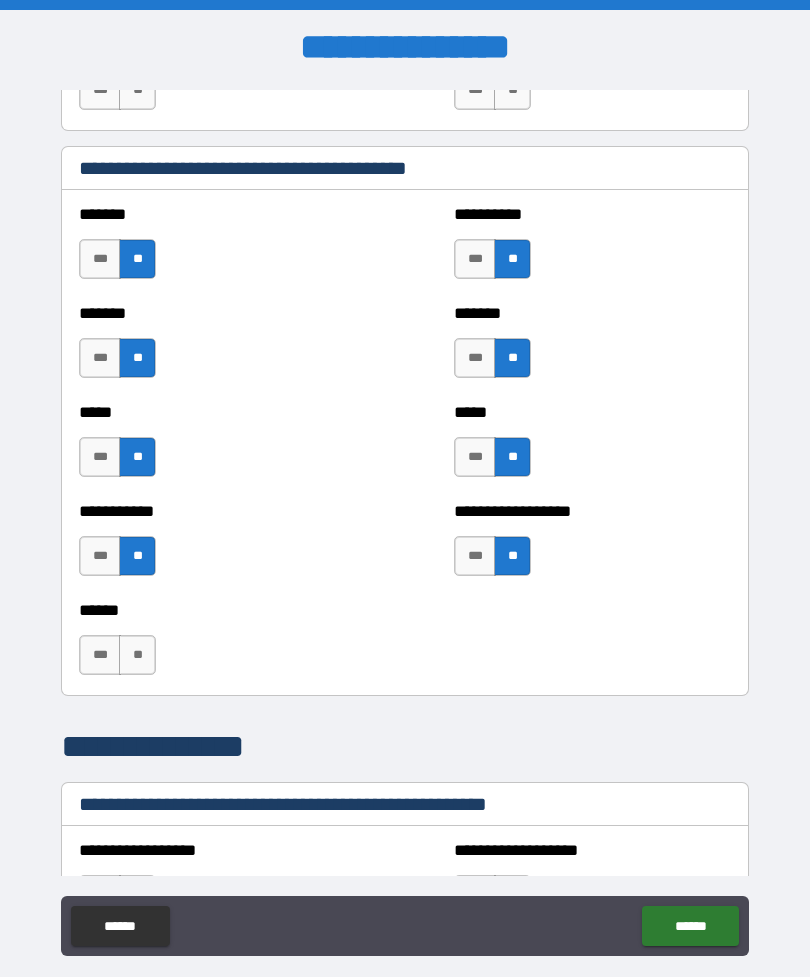 click on "**" at bounding box center (137, 655) 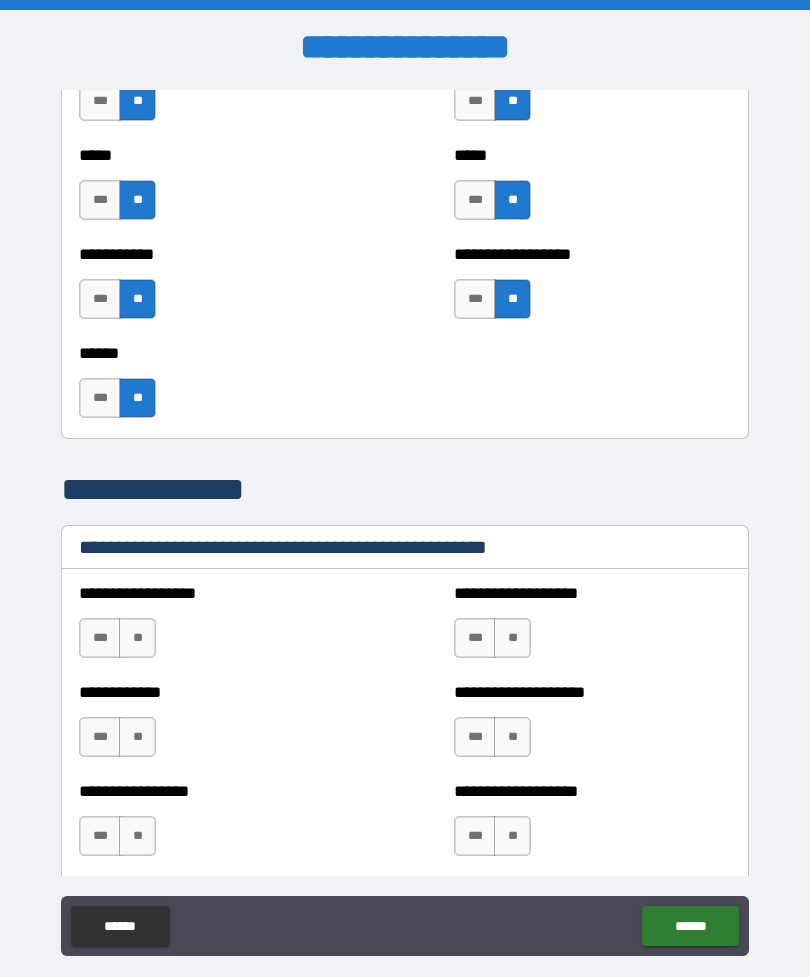 scroll, scrollTop: 1692, scrollLeft: 0, axis: vertical 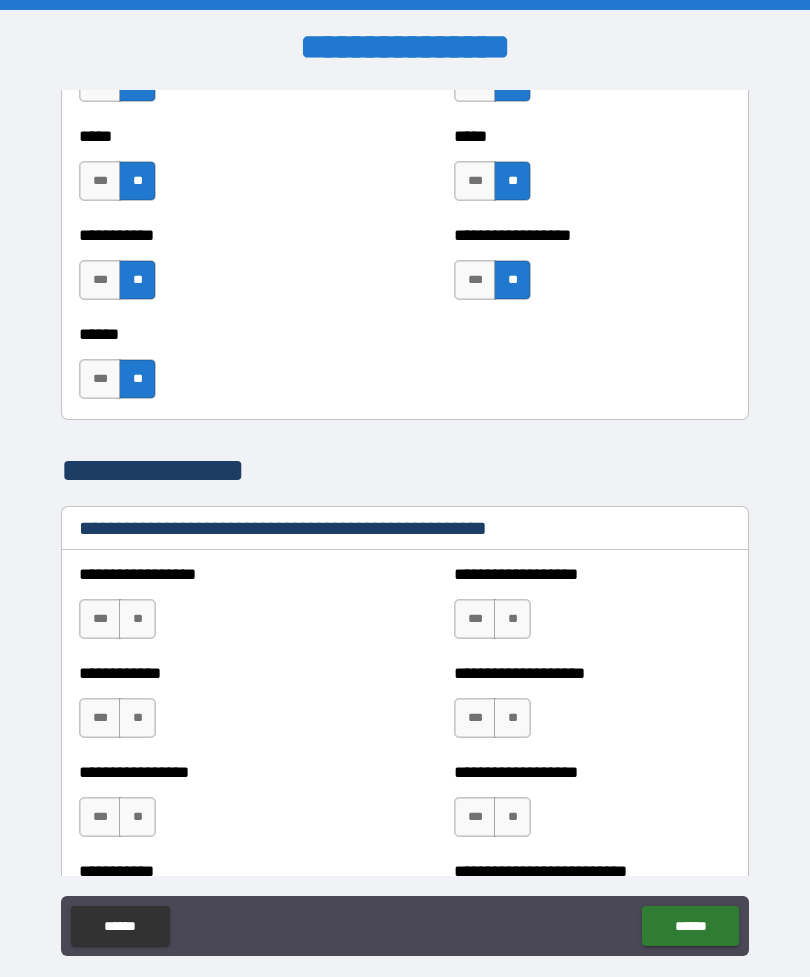 click on "**" at bounding box center (137, 619) 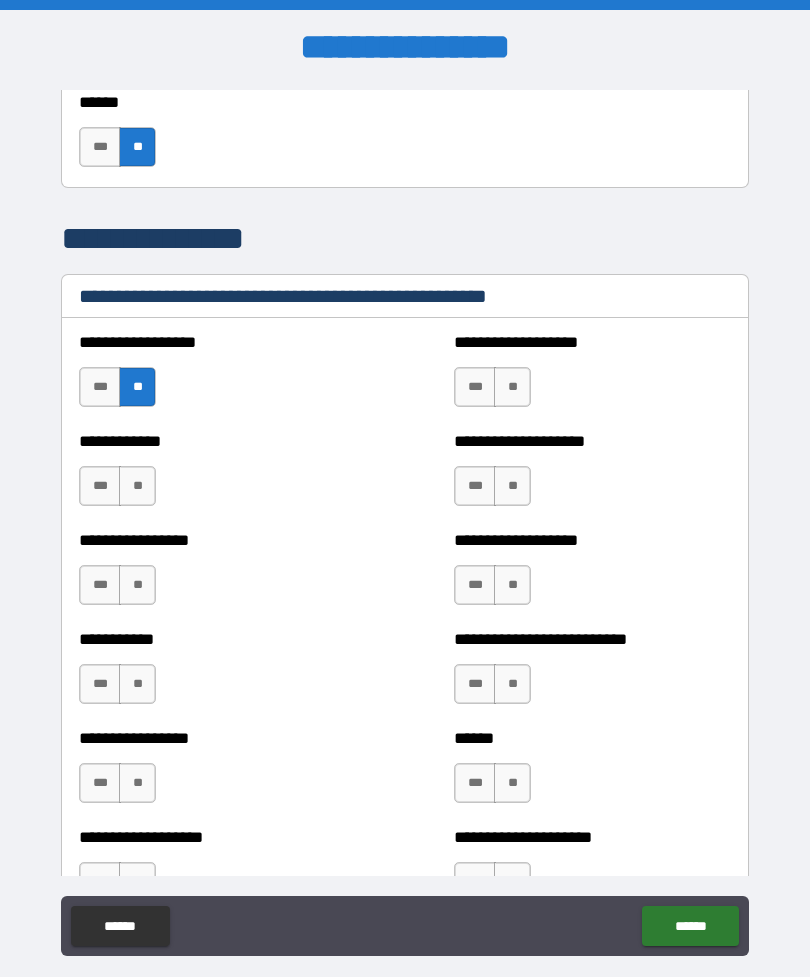 scroll, scrollTop: 1925, scrollLeft: 0, axis: vertical 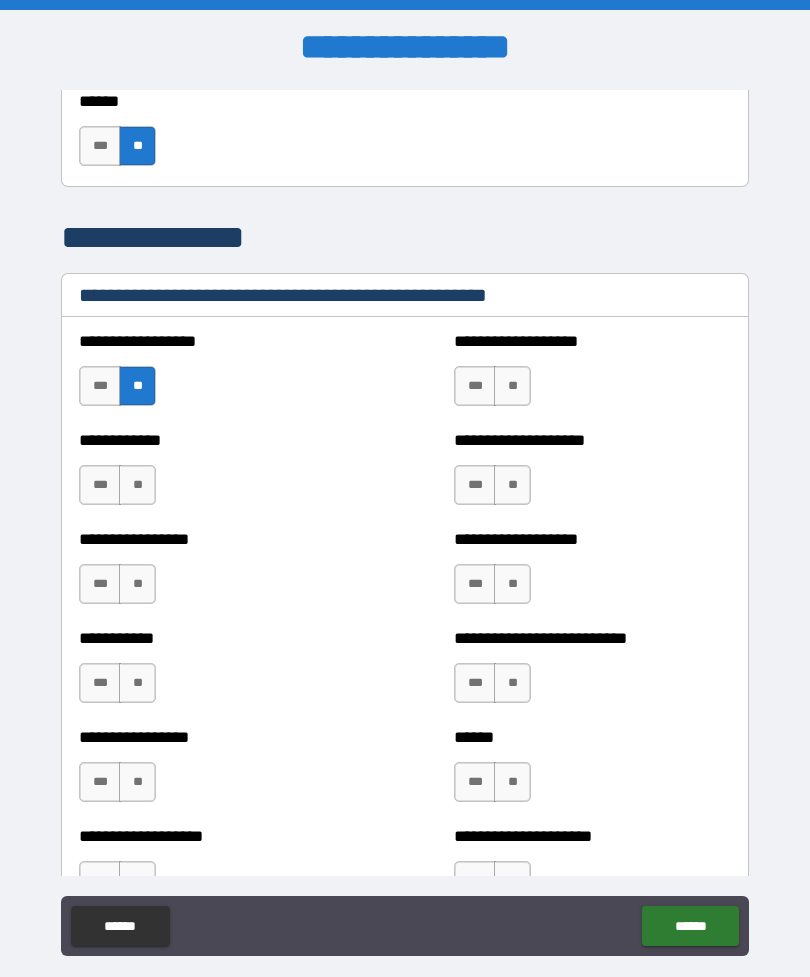 click on "**" at bounding box center [137, 485] 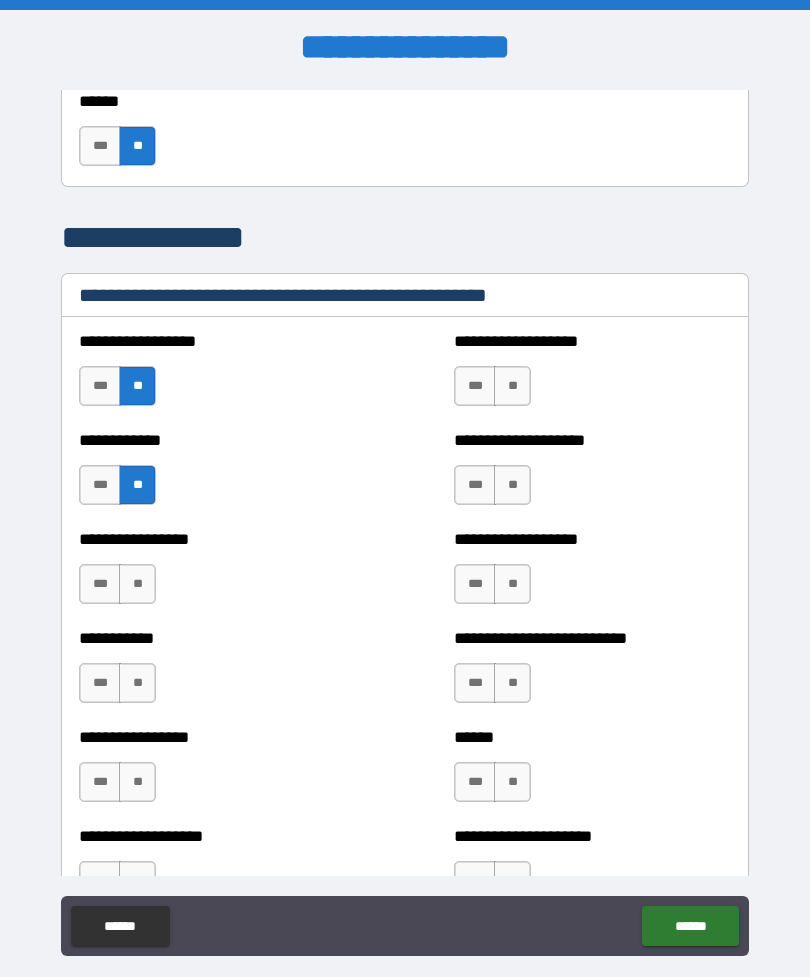 click on "**" at bounding box center [137, 584] 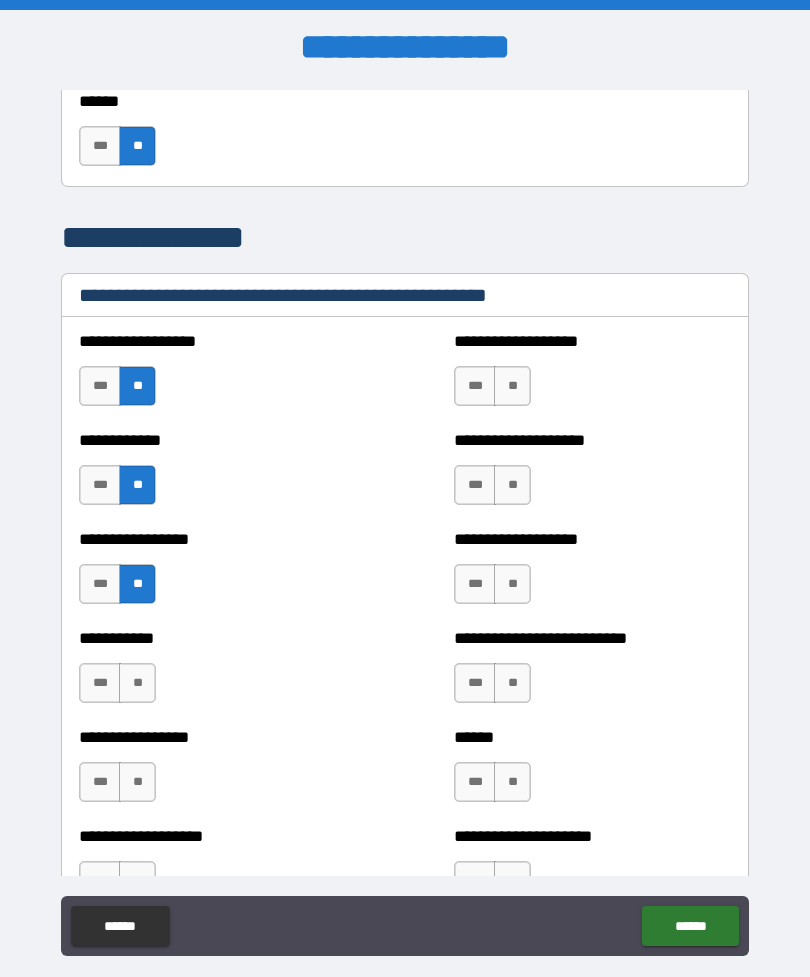 click on "**" at bounding box center [137, 683] 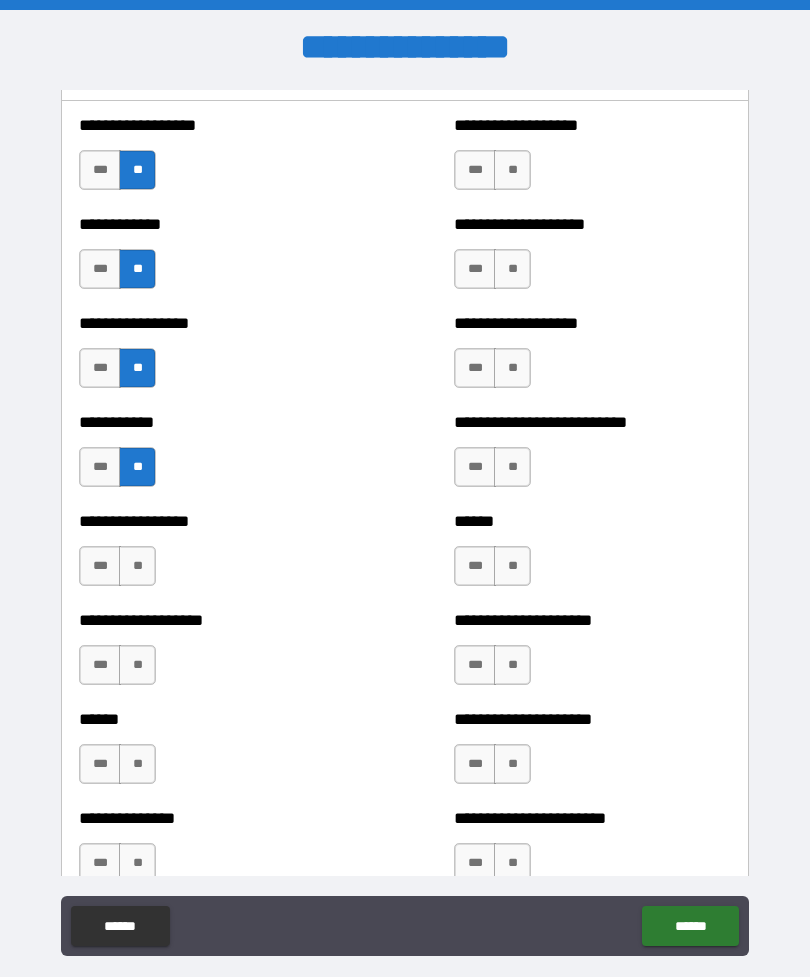 scroll, scrollTop: 2155, scrollLeft: 0, axis: vertical 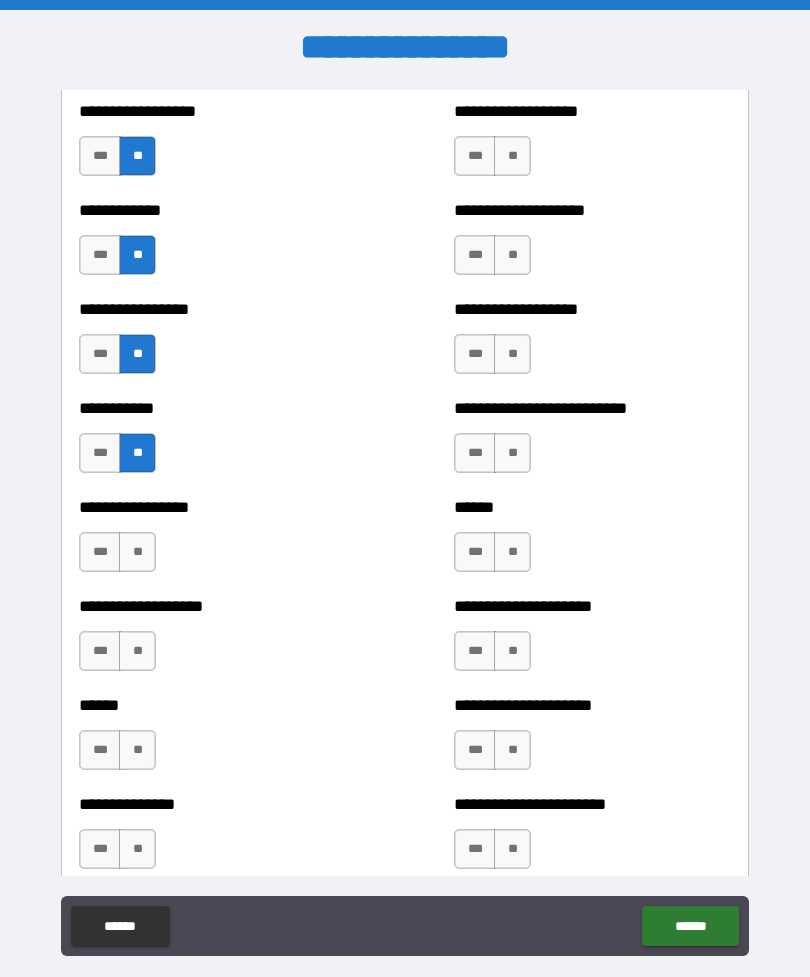 click on "**" at bounding box center [137, 552] 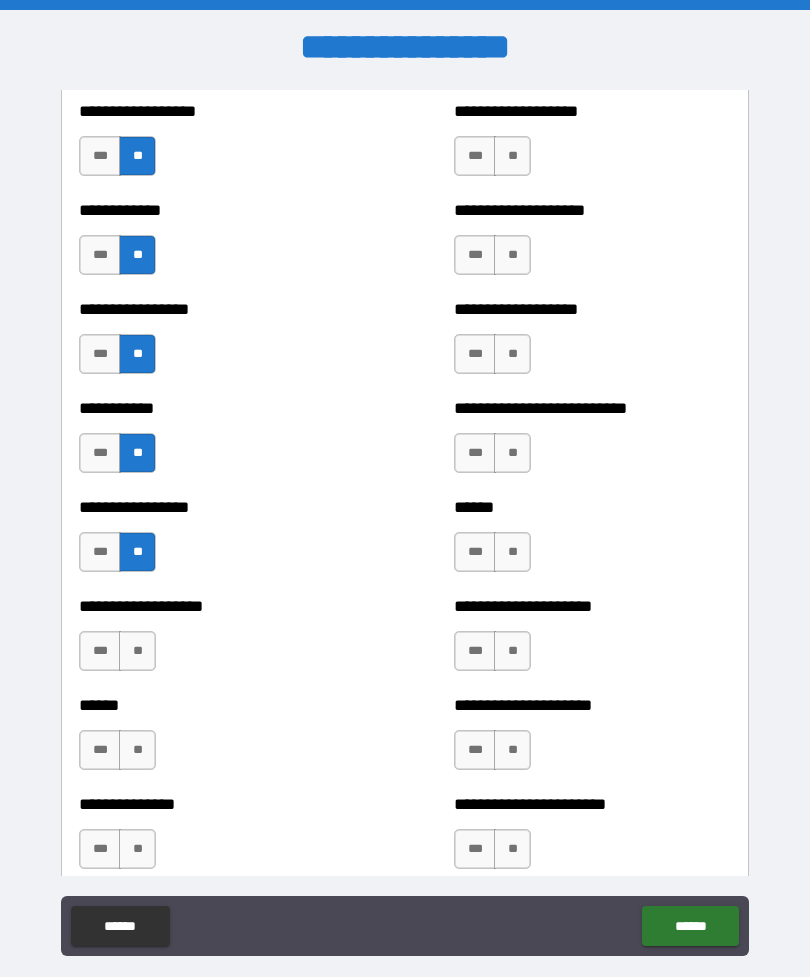click on "**" at bounding box center (137, 651) 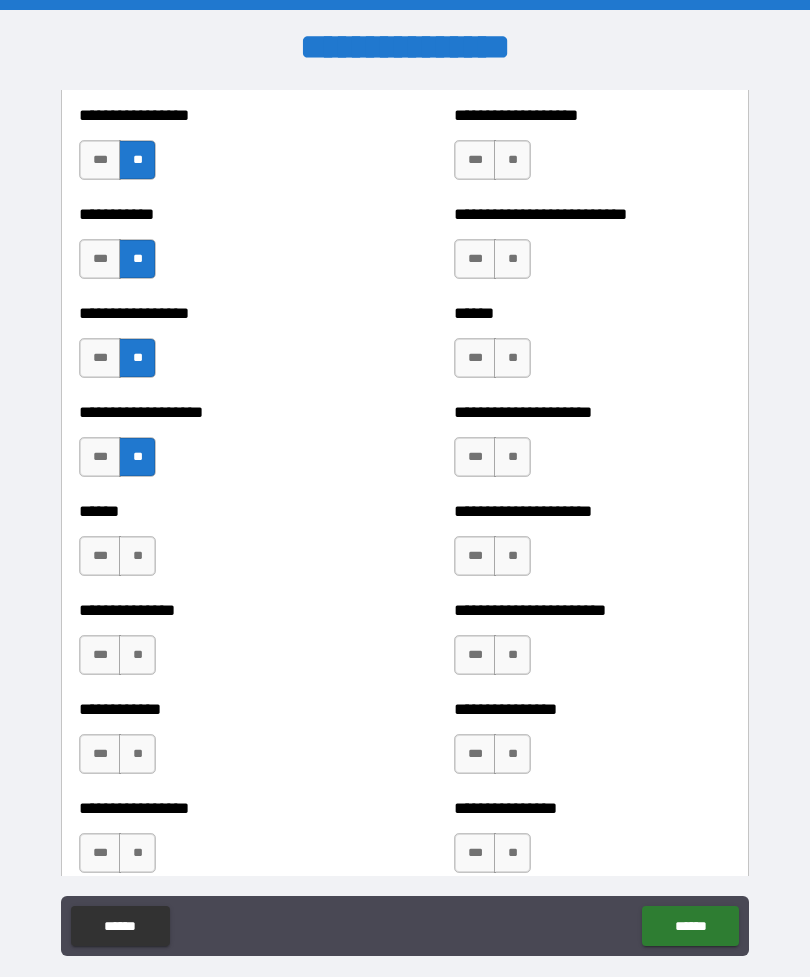 scroll, scrollTop: 2353, scrollLeft: 0, axis: vertical 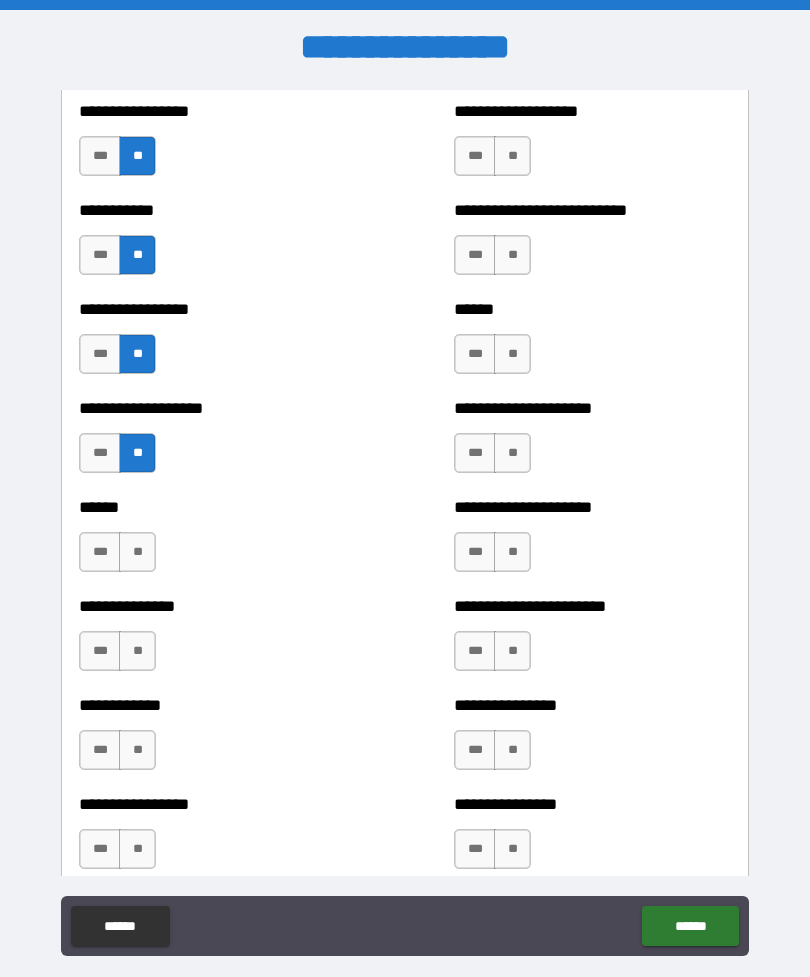 click on "**" at bounding box center (512, 156) 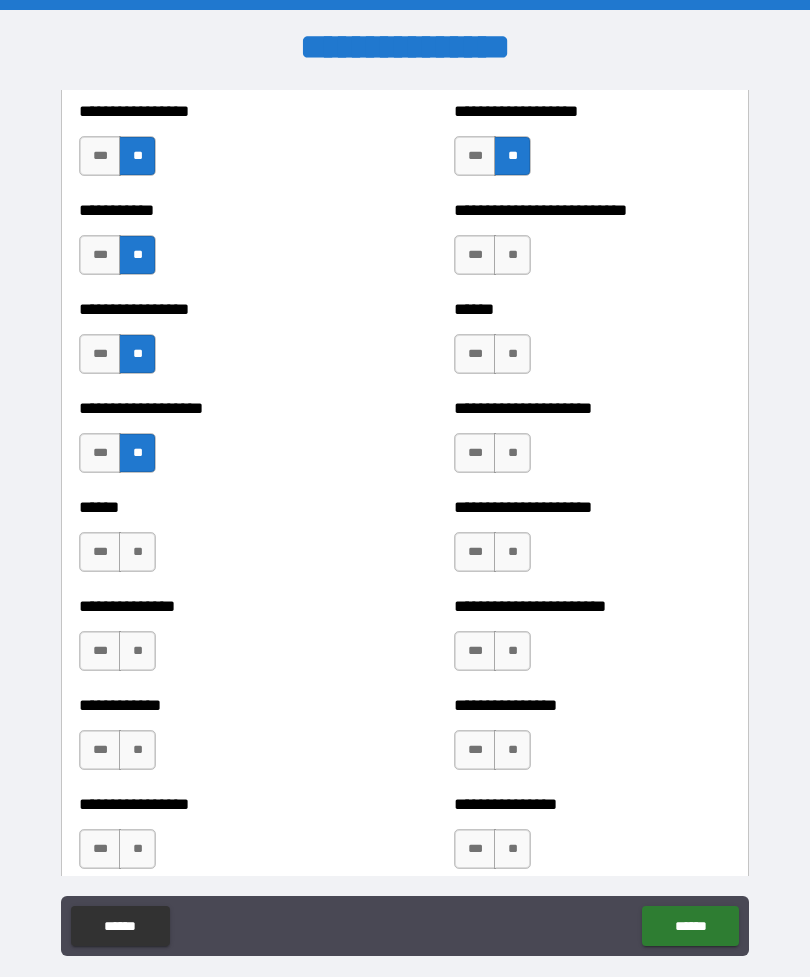 click on "**" at bounding box center [512, 255] 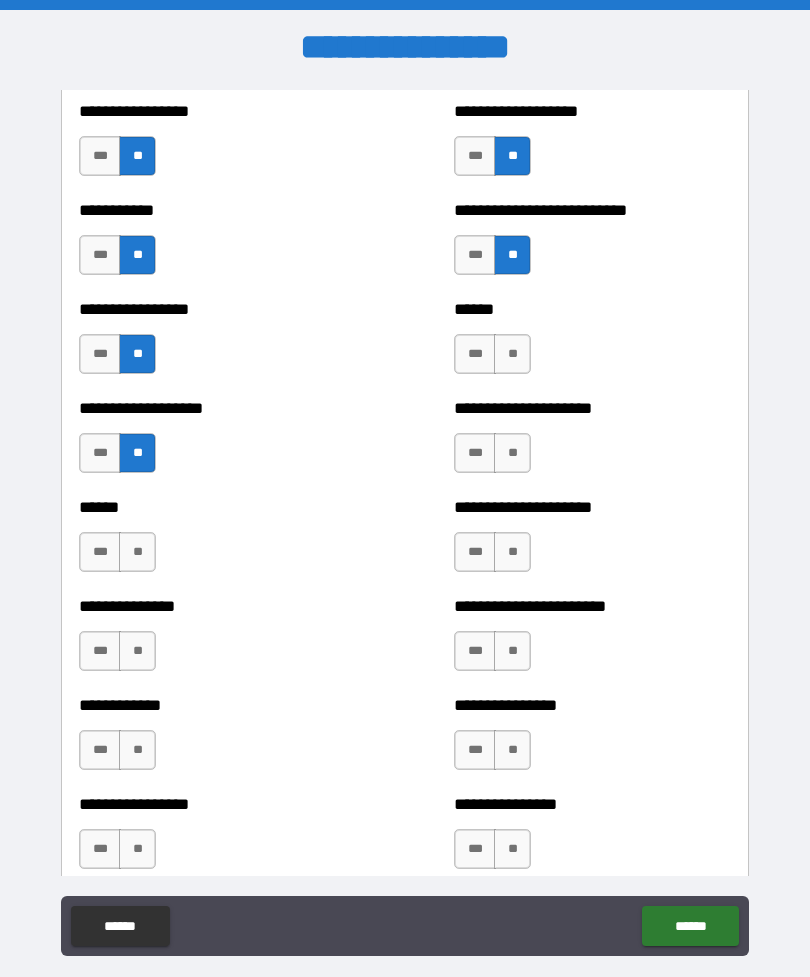 click on "**" at bounding box center [512, 354] 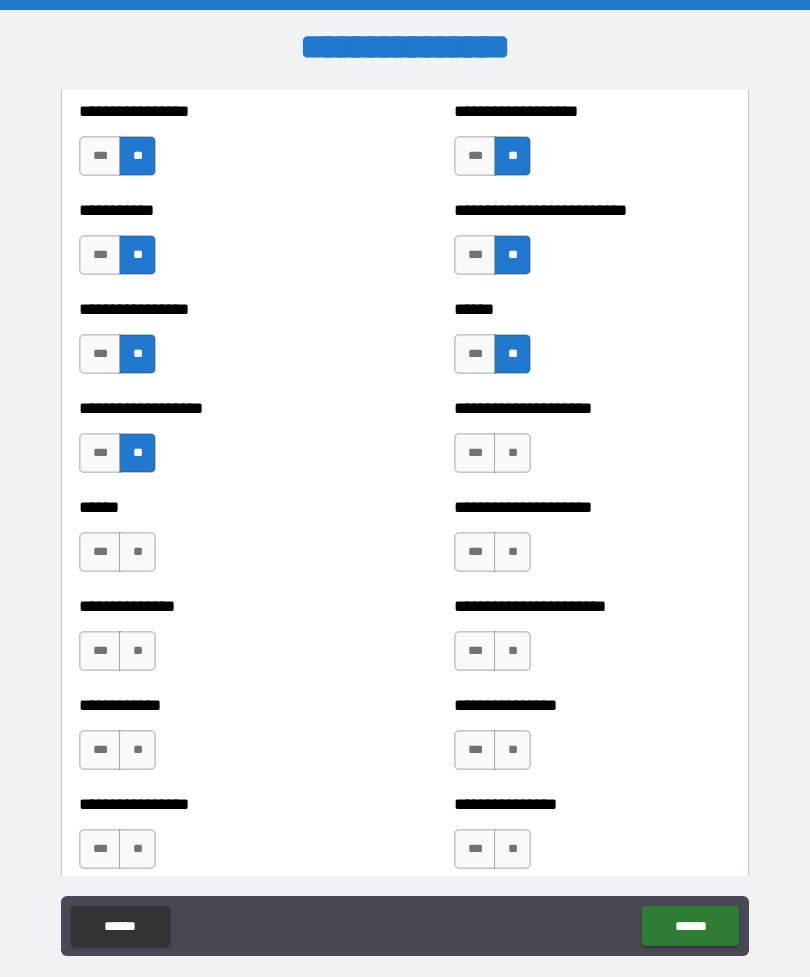 click on "**" at bounding box center [512, 453] 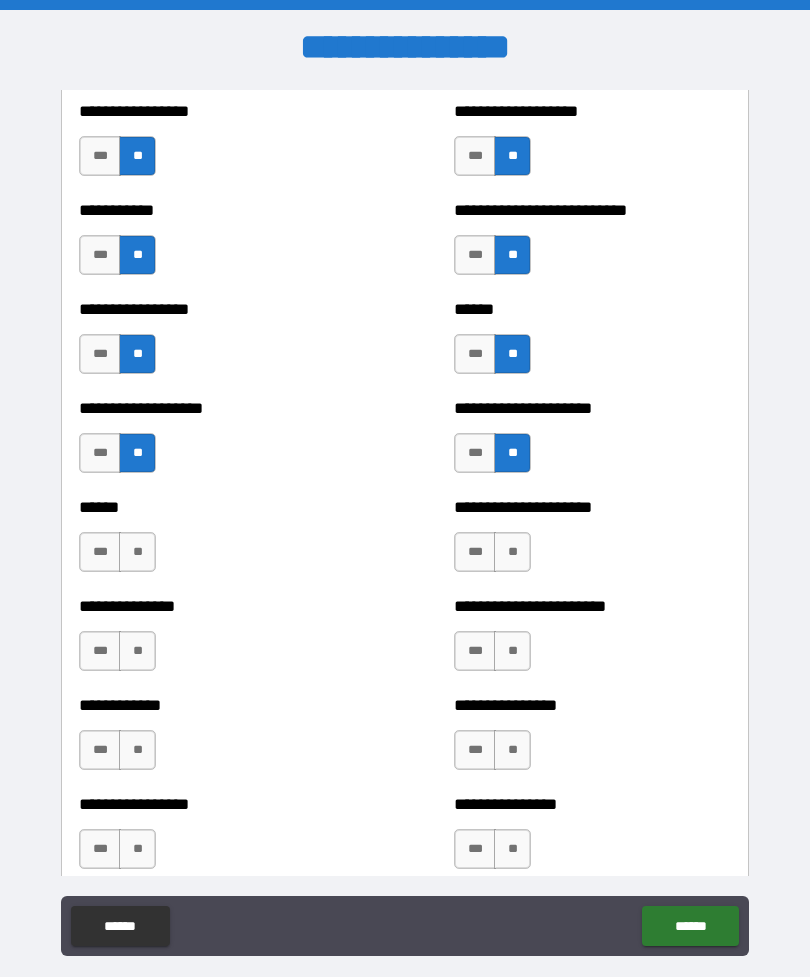 click on "**" at bounding box center [512, 552] 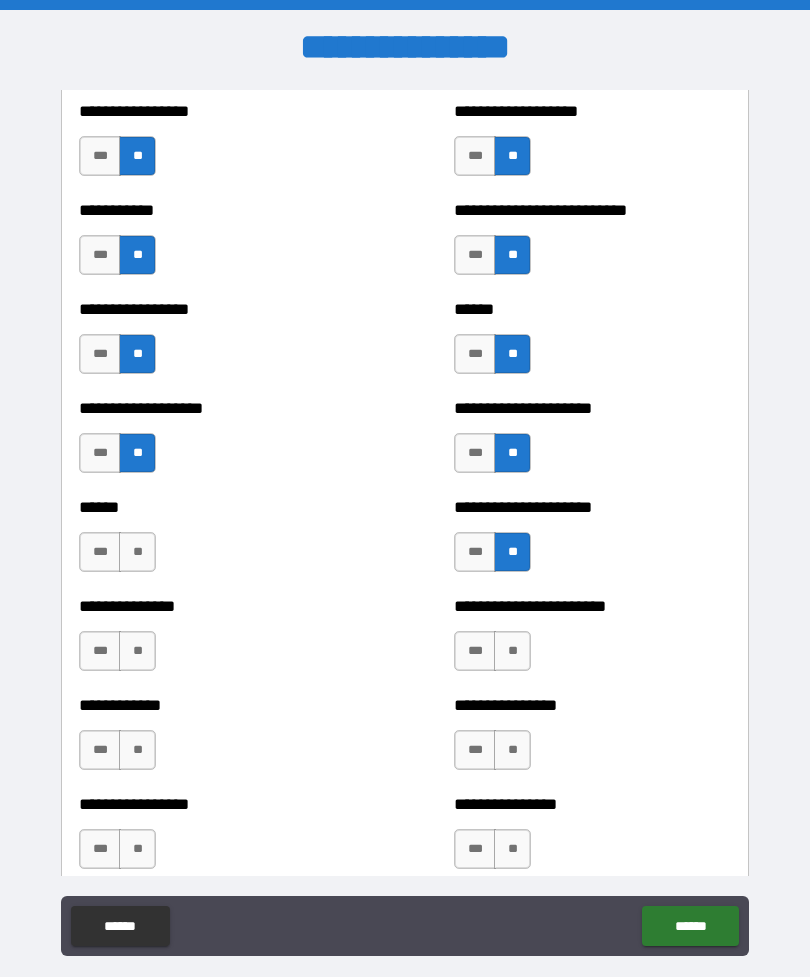 click on "**" at bounding box center [512, 651] 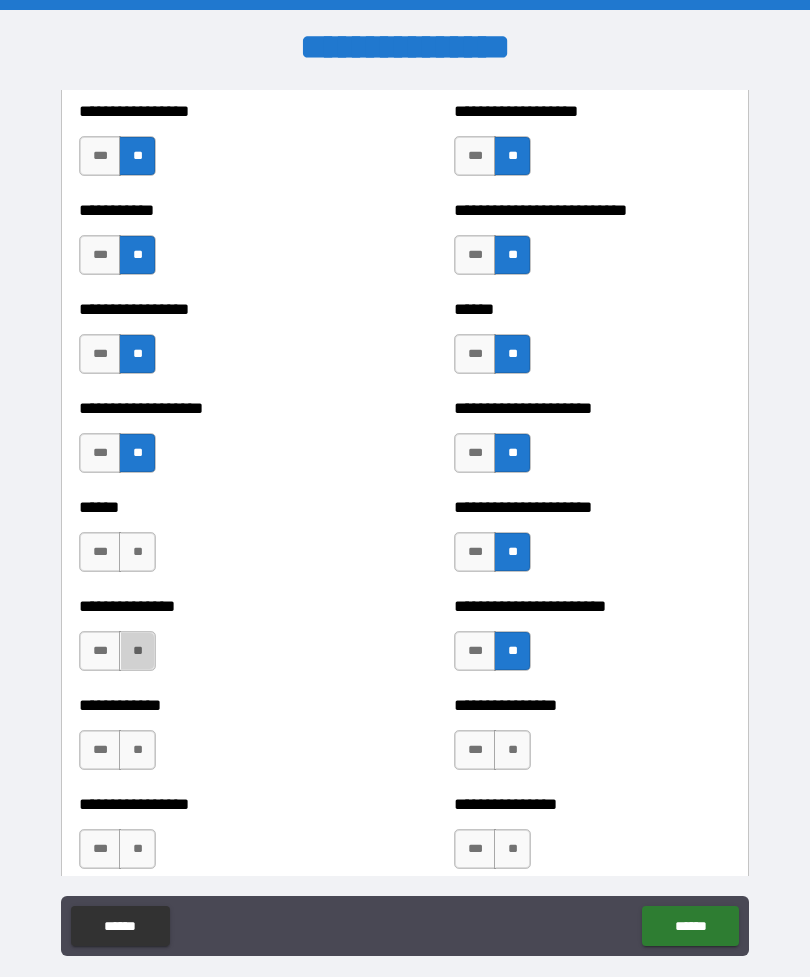 click on "**" at bounding box center (137, 651) 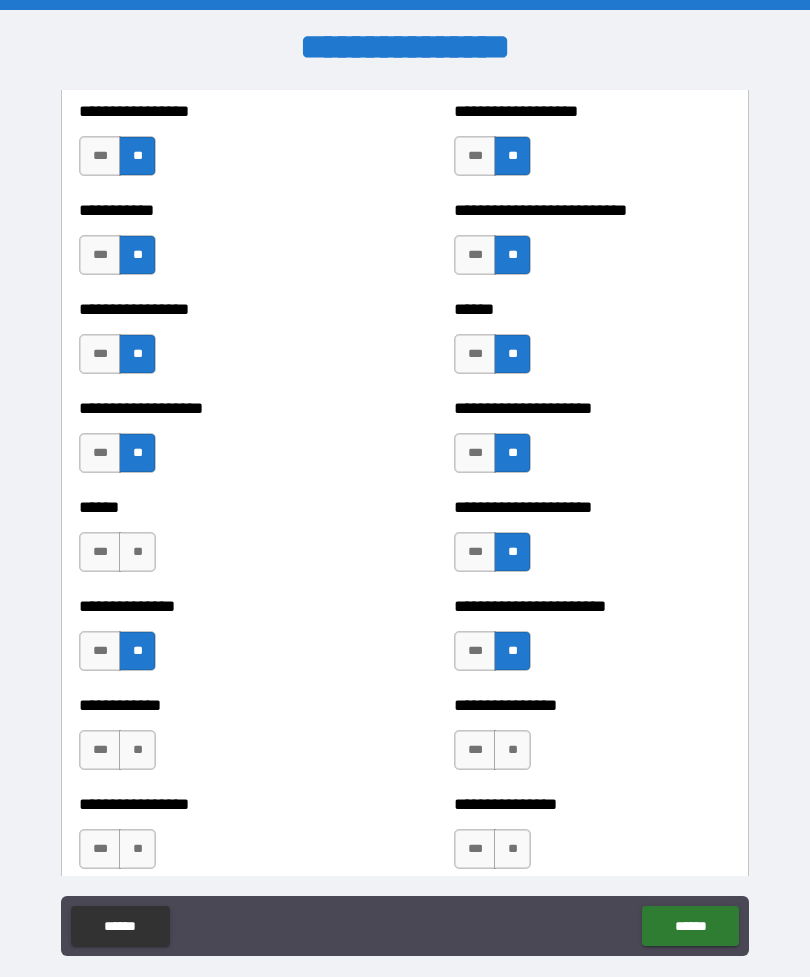 click on "**" at bounding box center [137, 552] 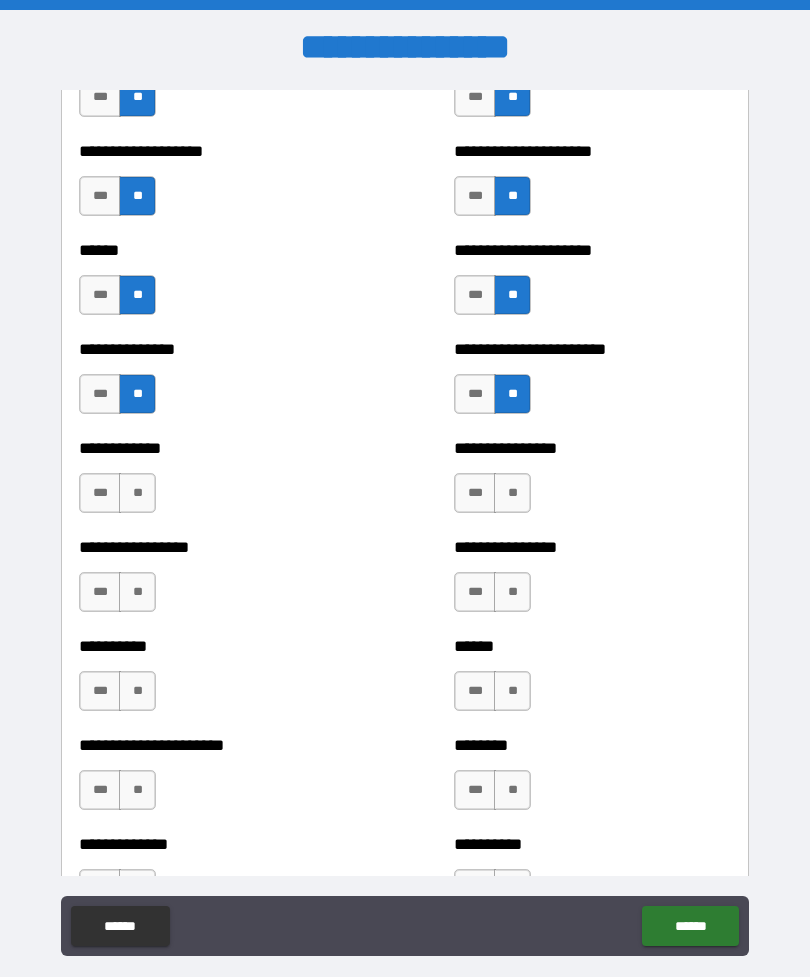 scroll, scrollTop: 2648, scrollLeft: 0, axis: vertical 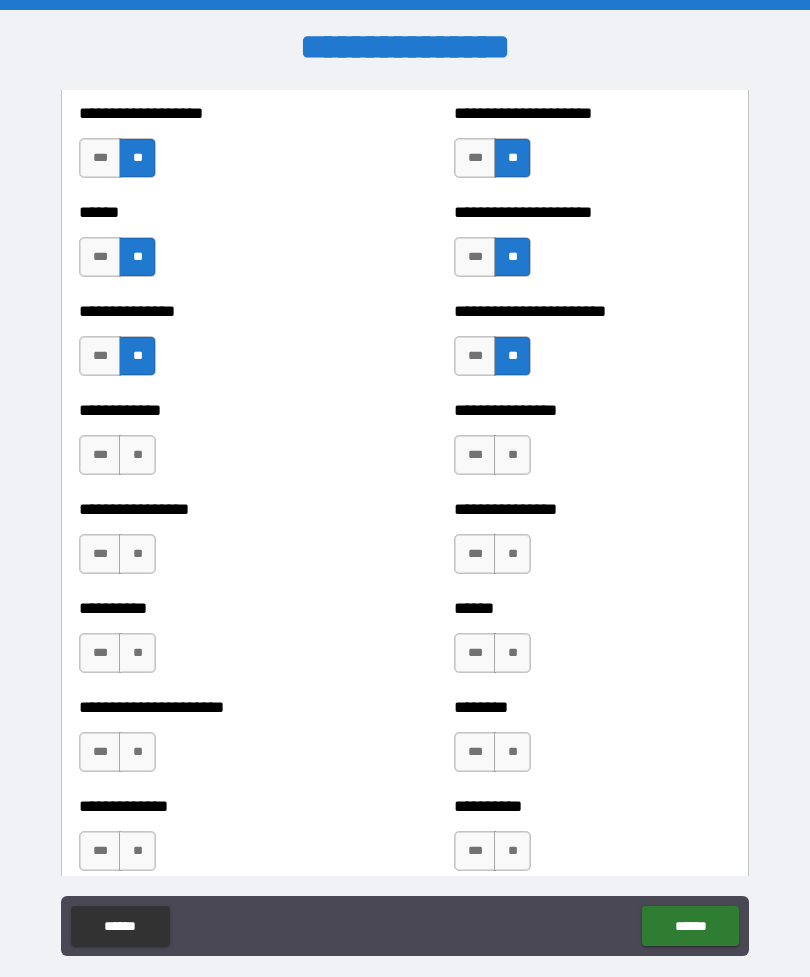 click on "**" at bounding box center [137, 455] 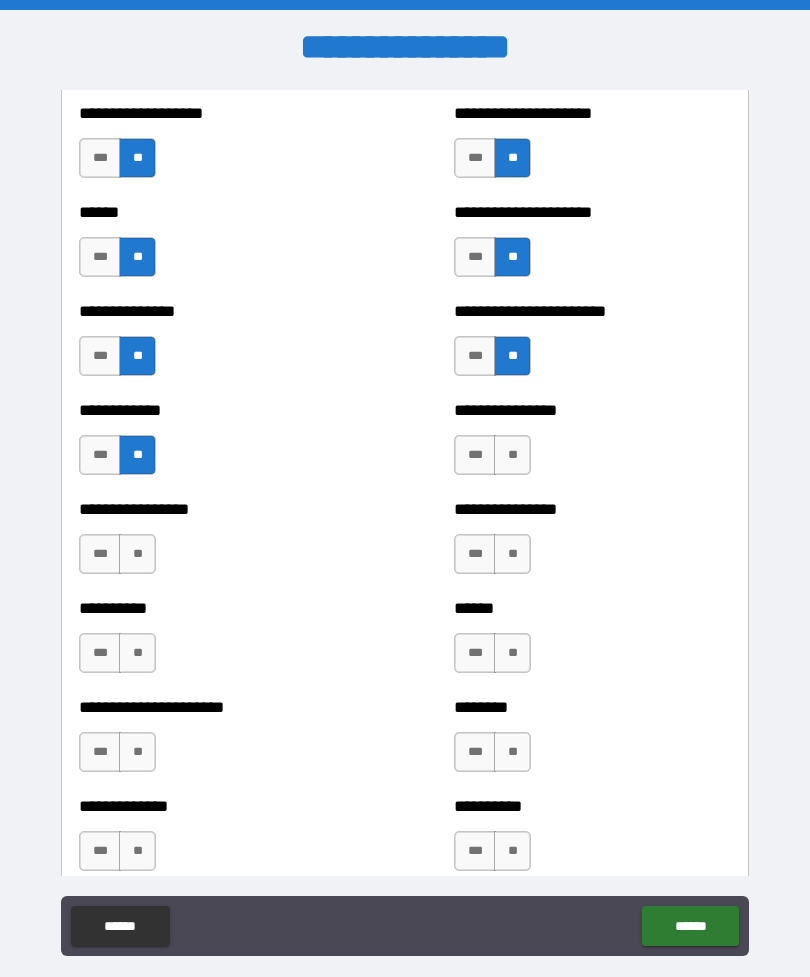 click on "**" at bounding box center (137, 554) 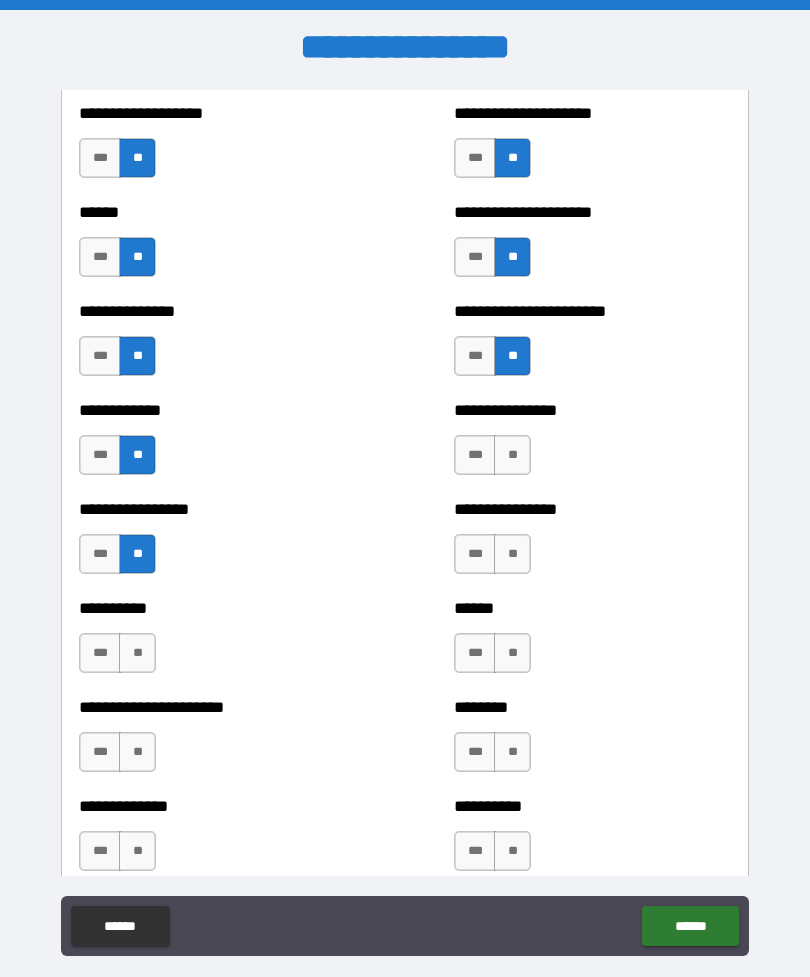 click on "**" at bounding box center [137, 653] 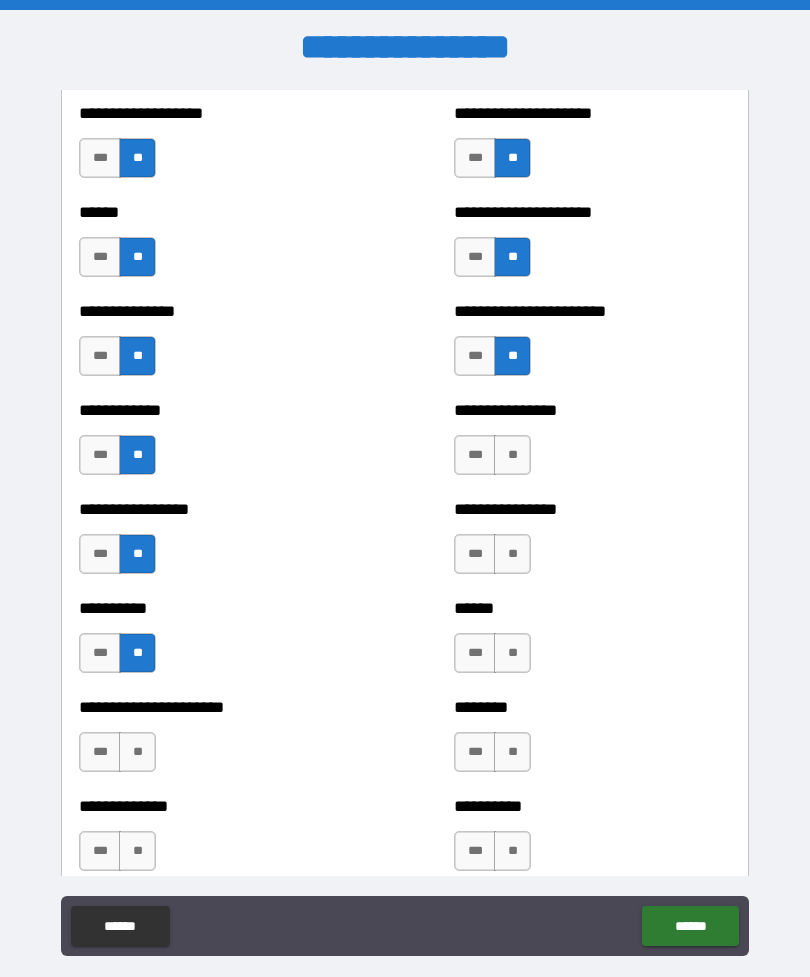 click on "**" at bounding box center [137, 752] 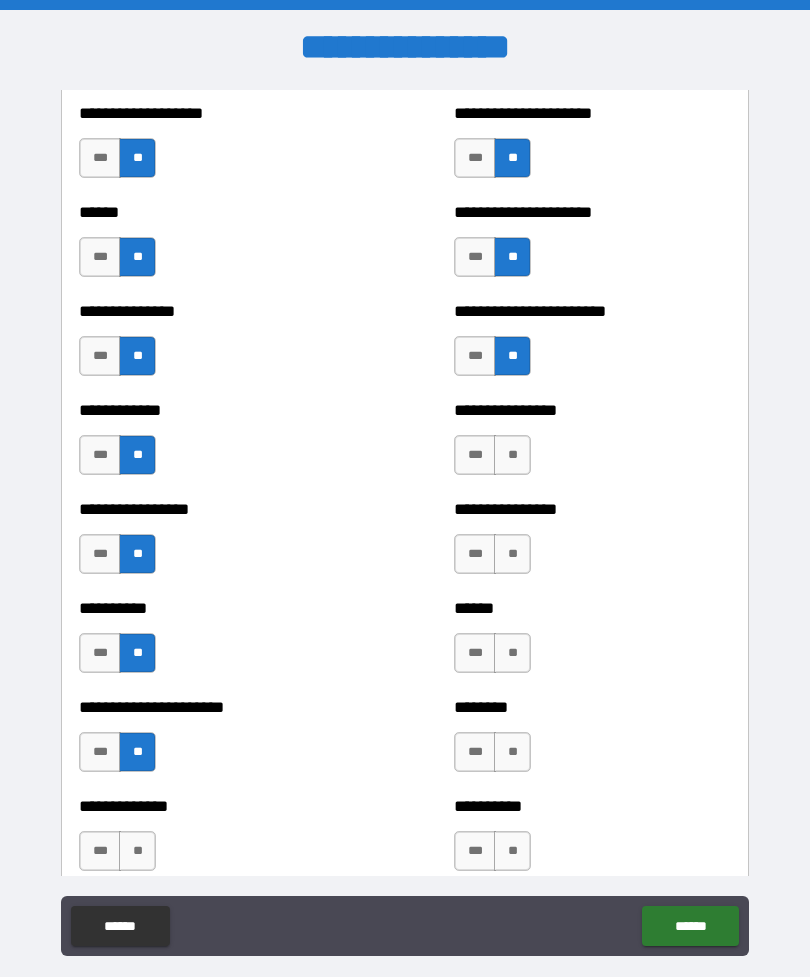 click on "**" at bounding box center (512, 752) 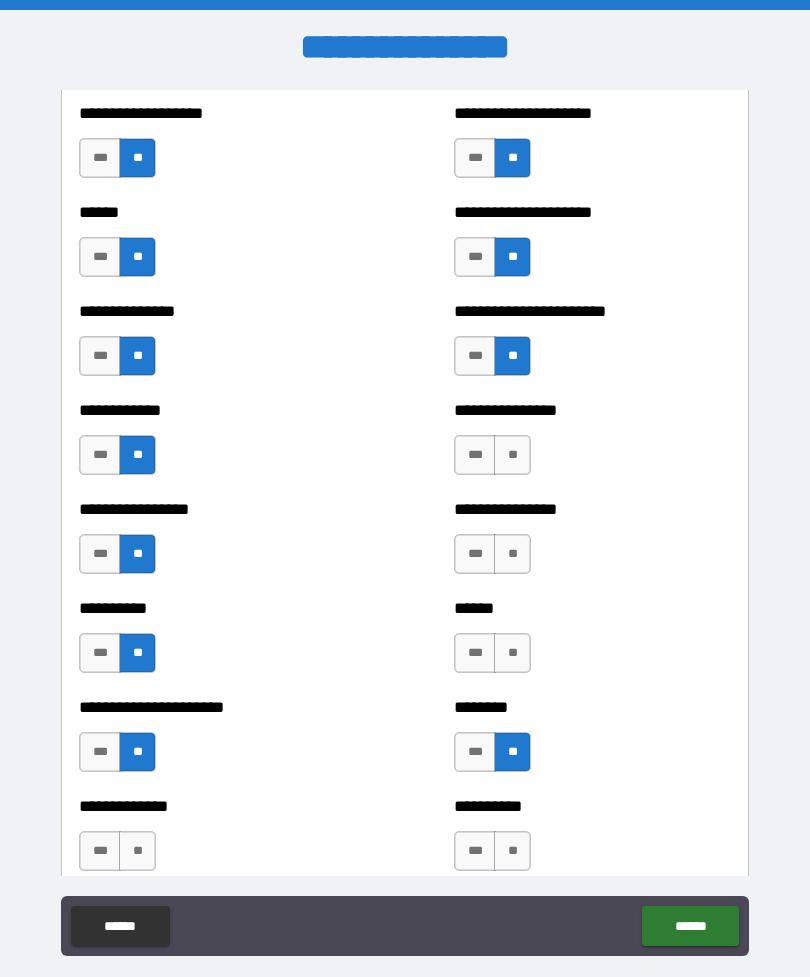 click on "**" at bounding box center [512, 653] 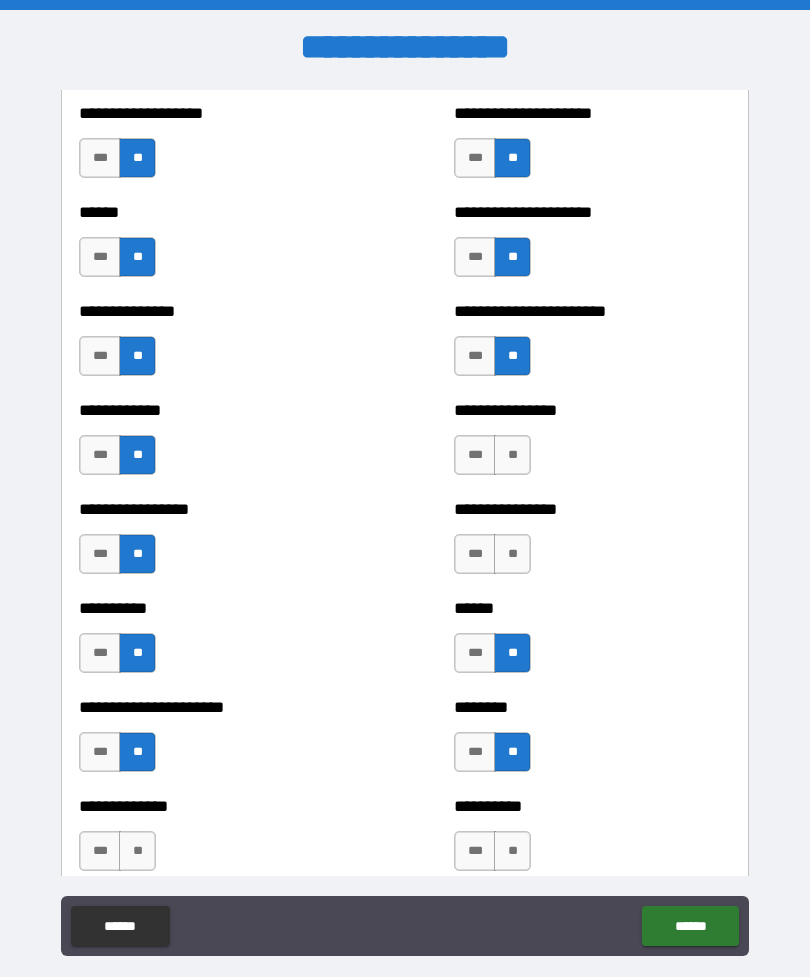 click on "**" at bounding box center (512, 554) 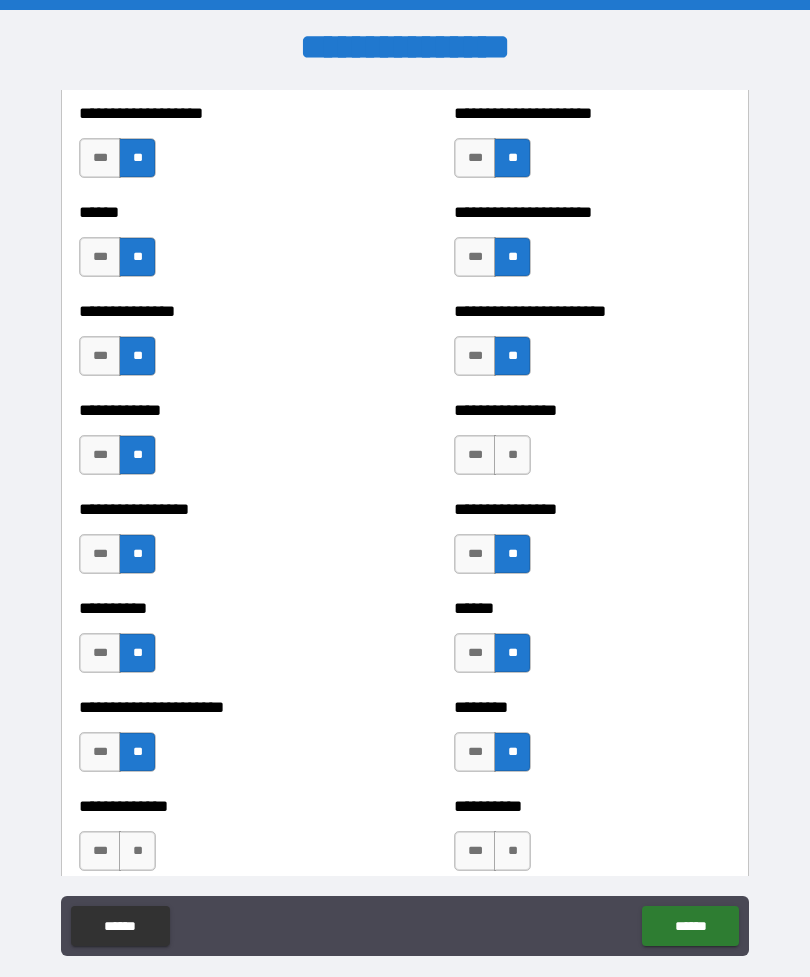 click on "**" at bounding box center (512, 455) 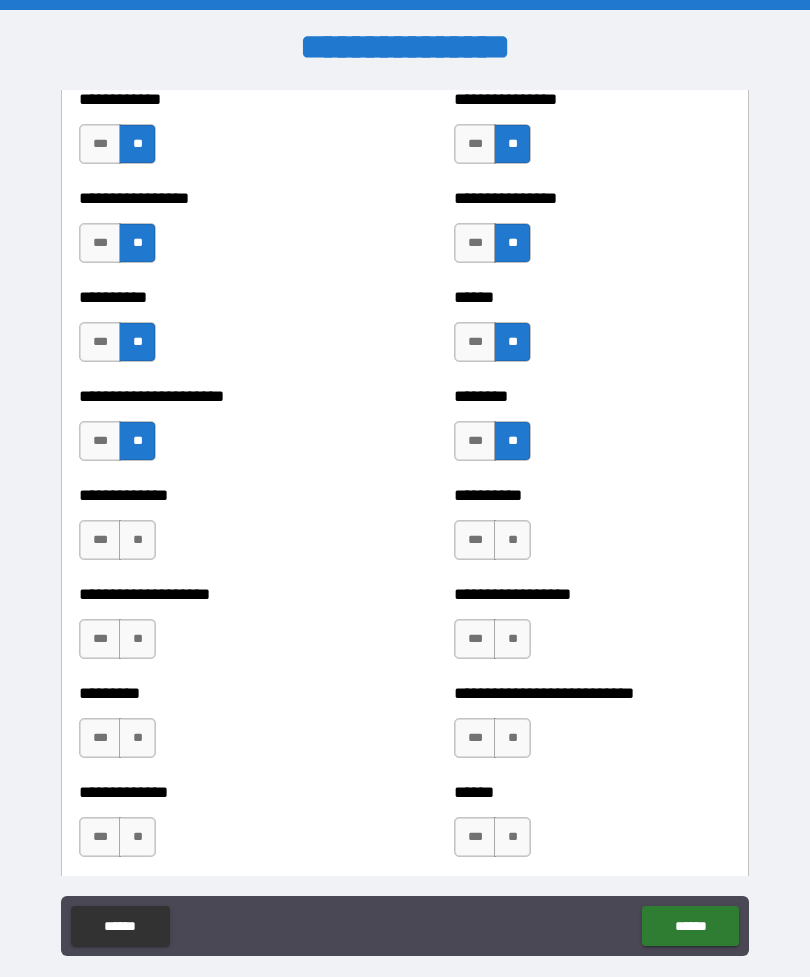 scroll, scrollTop: 2961, scrollLeft: 0, axis: vertical 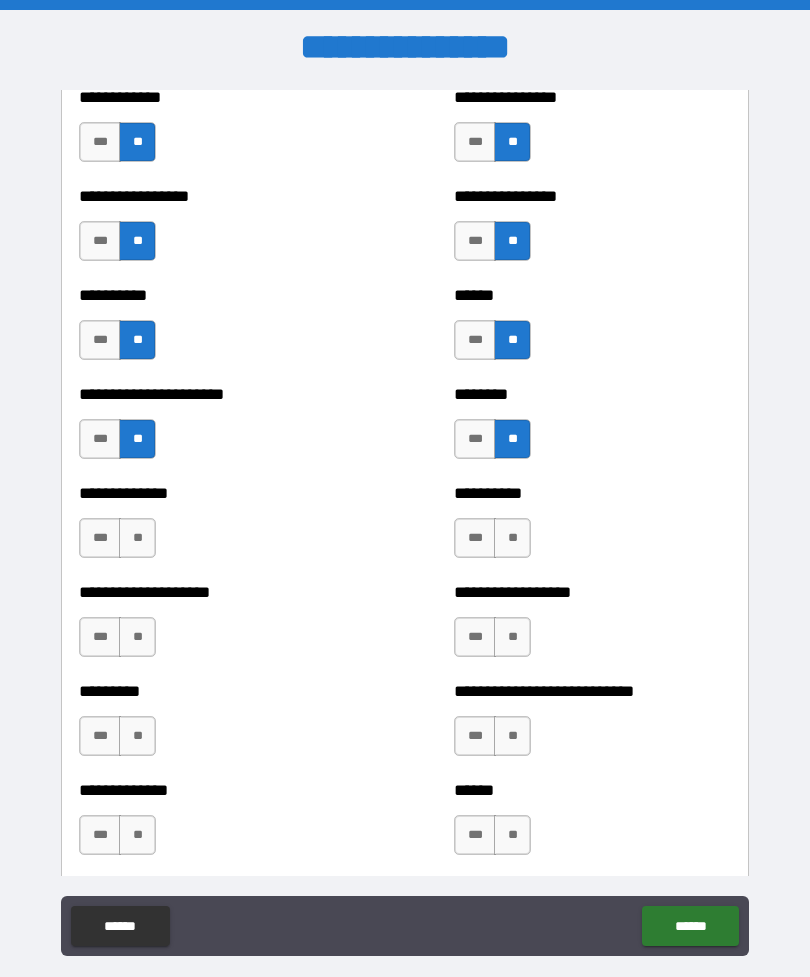 click on "**" at bounding box center (137, 538) 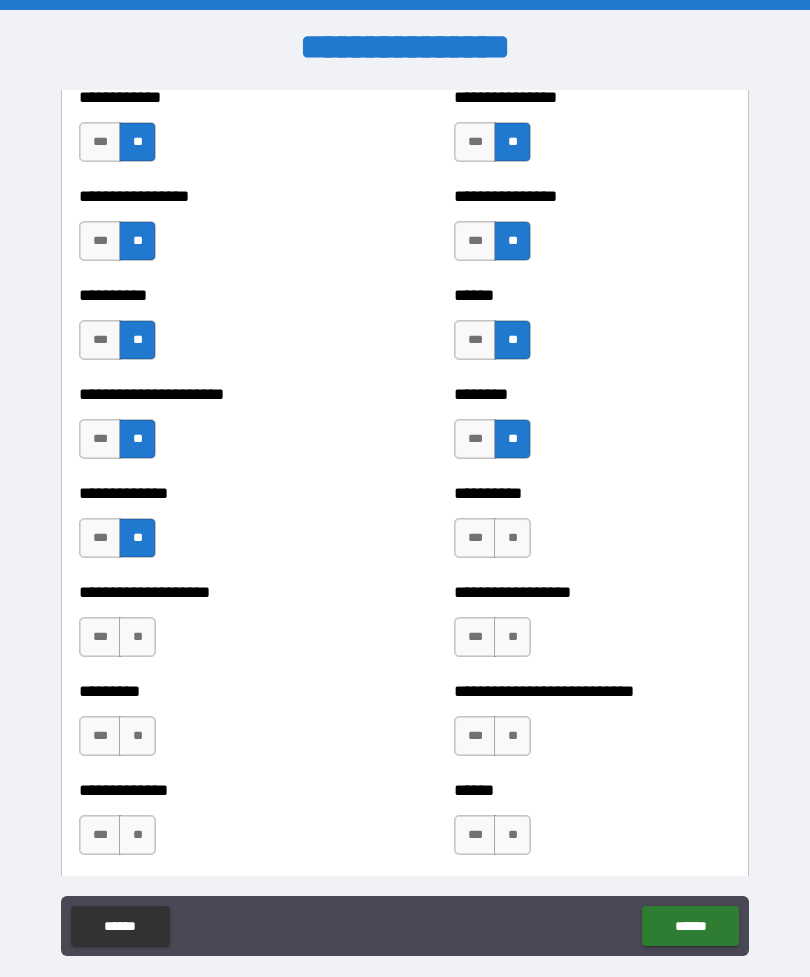 click on "**" at bounding box center [137, 637] 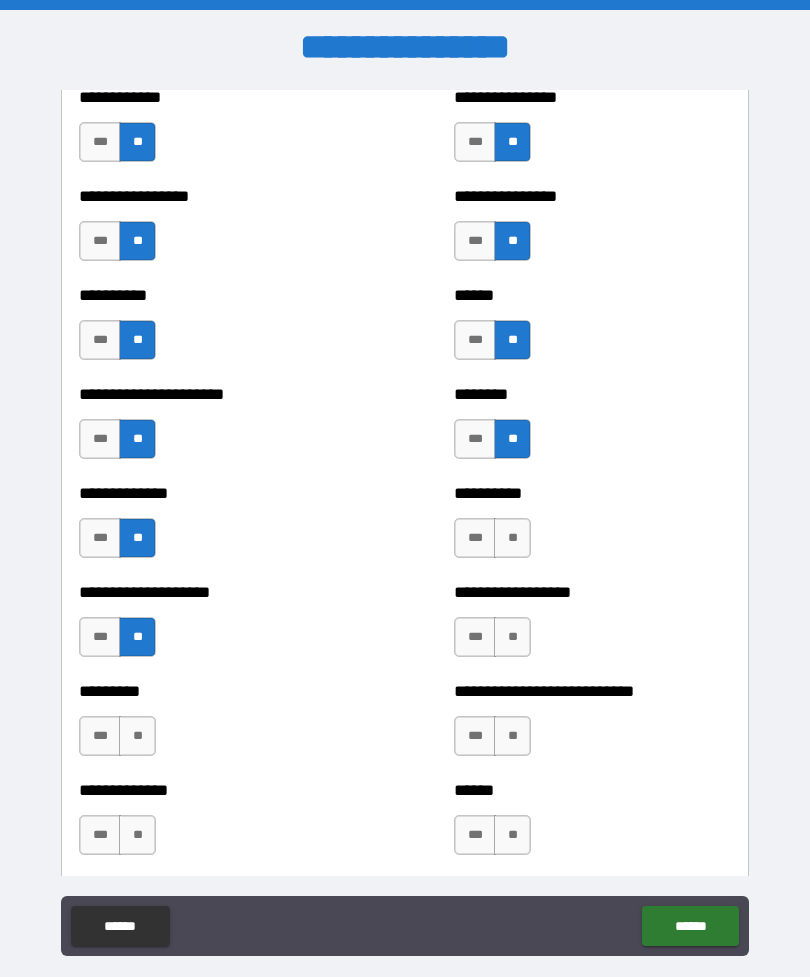 click on "********* *** **" at bounding box center (217, 726) 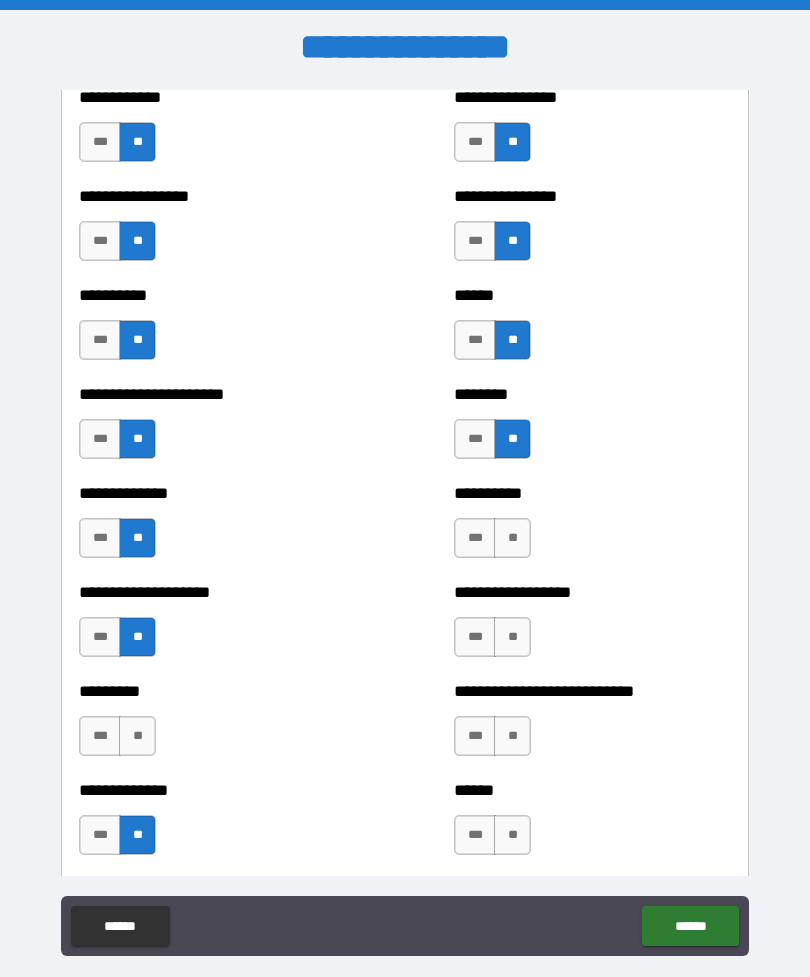 click on "**" at bounding box center [137, 736] 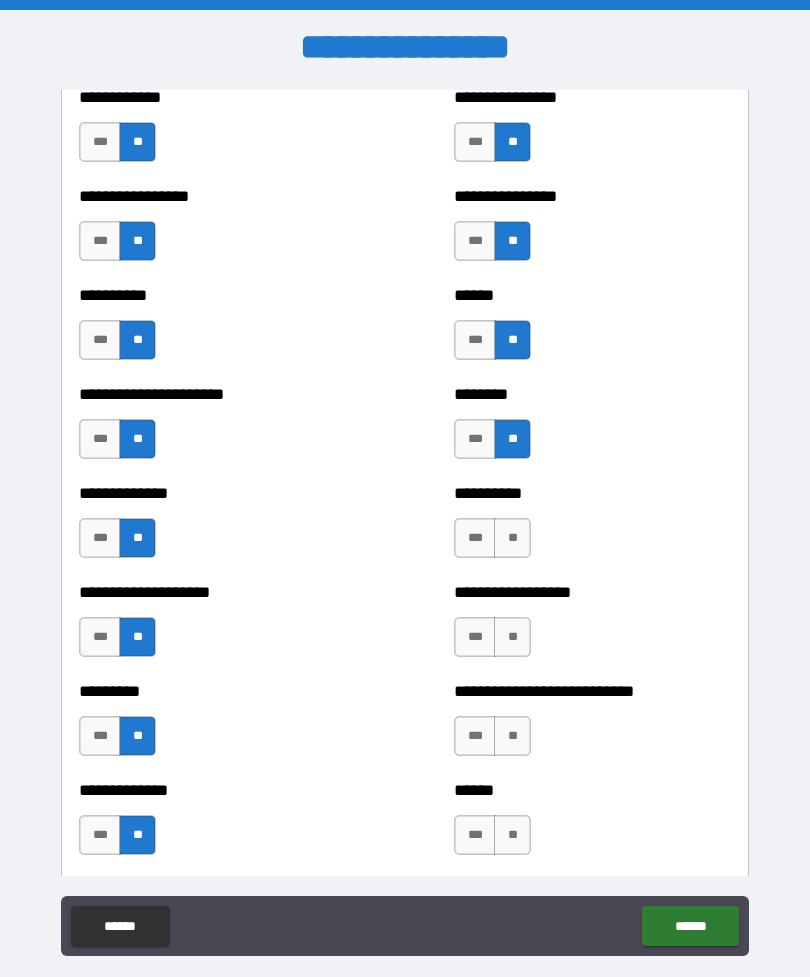 click on "**" at bounding box center [512, 835] 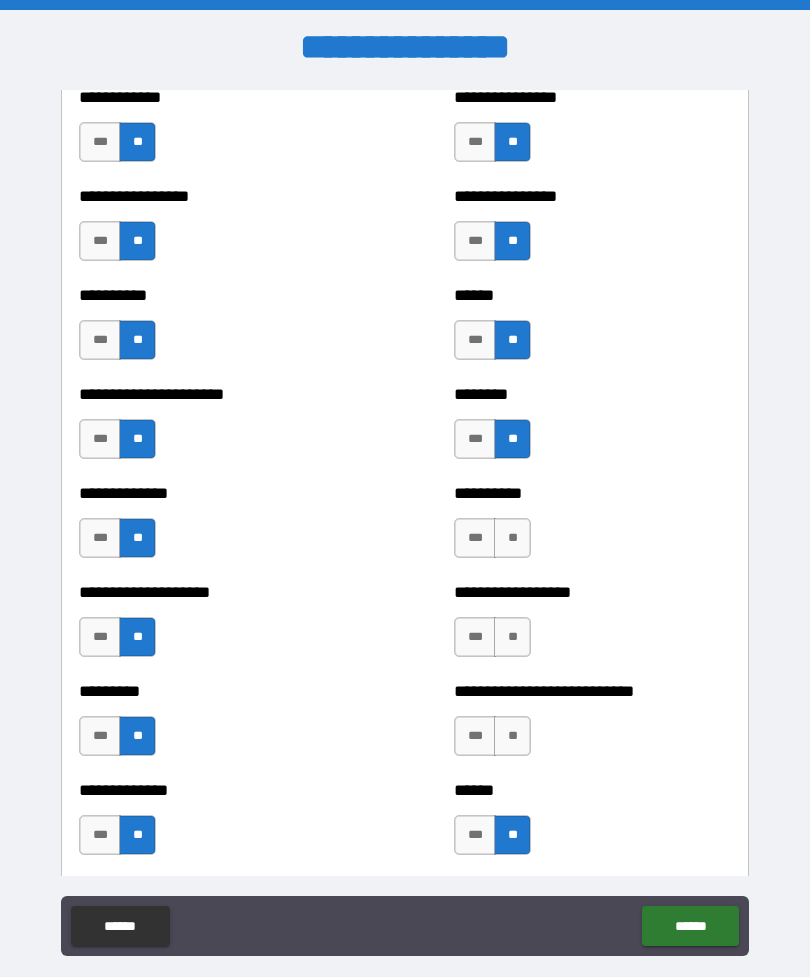 click on "**" at bounding box center (512, 736) 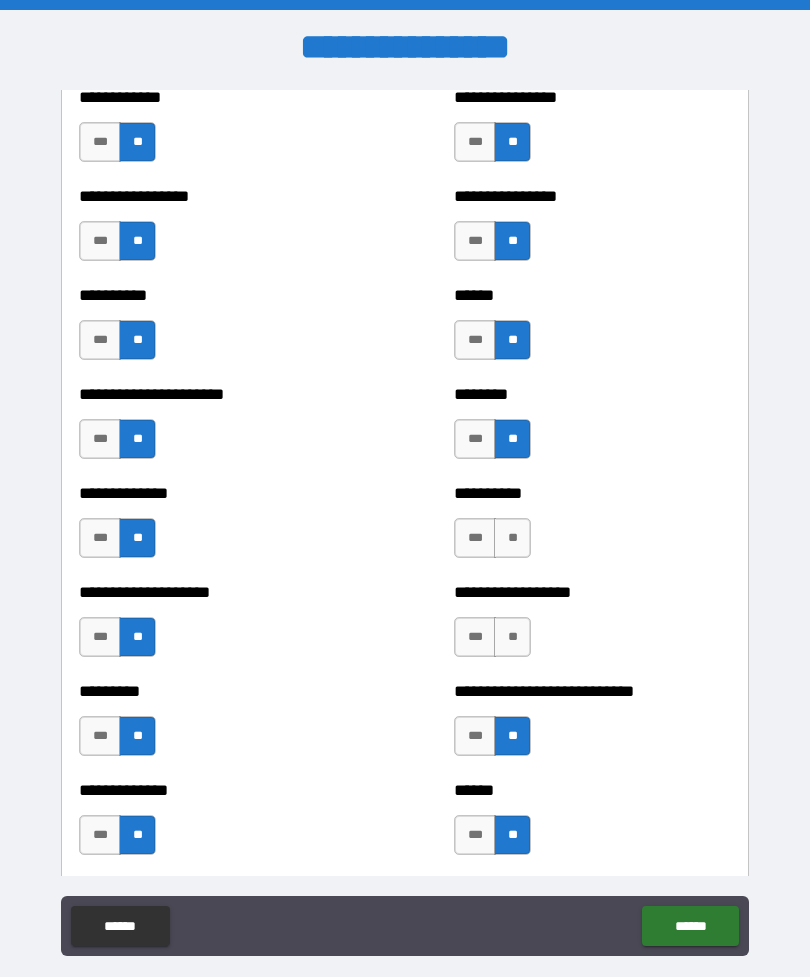 click on "**" at bounding box center (512, 637) 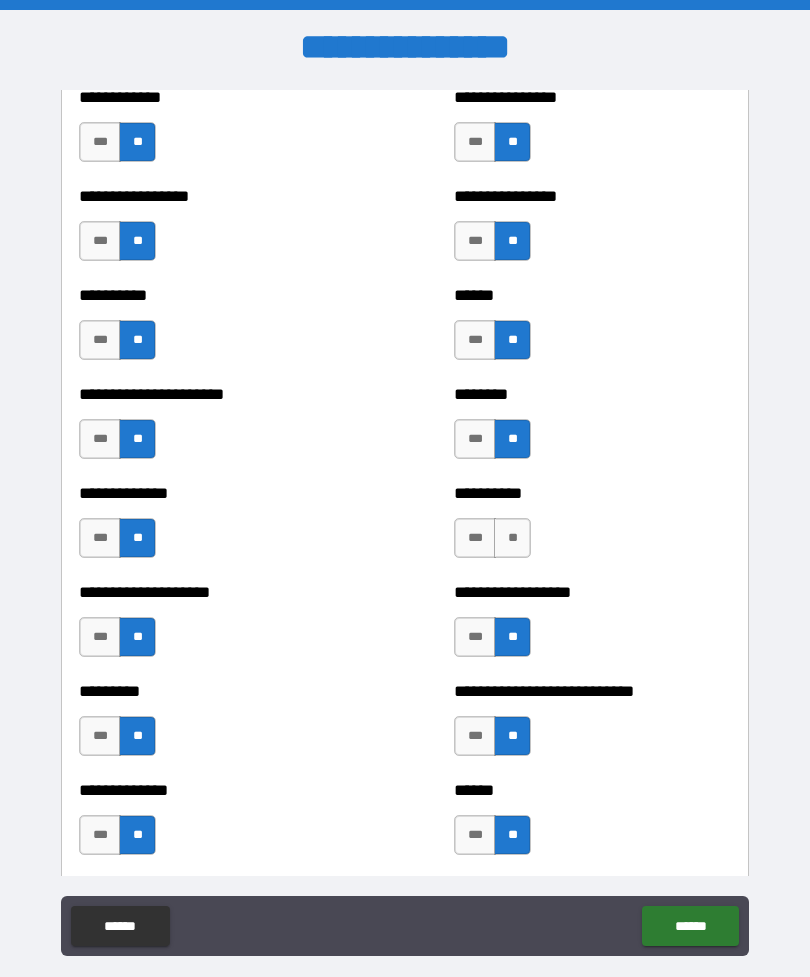 click on "**" at bounding box center (512, 538) 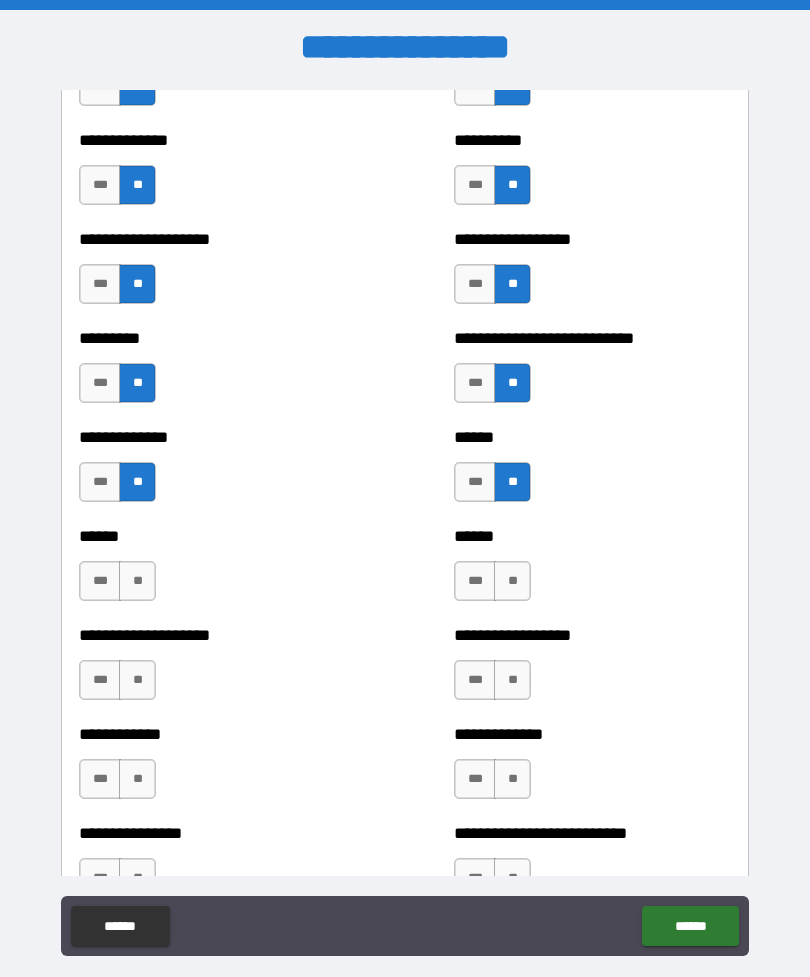 scroll, scrollTop: 3318, scrollLeft: 0, axis: vertical 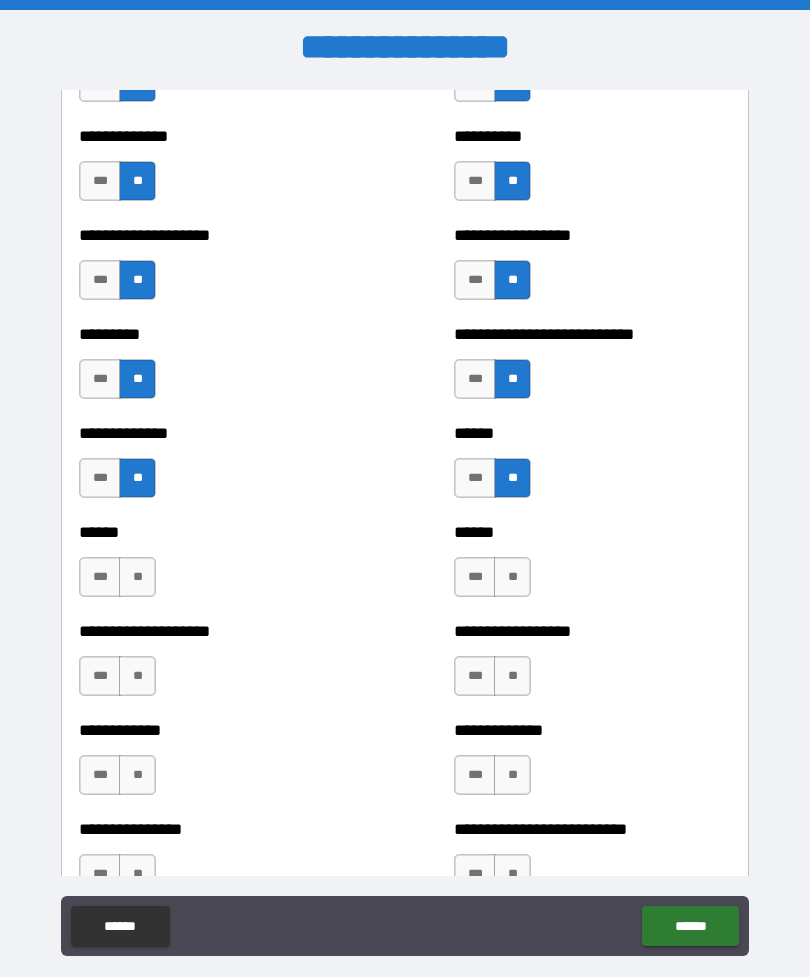 click on "**" at bounding box center (137, 577) 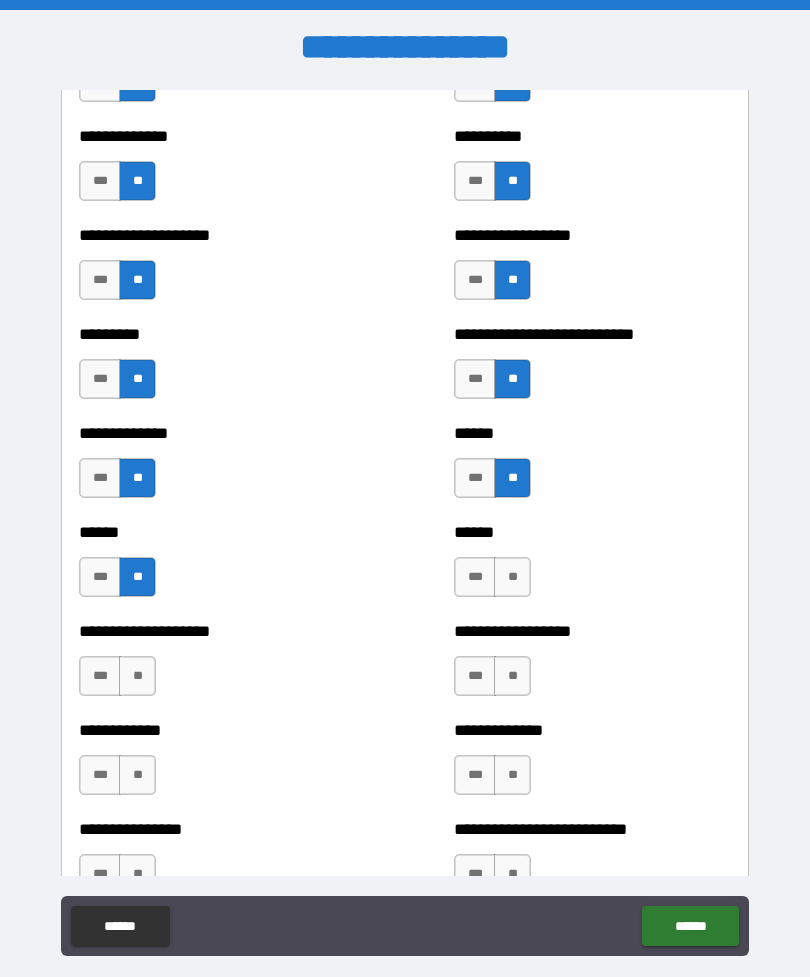 click on "**" at bounding box center [512, 577] 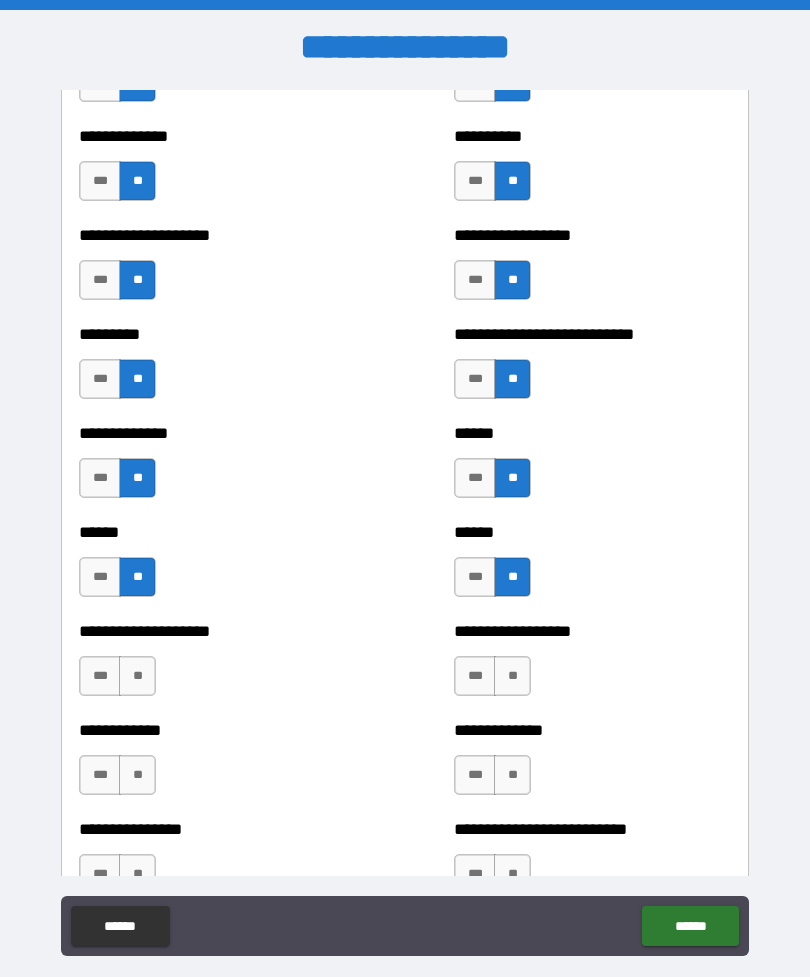 click on "***" at bounding box center [100, 676] 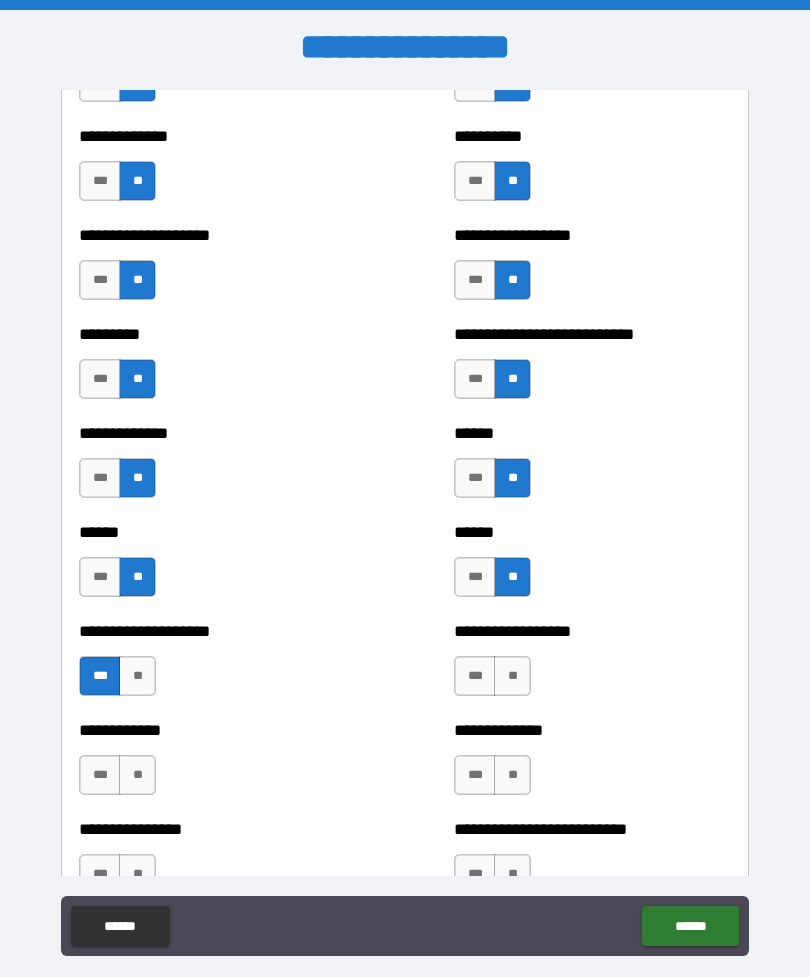 click on "**" at bounding box center [512, 676] 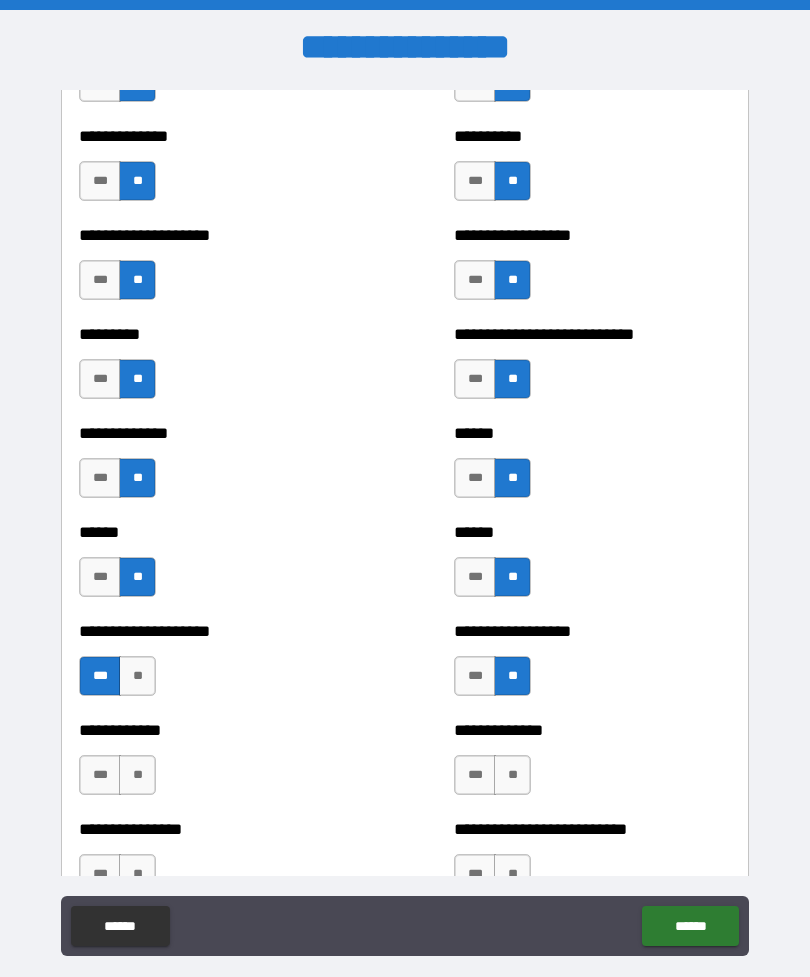 click on "**" at bounding box center (137, 775) 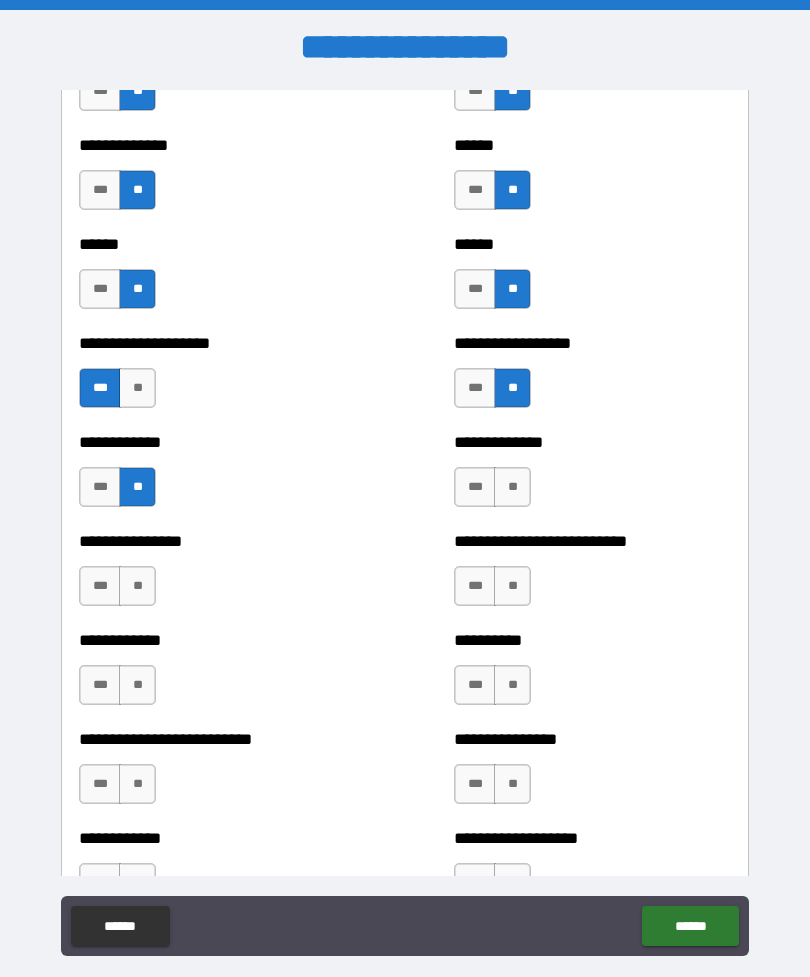 scroll, scrollTop: 3609, scrollLeft: 0, axis: vertical 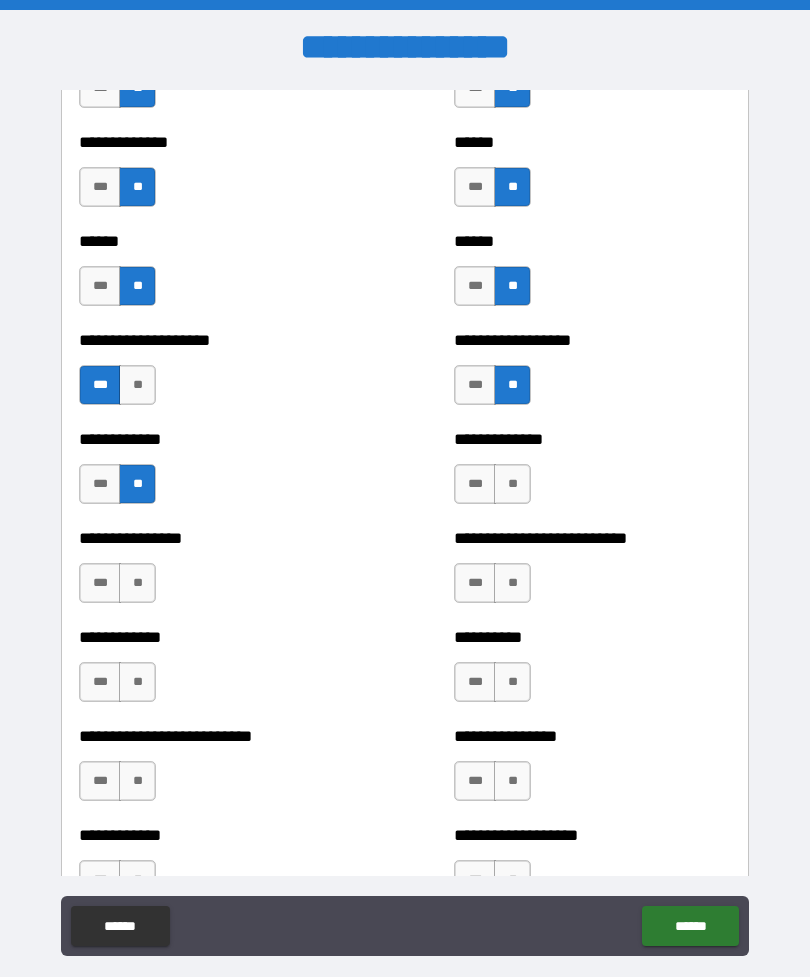 click on "**" at bounding box center (512, 484) 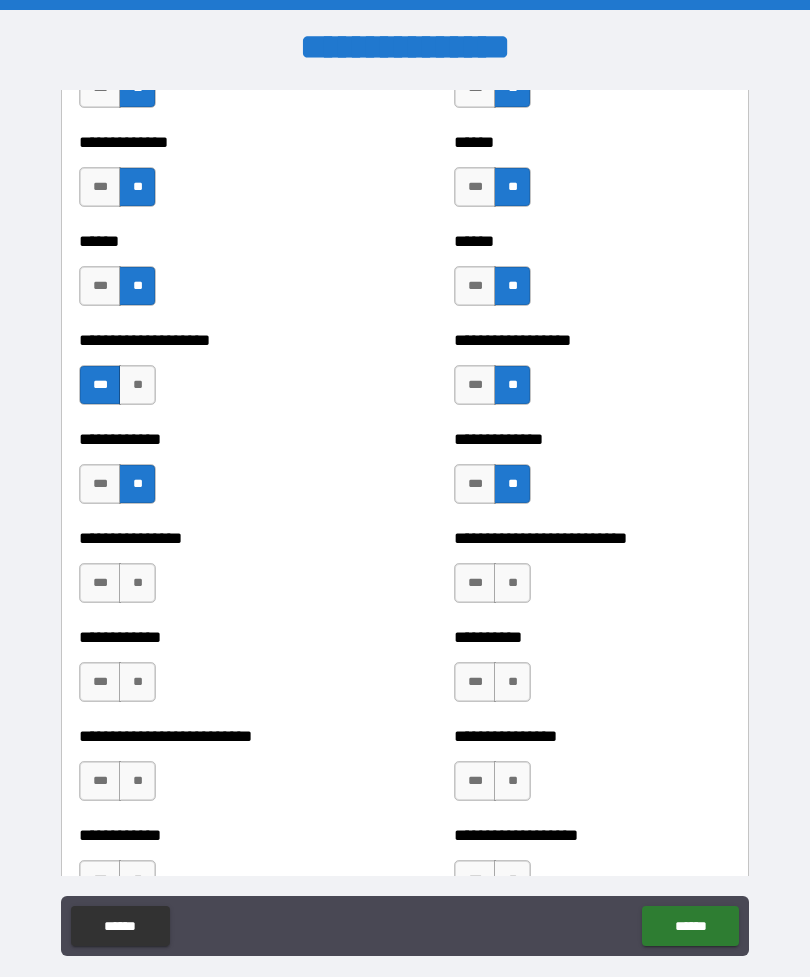 click on "**" at bounding box center [137, 583] 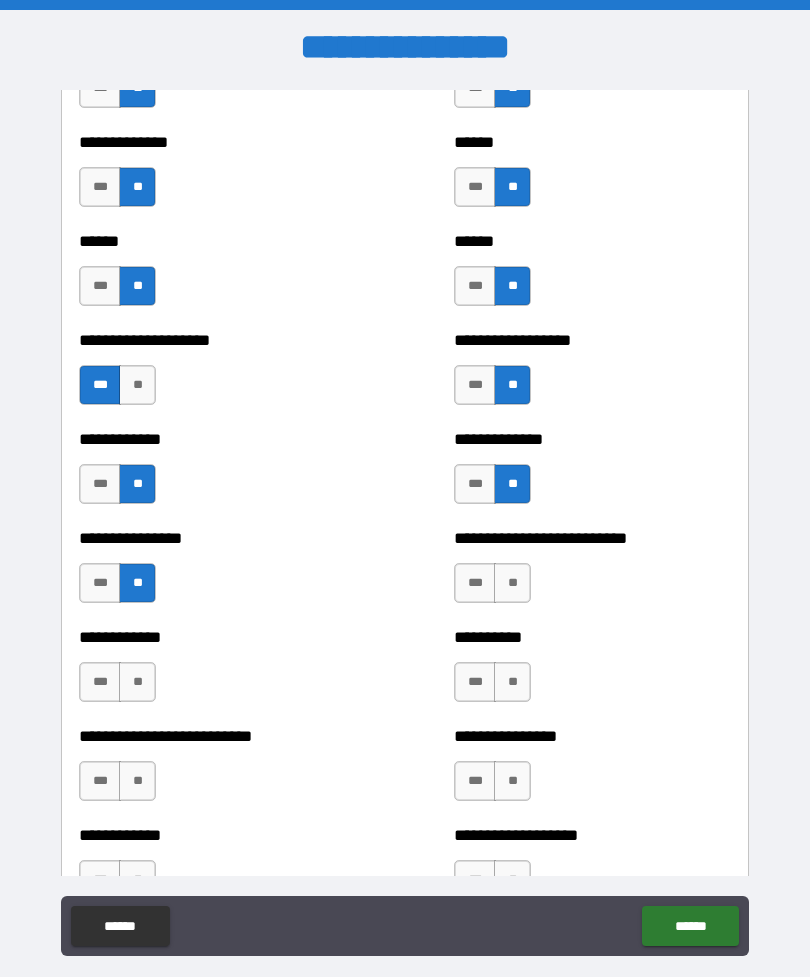 click on "**" at bounding box center [512, 583] 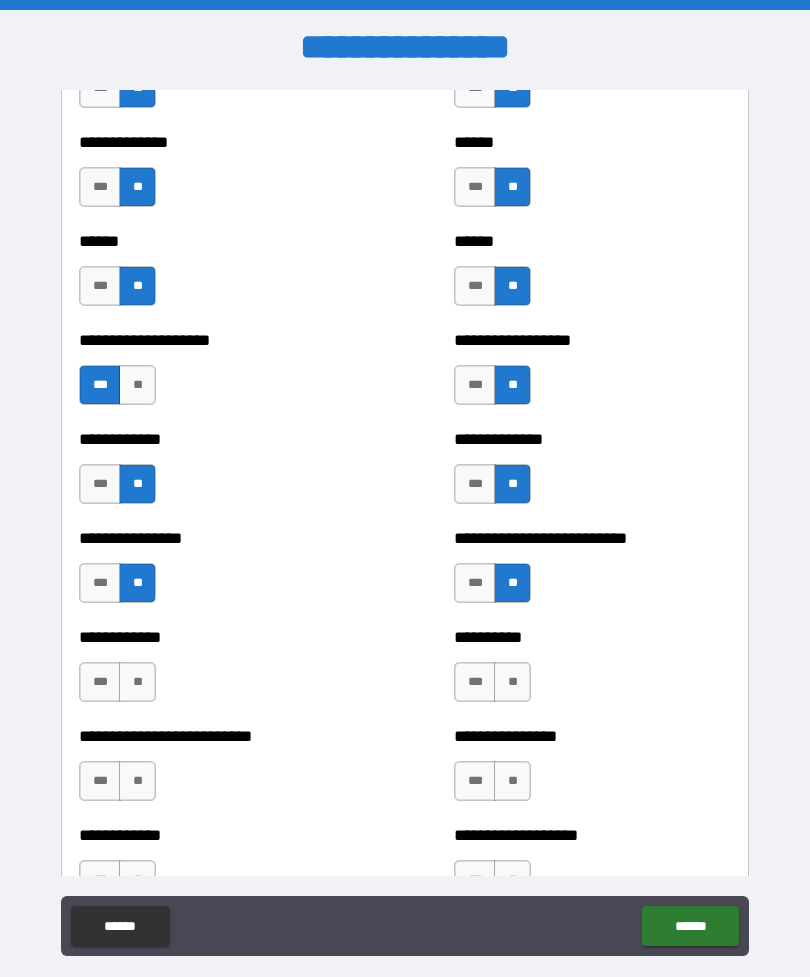 click on "**" at bounding box center (512, 682) 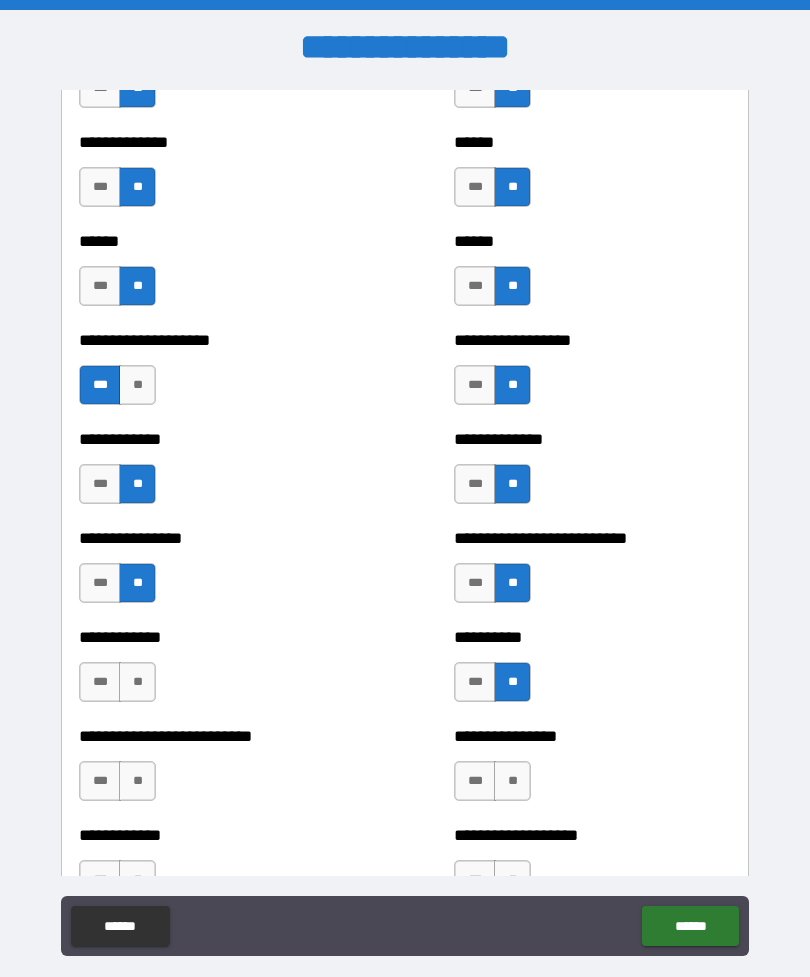 click on "**" at bounding box center [137, 682] 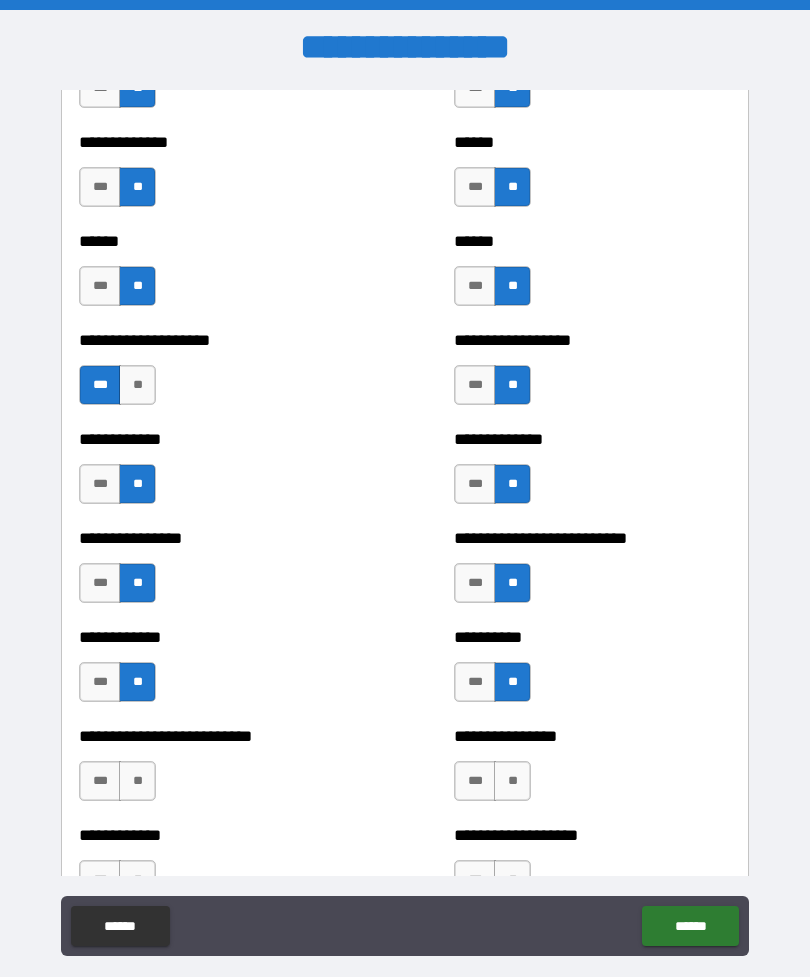click on "**********" at bounding box center (217, 771) 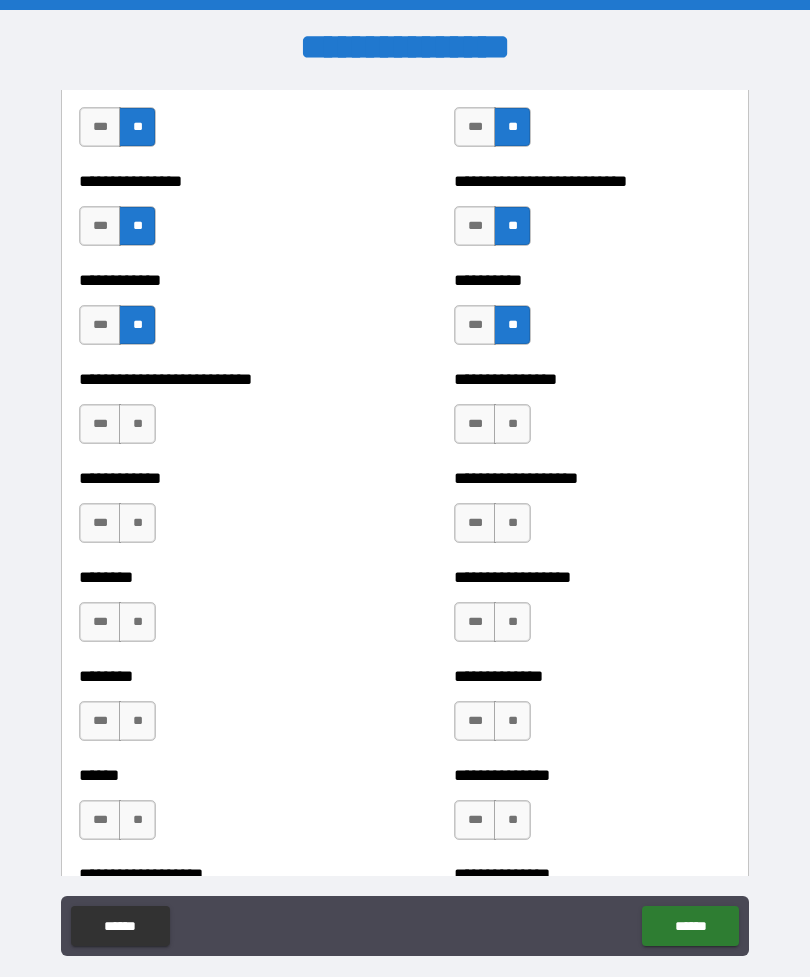 scroll, scrollTop: 3987, scrollLeft: 0, axis: vertical 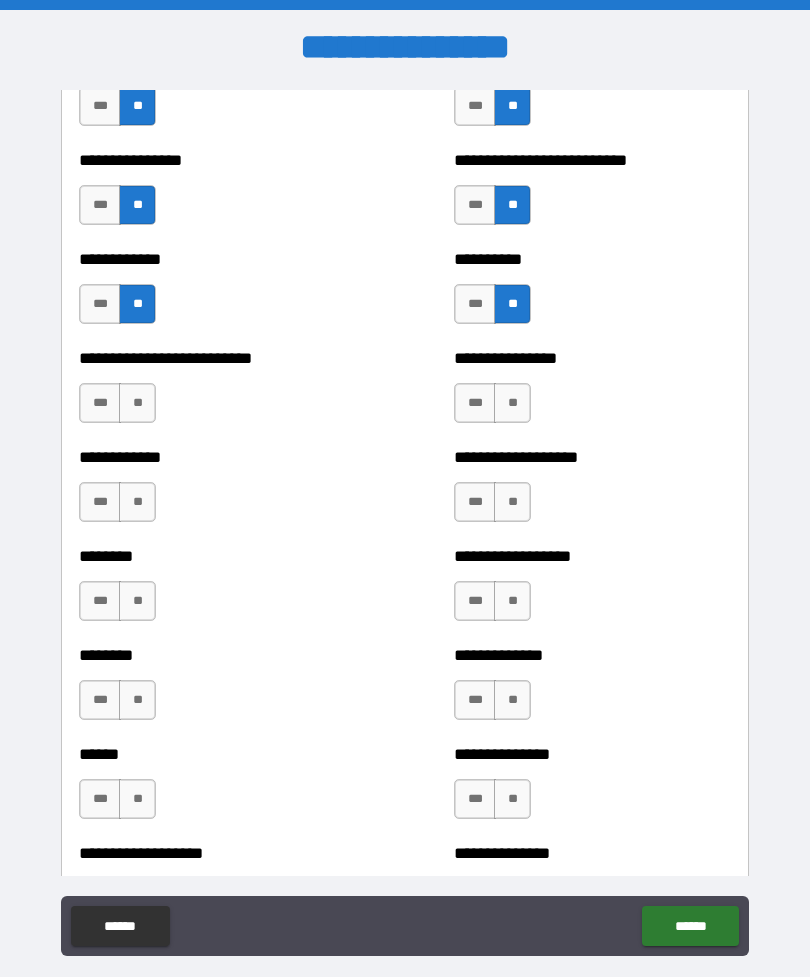click on "**" at bounding box center [137, 502] 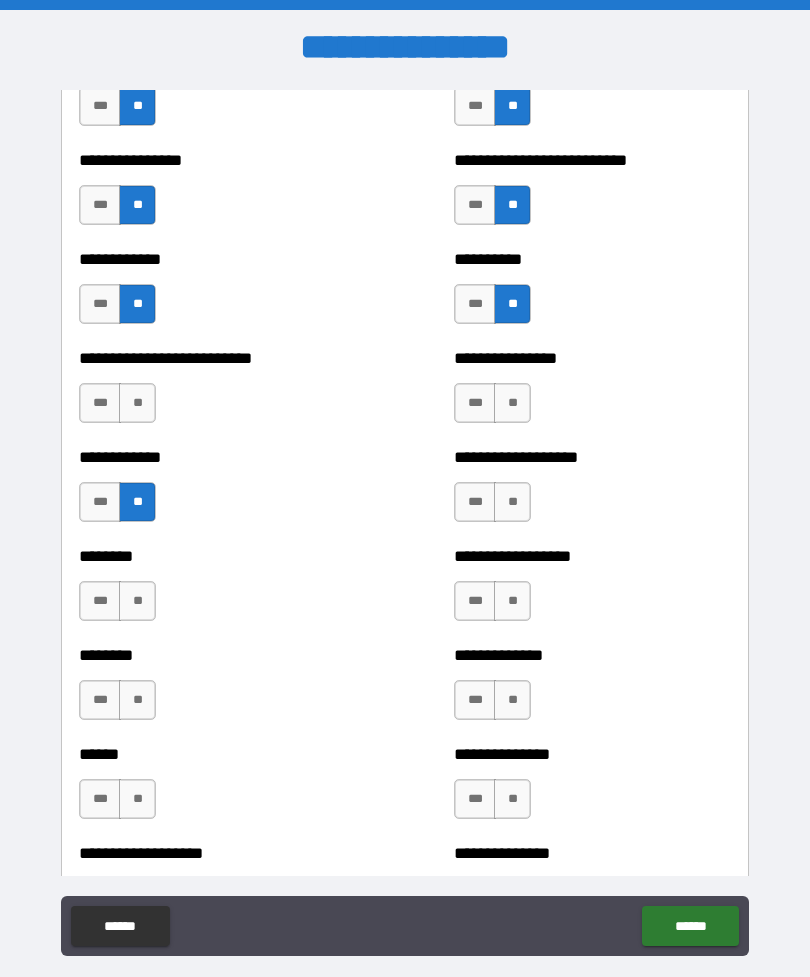 click on "**" at bounding box center (137, 403) 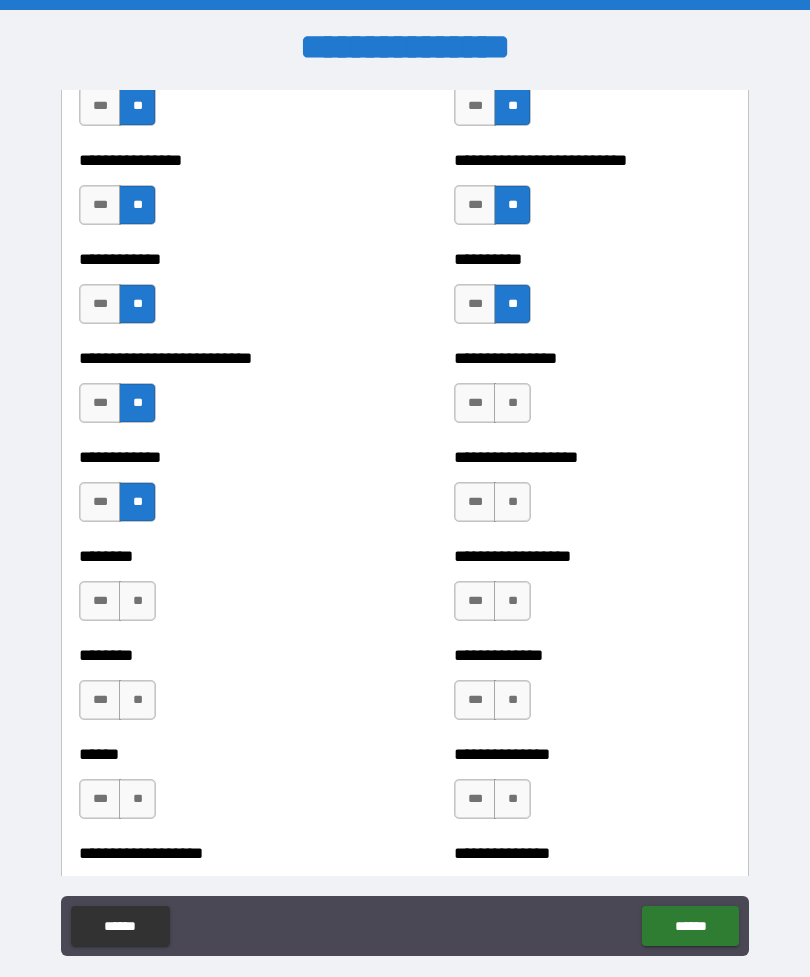 click on "**" at bounding box center (512, 403) 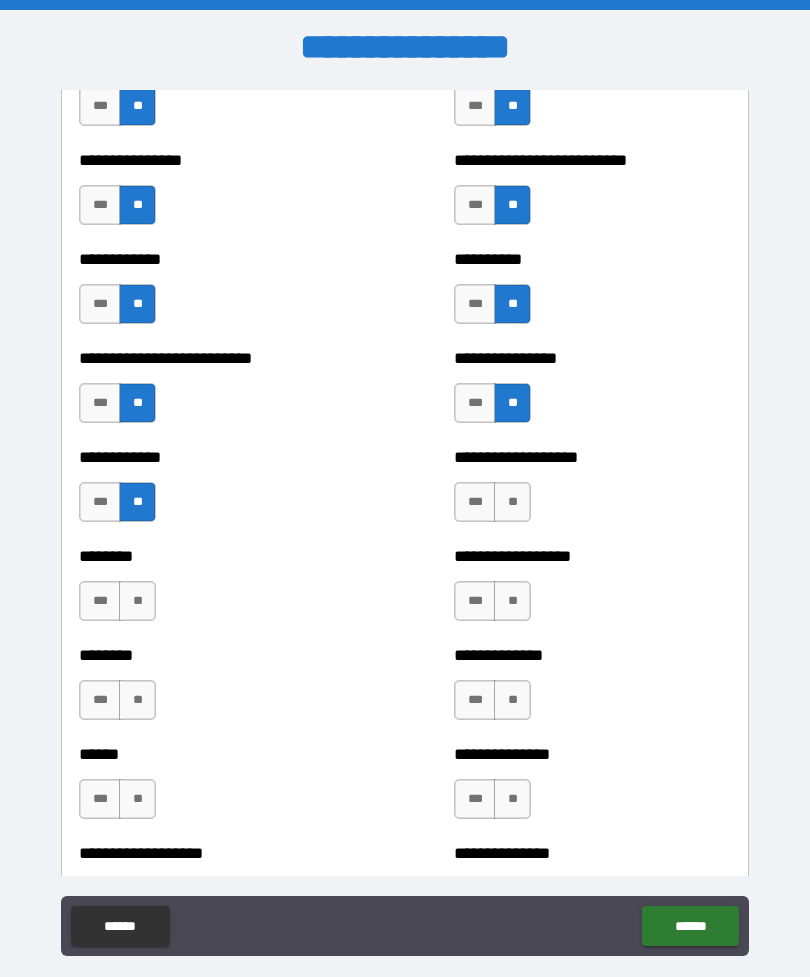 click on "**" at bounding box center [512, 502] 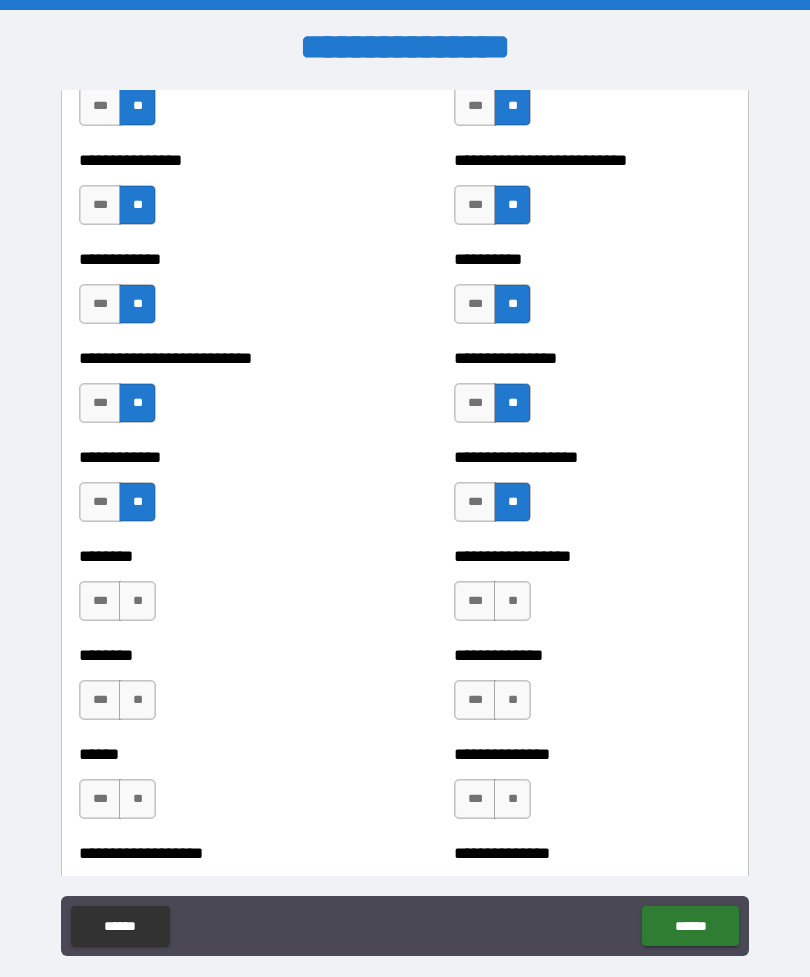 click on "**" at bounding box center [512, 601] 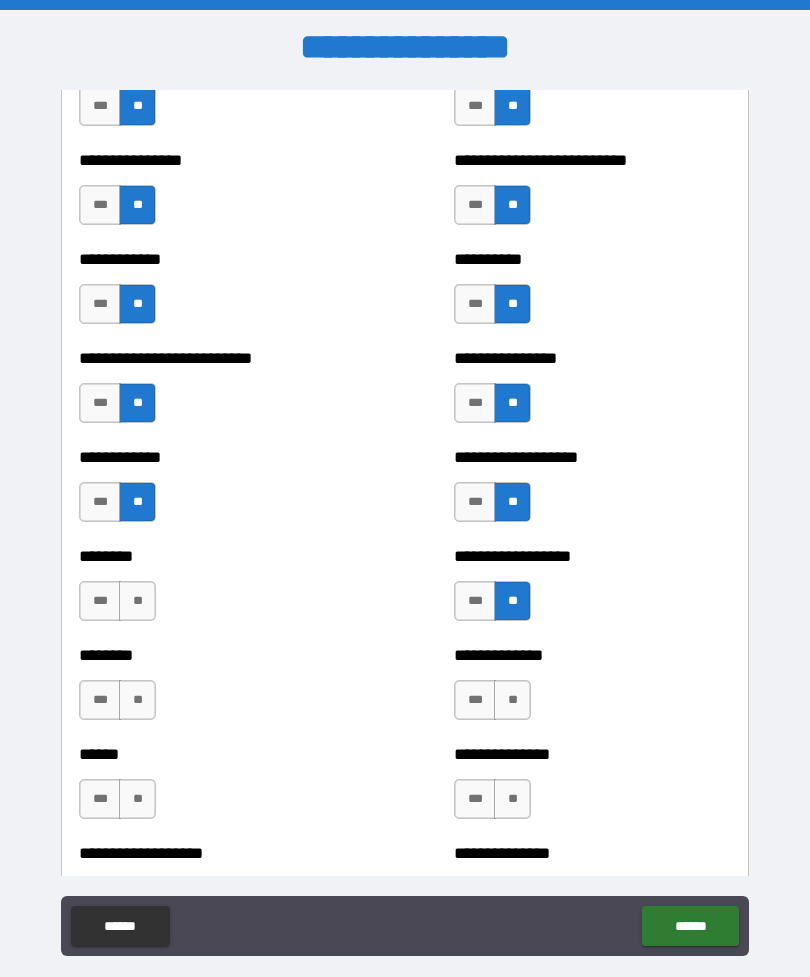 click on "**" at bounding box center [137, 601] 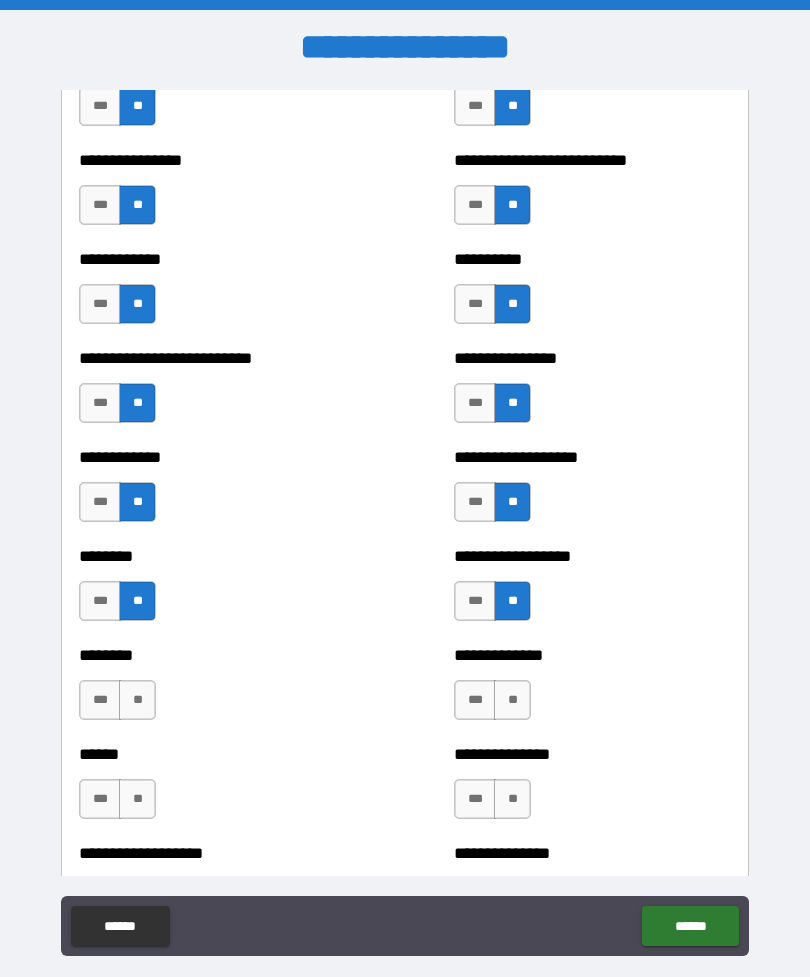 click on "***" at bounding box center (100, 700) 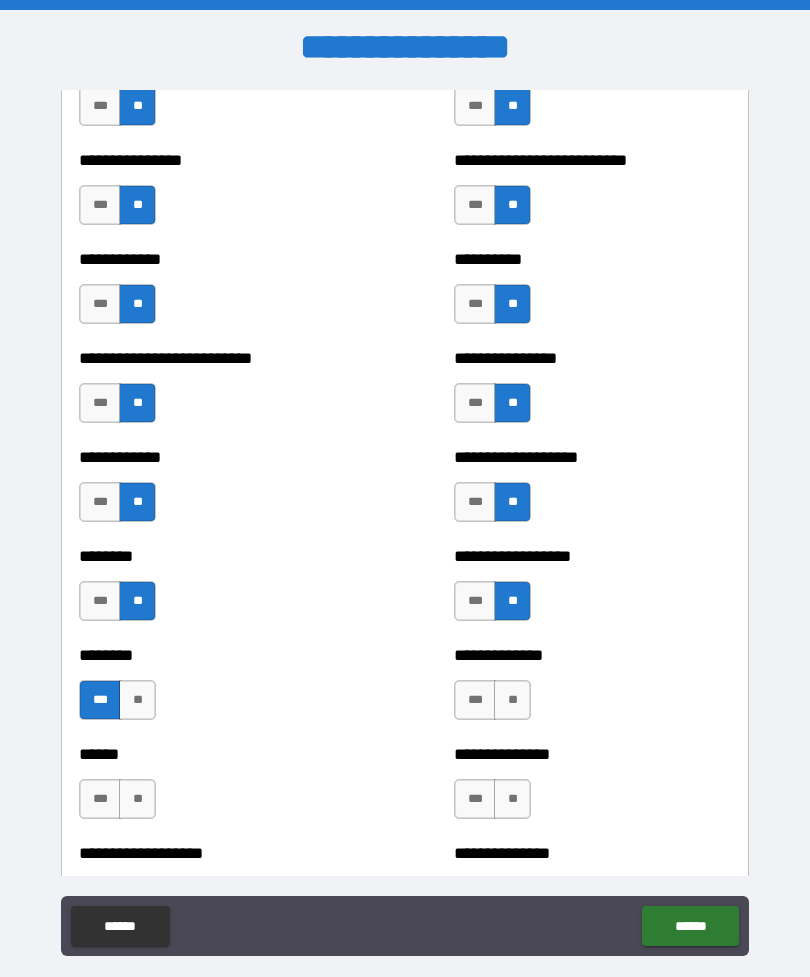 click on "**" at bounding box center [512, 700] 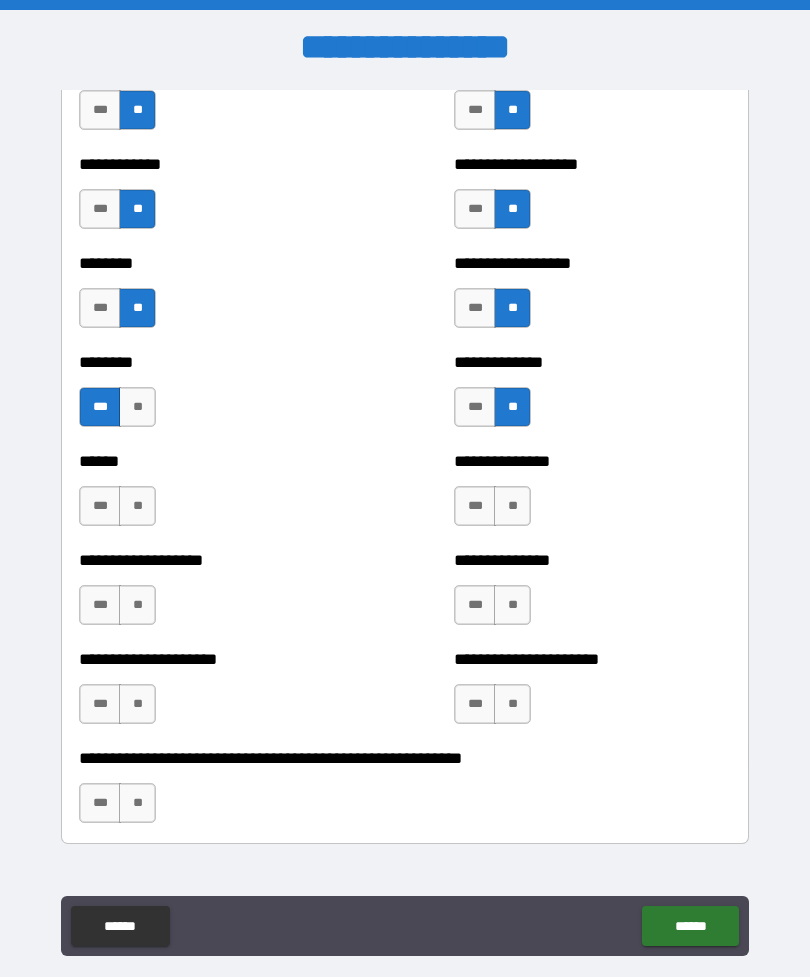 scroll, scrollTop: 4291, scrollLeft: 0, axis: vertical 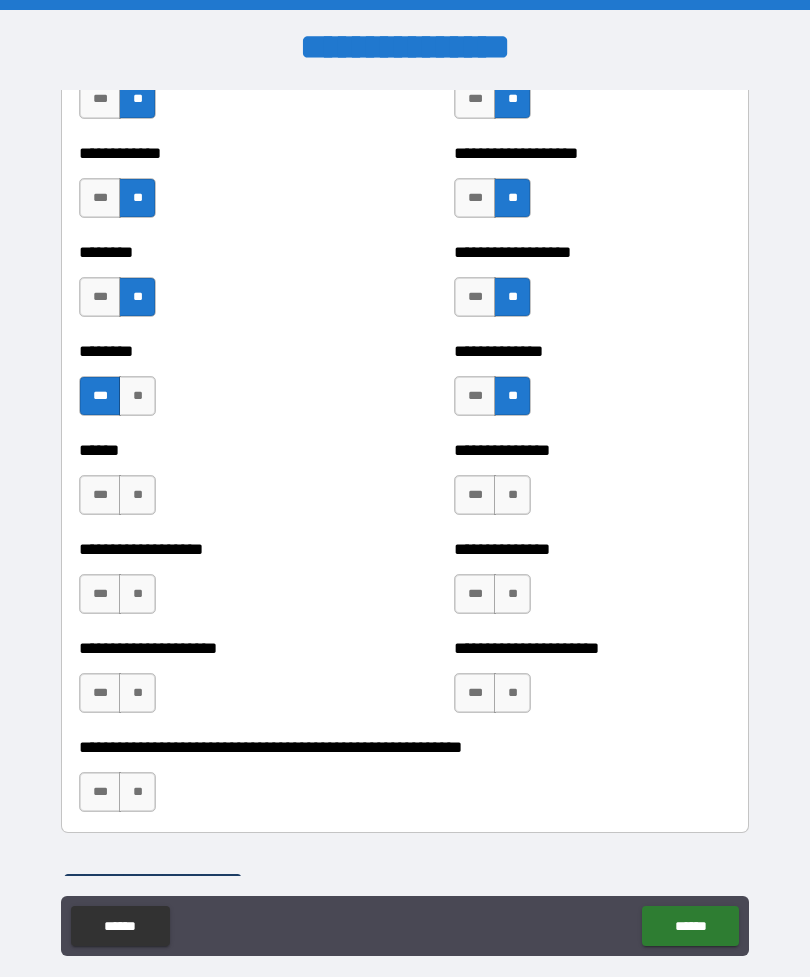 click on "**" at bounding box center (137, 495) 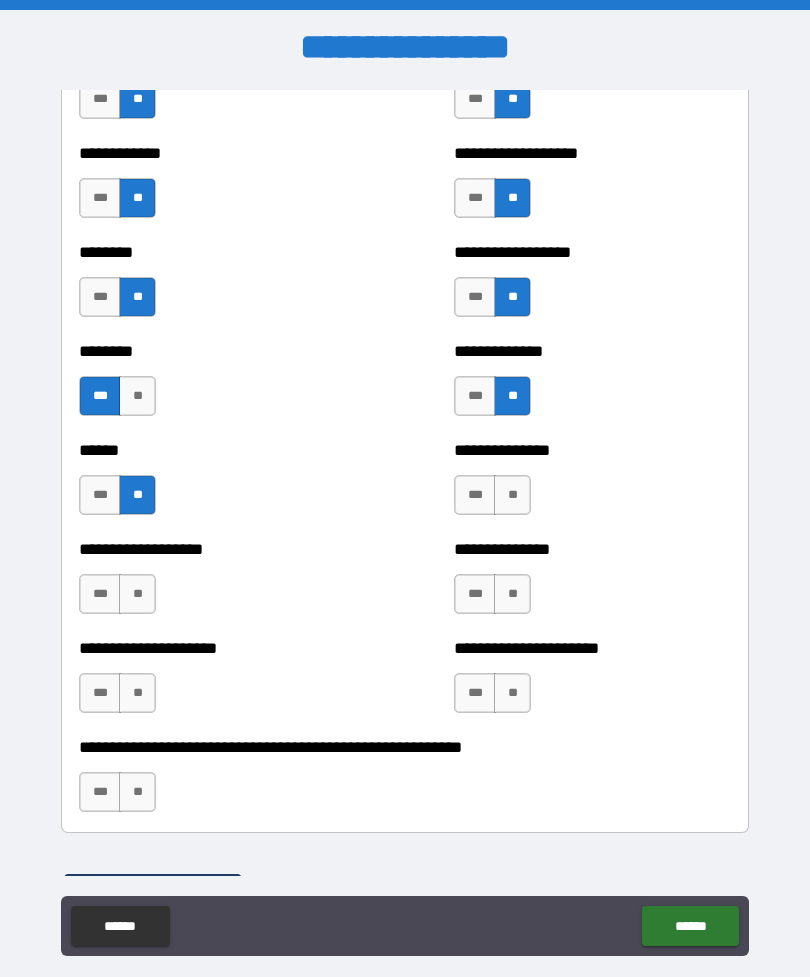 click on "**" at bounding box center (512, 495) 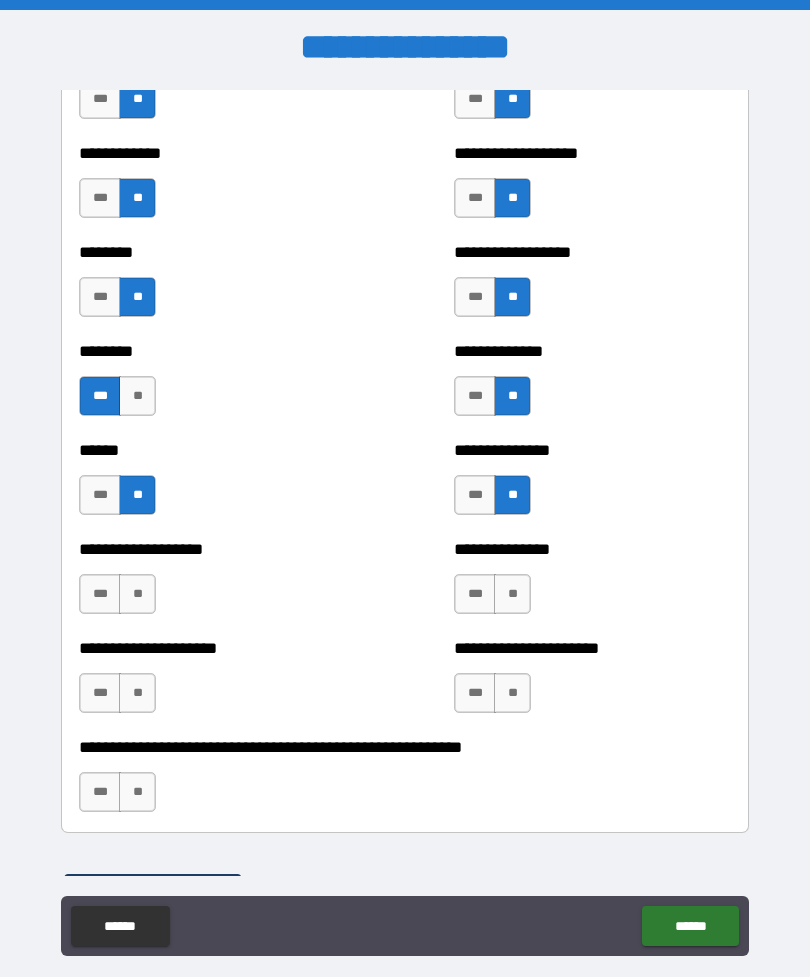 click on "**" at bounding box center [137, 594] 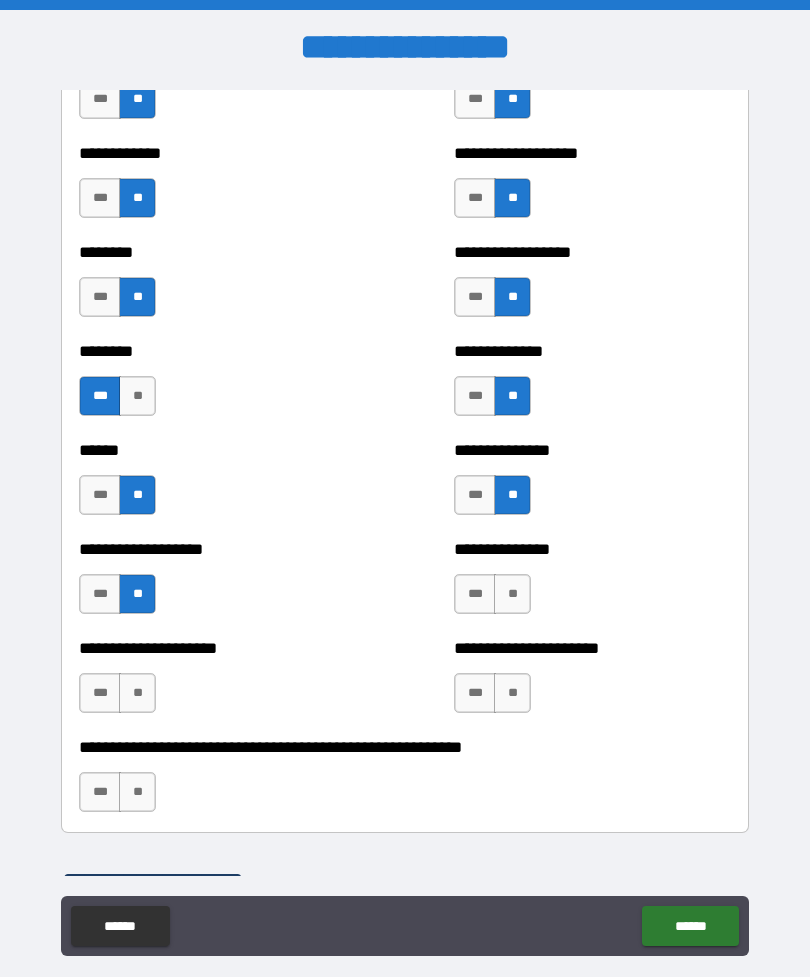 click on "**" at bounding box center (512, 594) 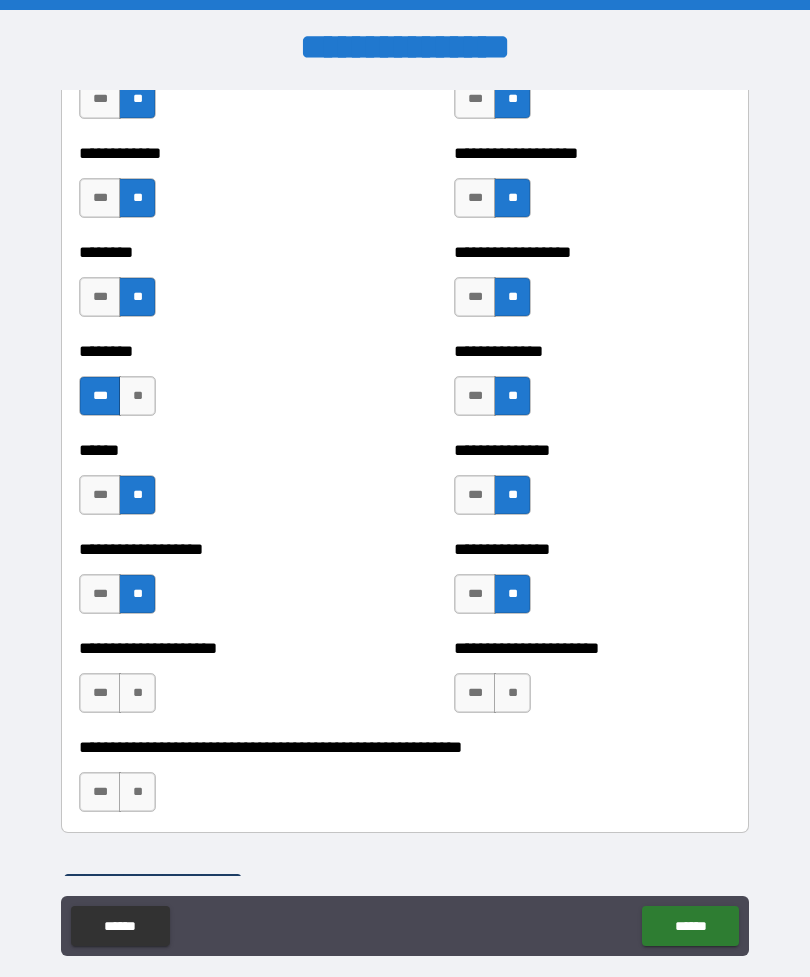 click on "**" at bounding box center (137, 693) 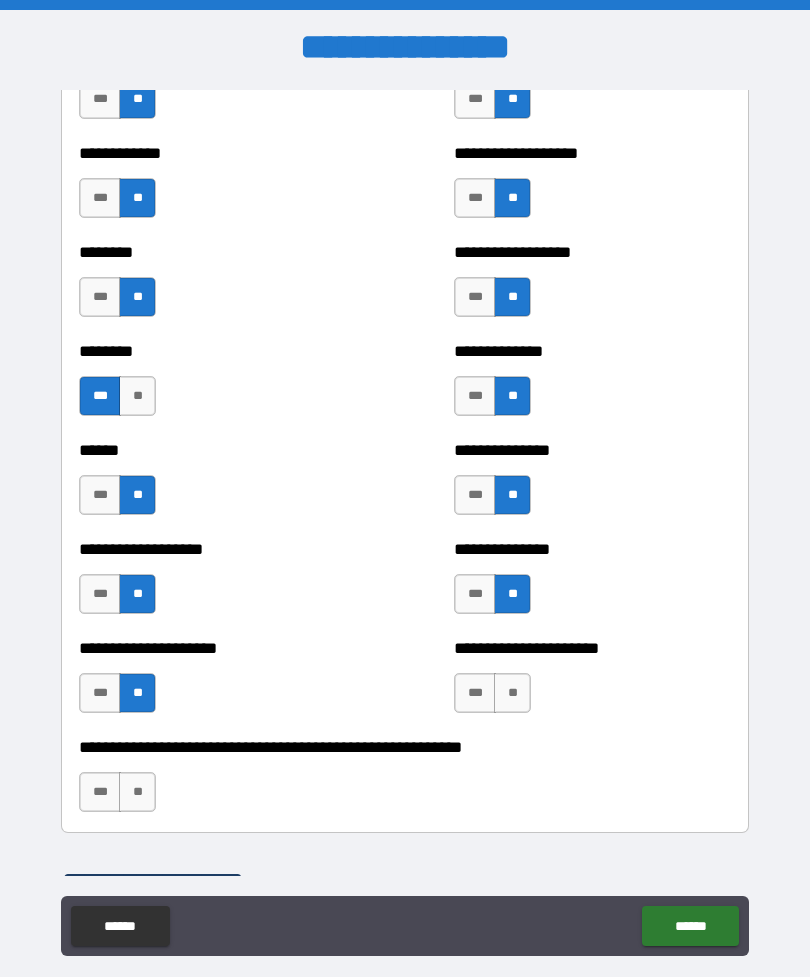 click on "**" at bounding box center [512, 693] 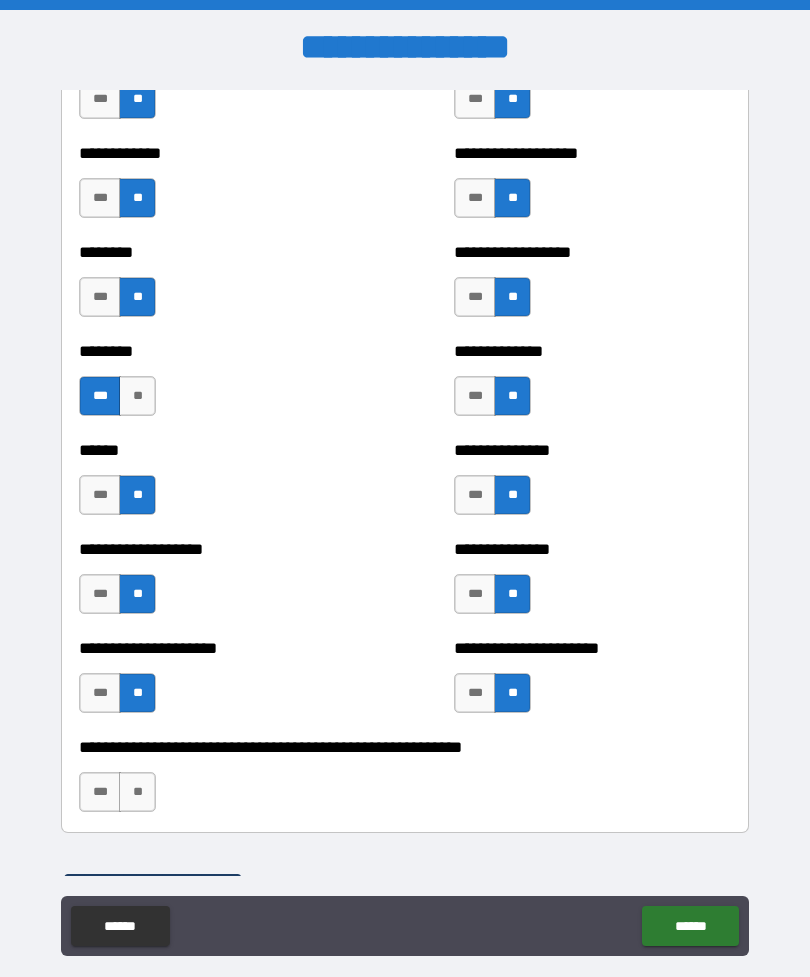 click on "**" at bounding box center (137, 792) 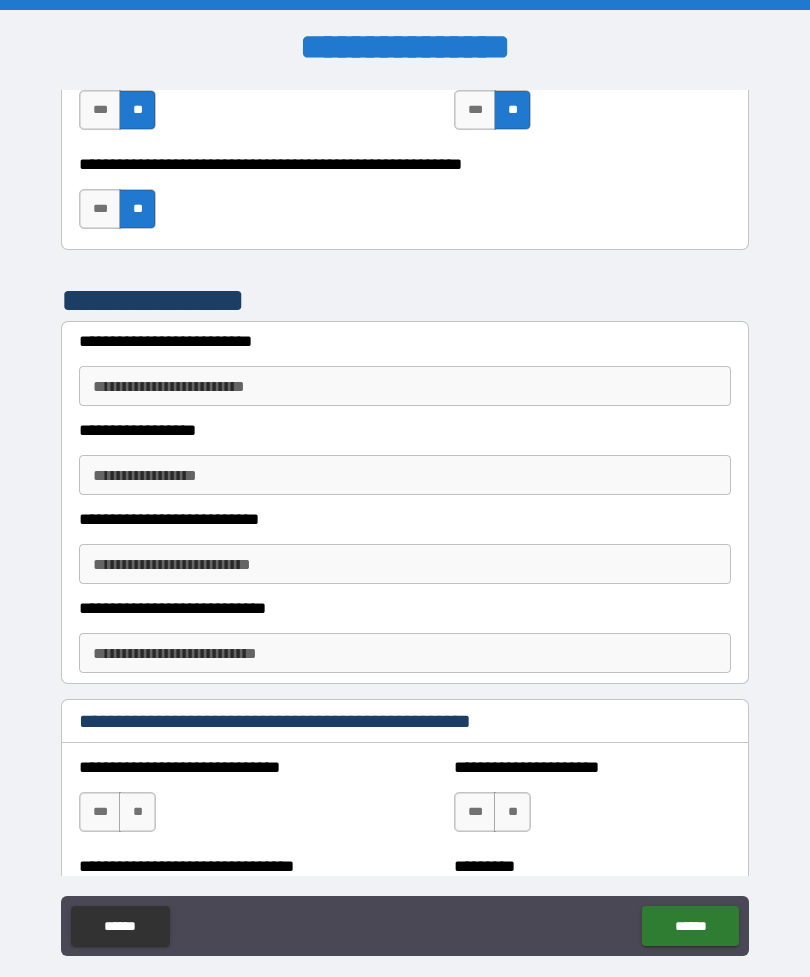 scroll, scrollTop: 4875, scrollLeft: 0, axis: vertical 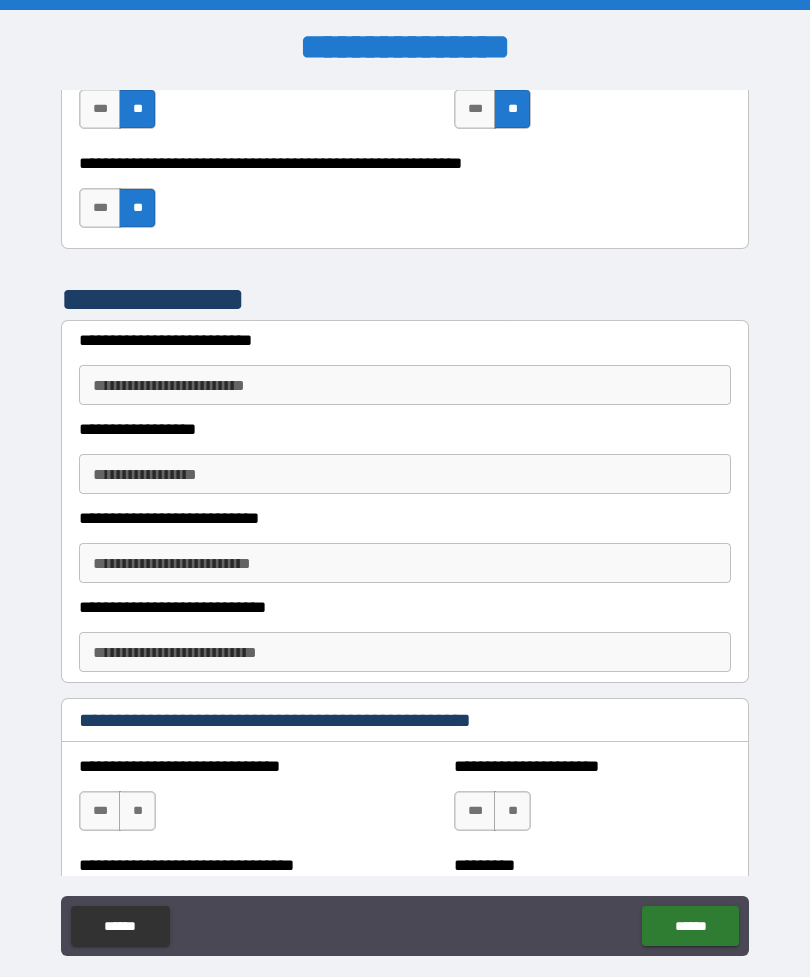 click on "**********" at bounding box center [405, 385] 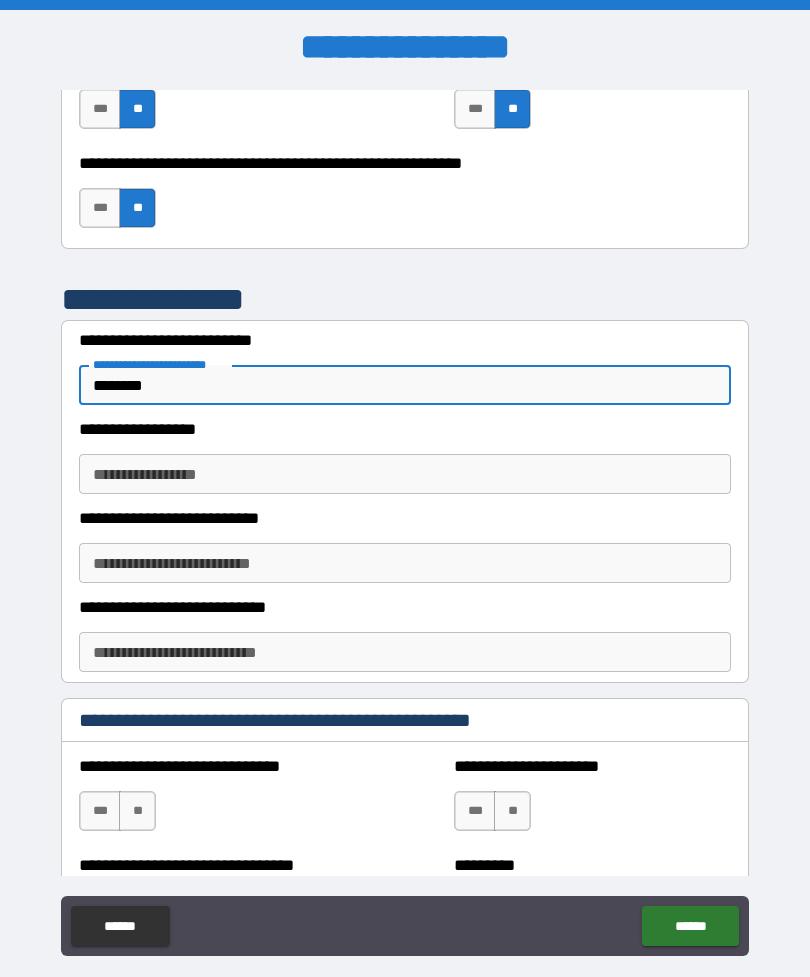 type on "********" 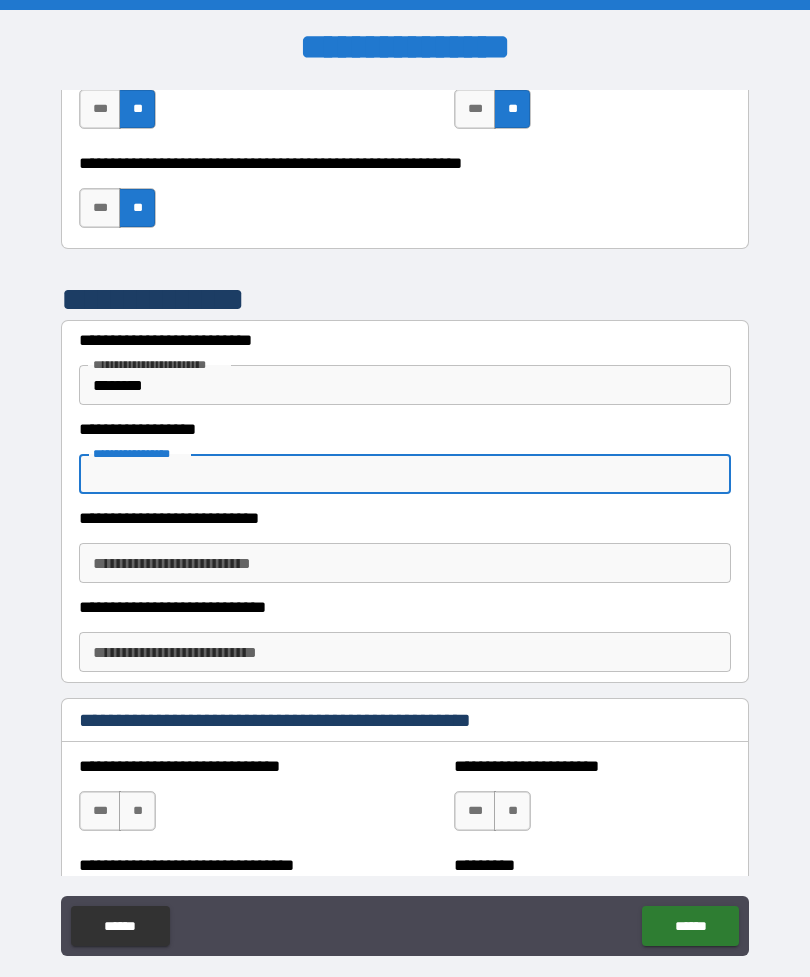 click on "**********" at bounding box center (405, 563) 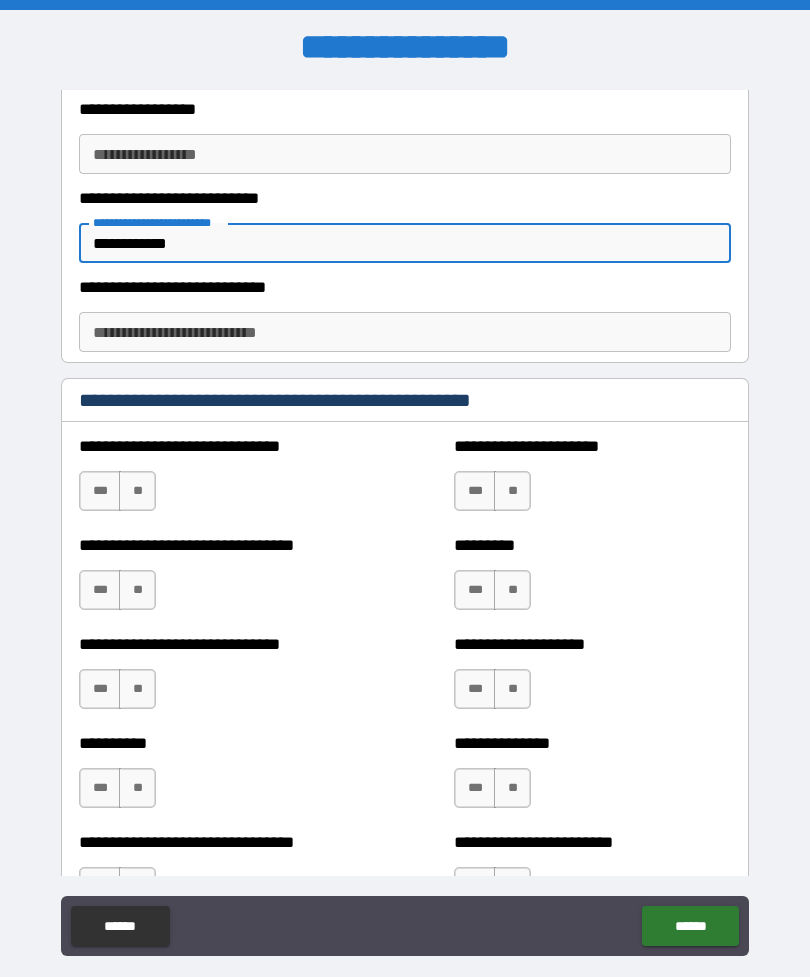 scroll, scrollTop: 5197, scrollLeft: 0, axis: vertical 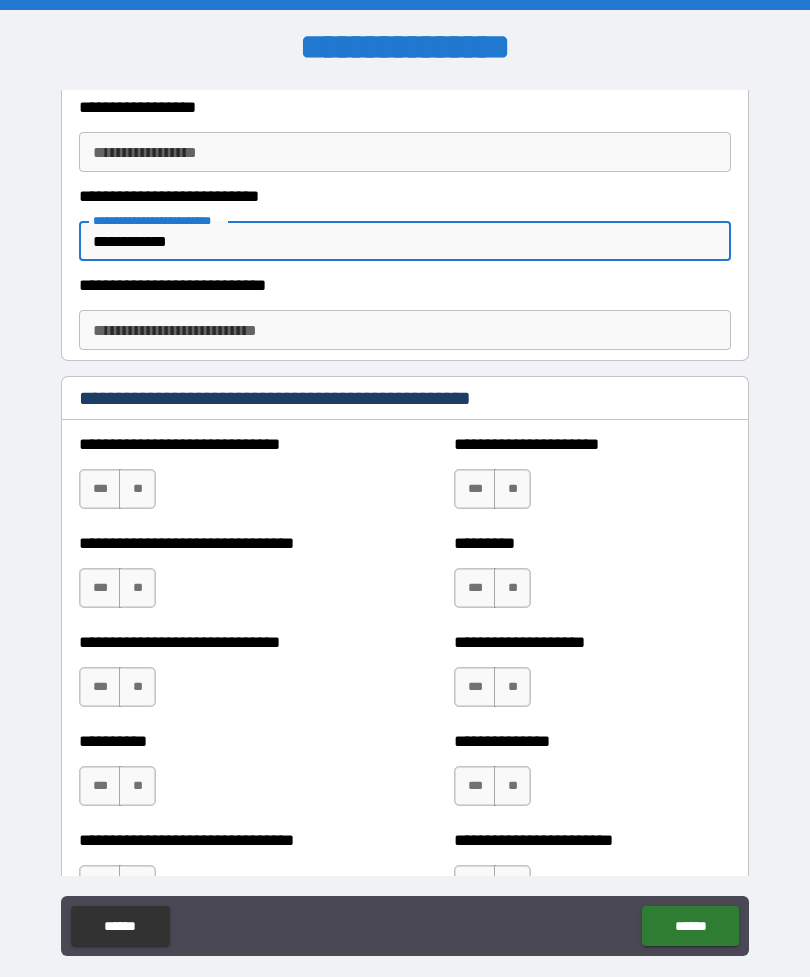 type on "**********" 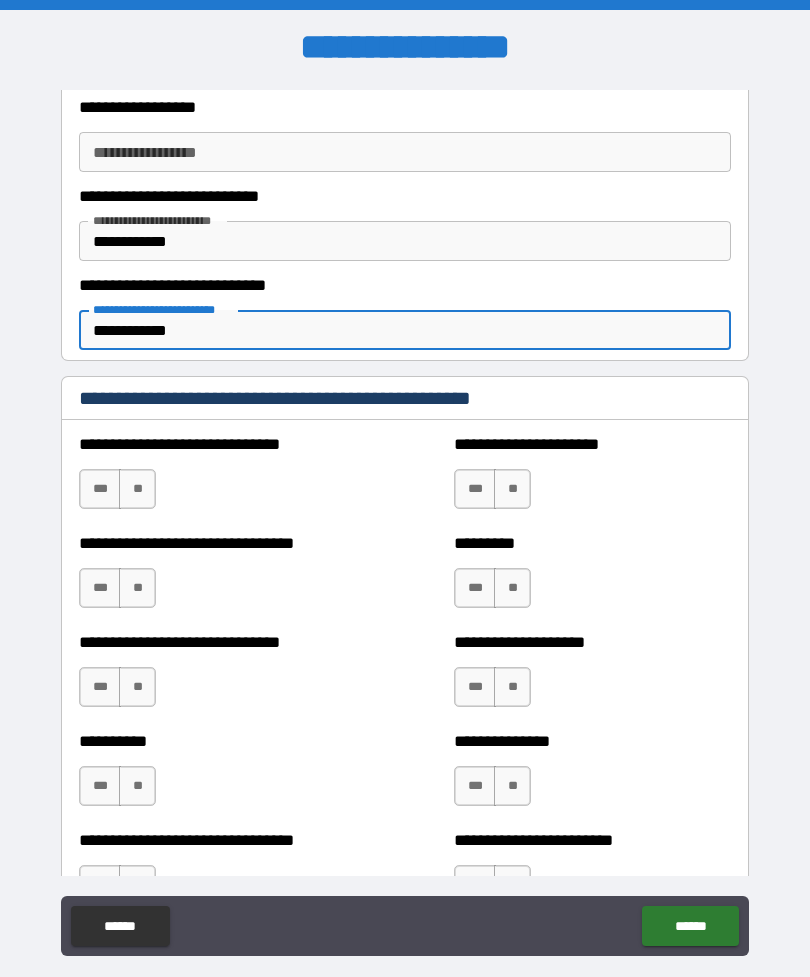 type on "**********" 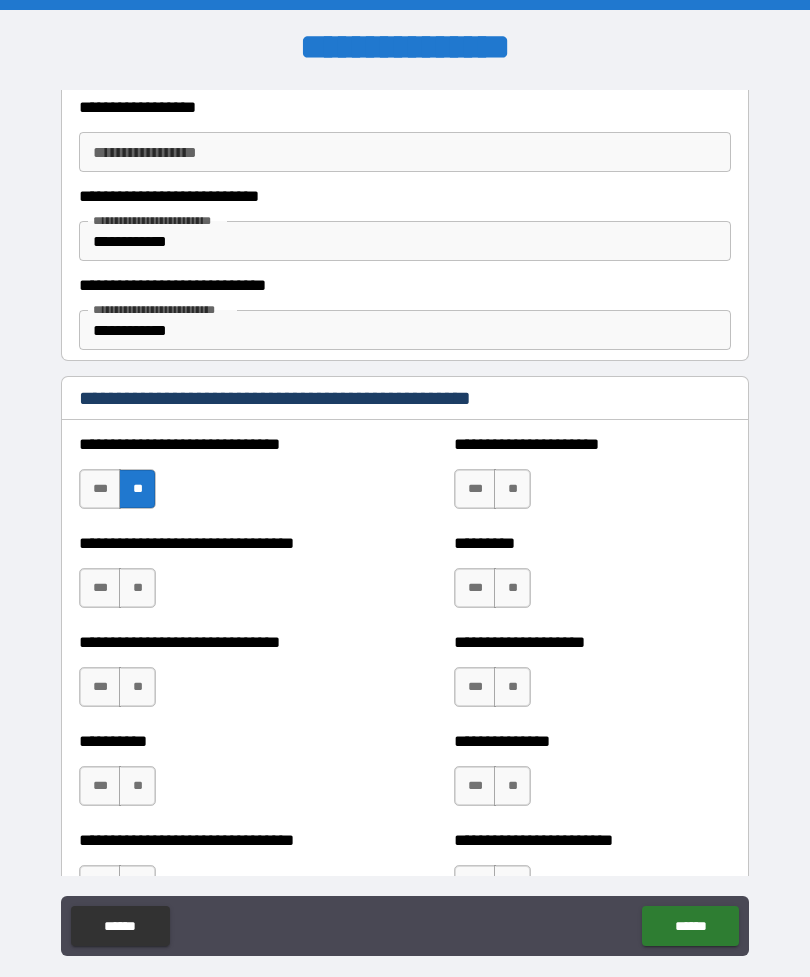 click on "**" at bounding box center (512, 489) 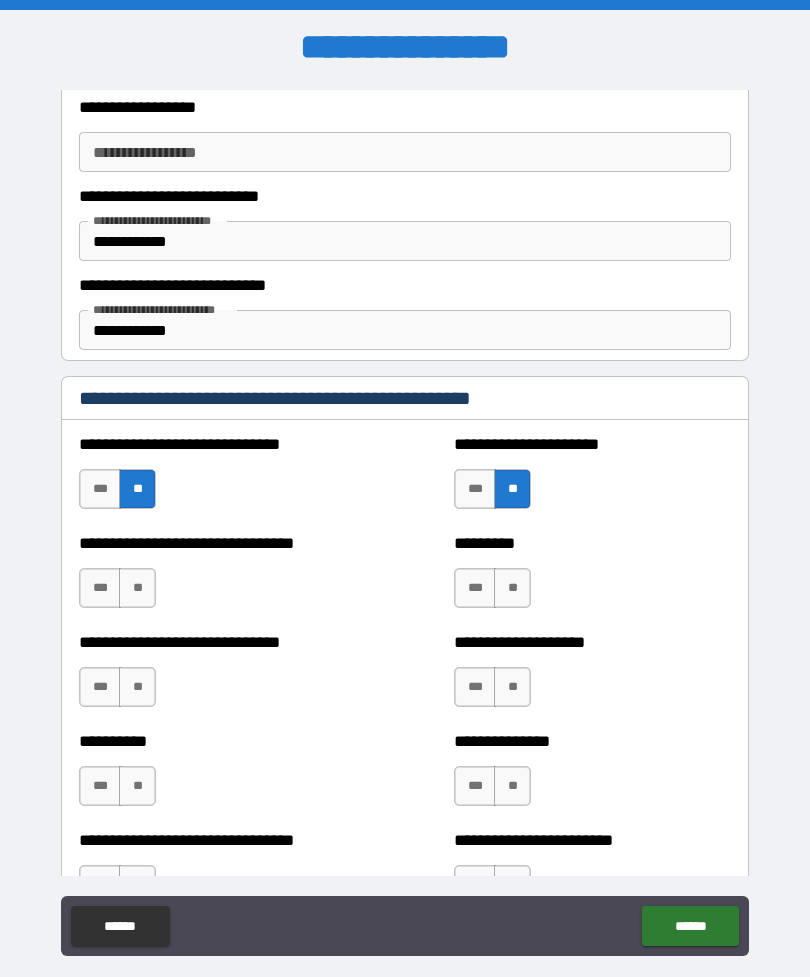 click on "**" at bounding box center [137, 588] 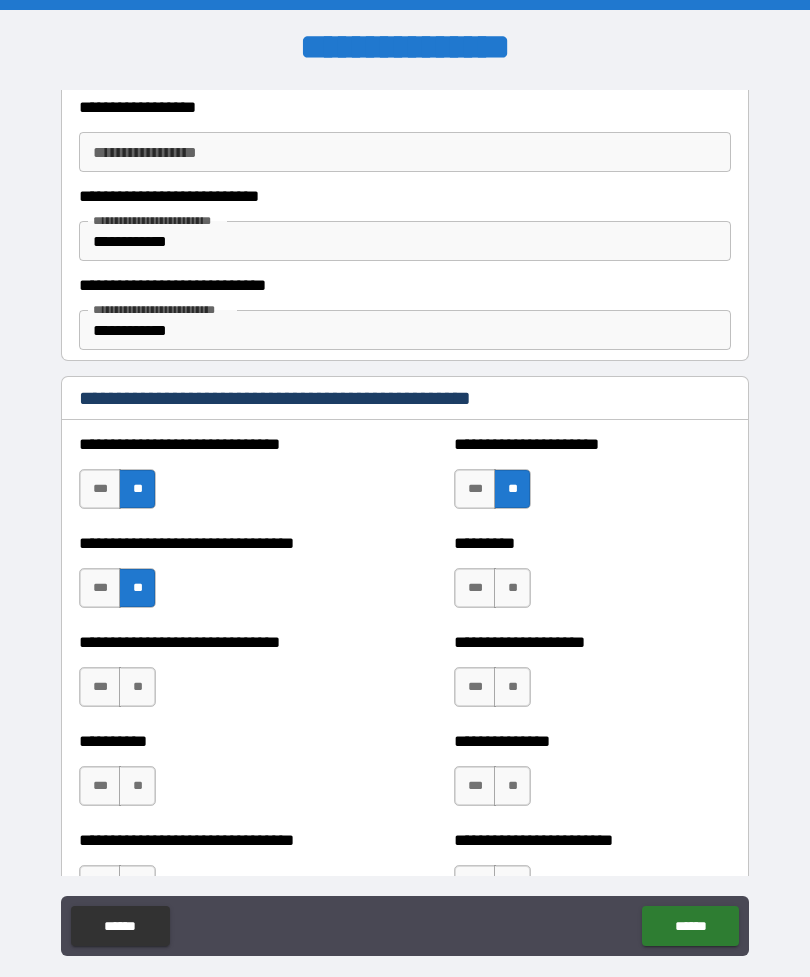 click on "**" at bounding box center [512, 588] 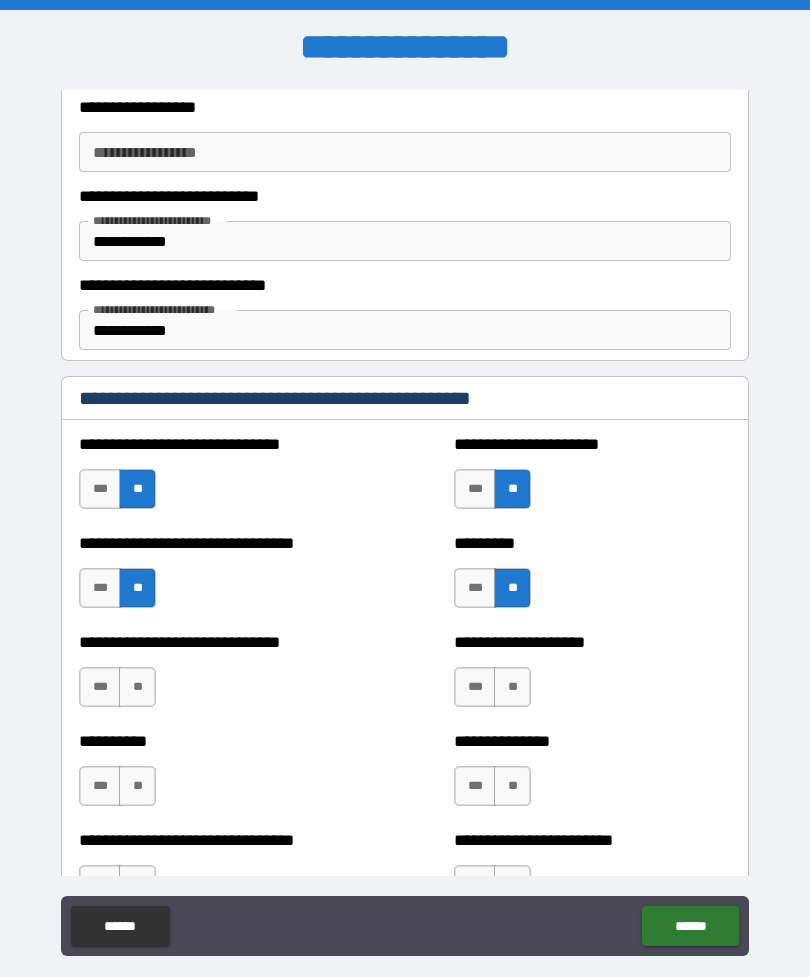 click on "**" at bounding box center [137, 687] 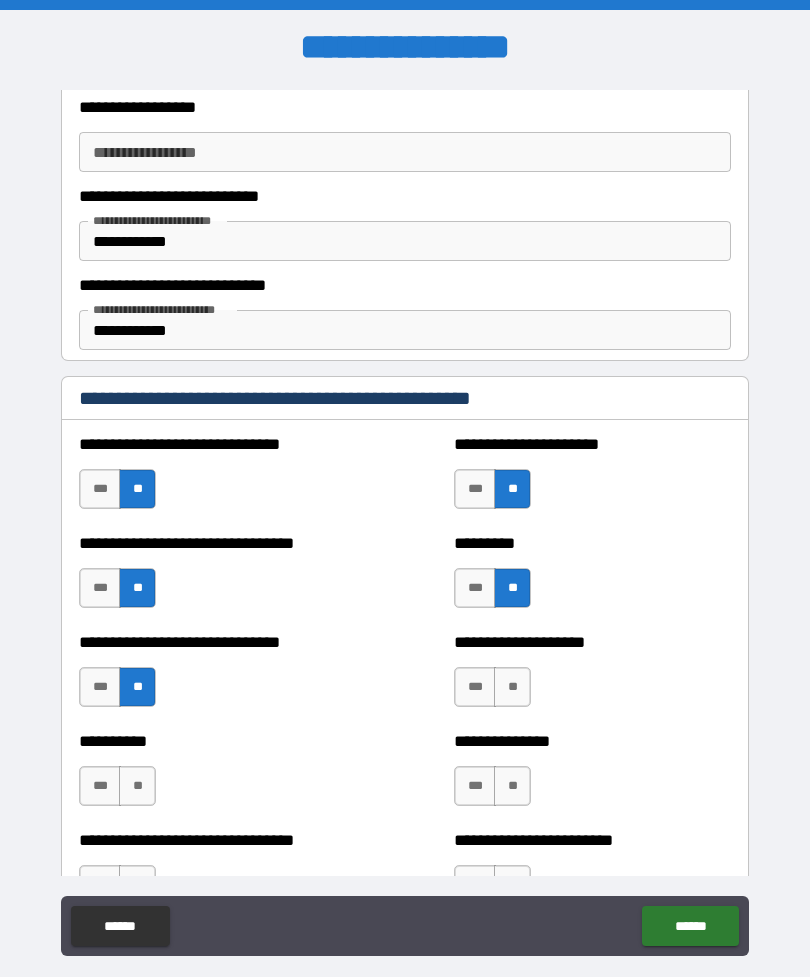 click on "**" at bounding box center [512, 687] 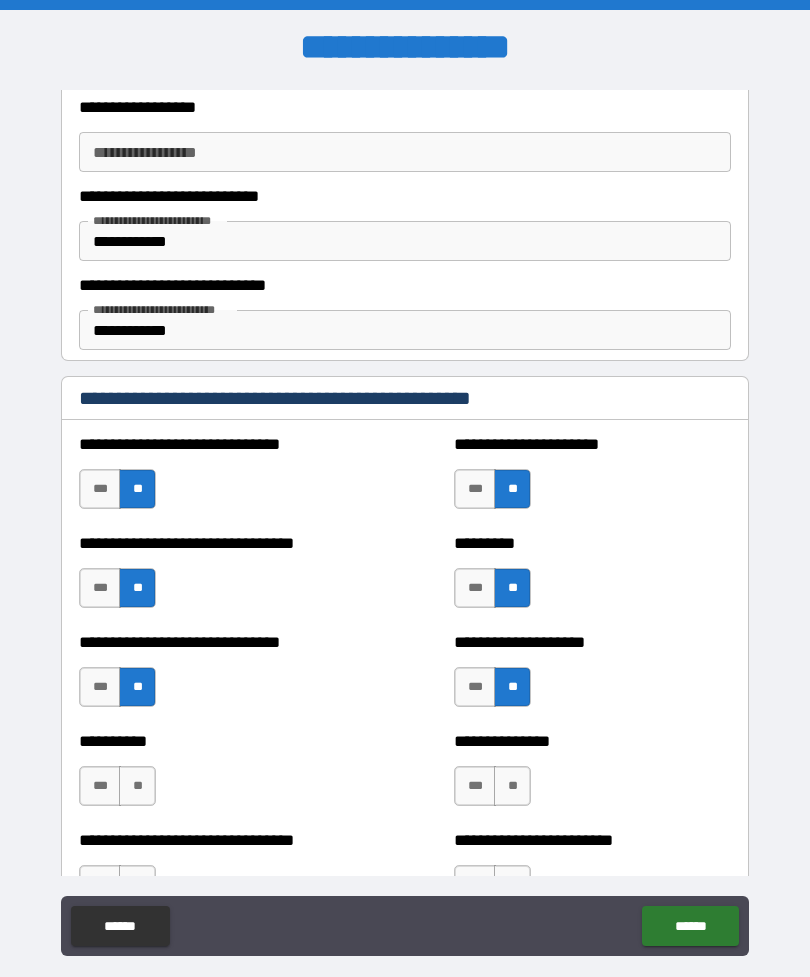 click on "**" at bounding box center [137, 786] 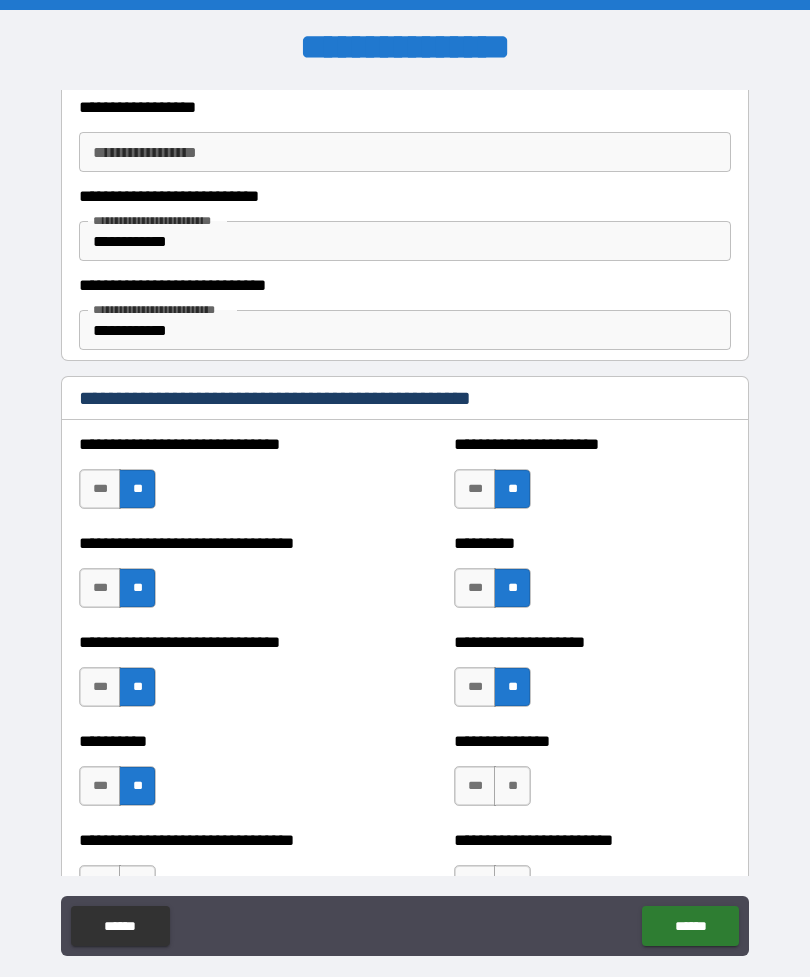 click on "**" at bounding box center (512, 786) 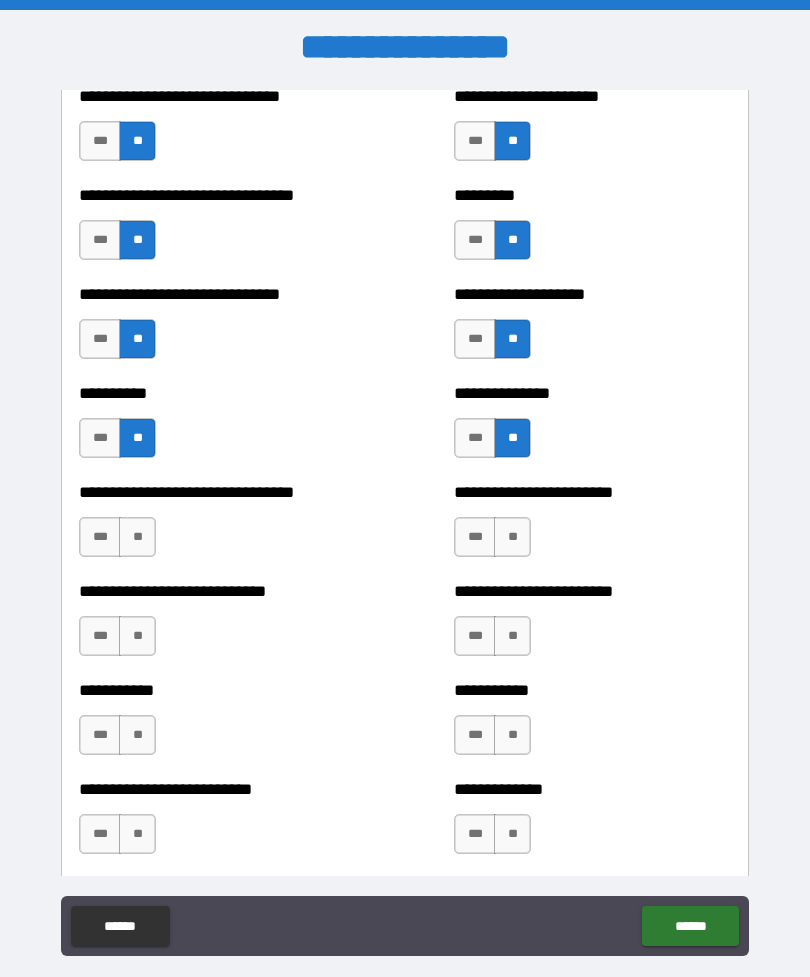 scroll, scrollTop: 5546, scrollLeft: 0, axis: vertical 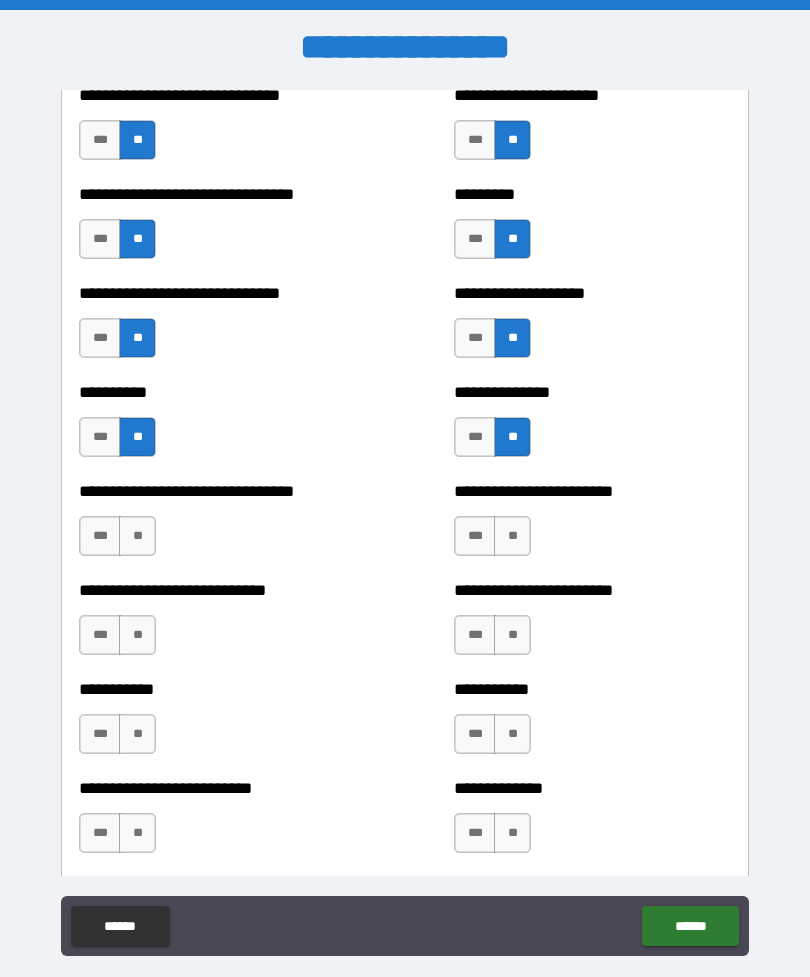 click on "**" at bounding box center (137, 635) 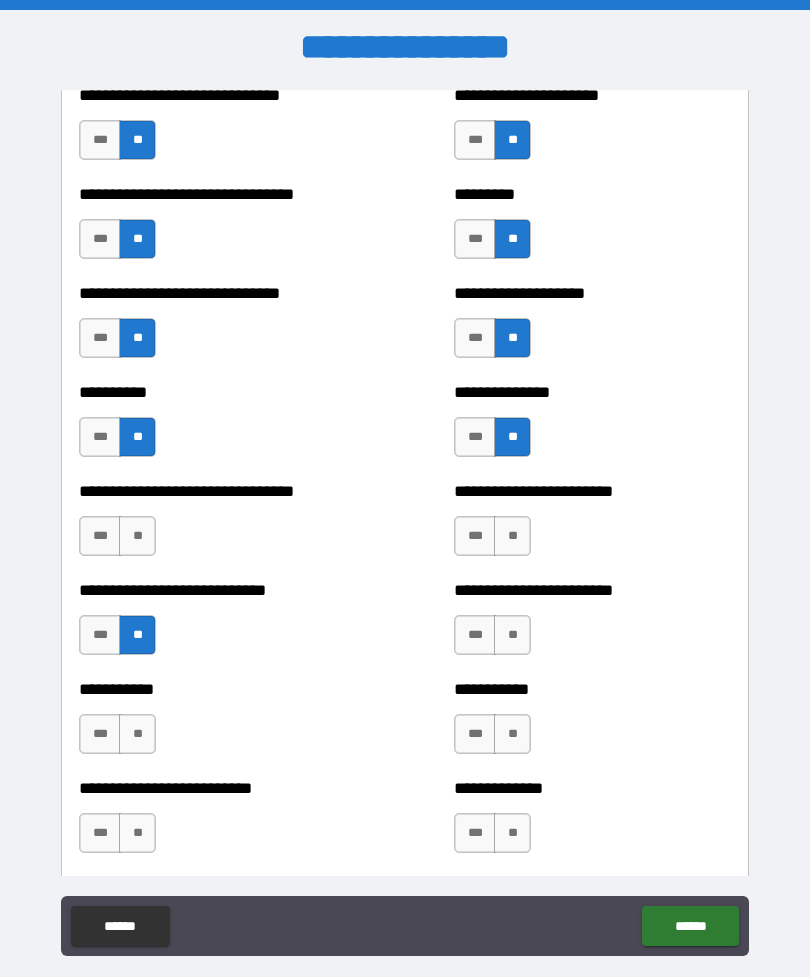 click on "***" at bounding box center (100, 635) 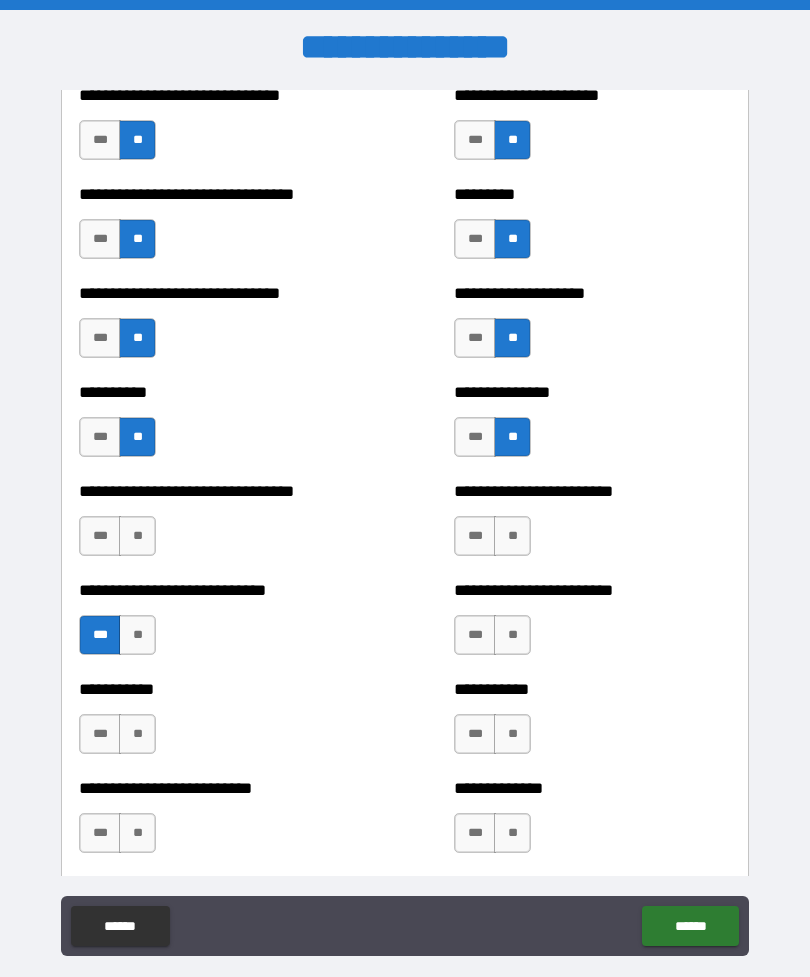 click on "**" at bounding box center (137, 536) 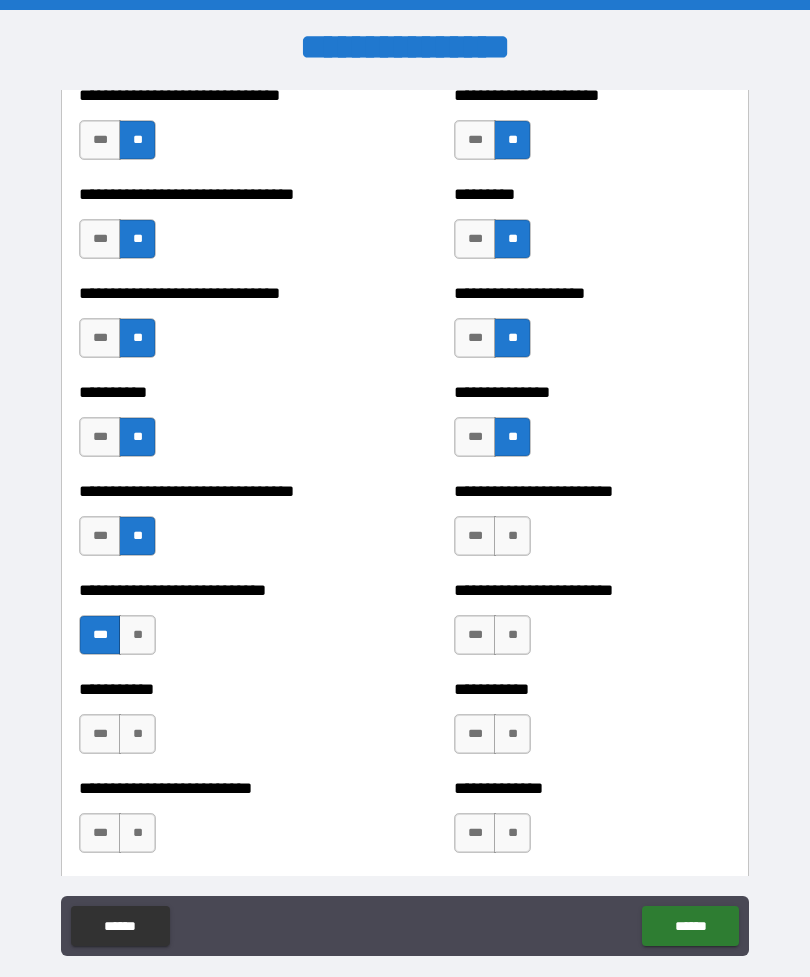 click on "**" at bounding box center [512, 536] 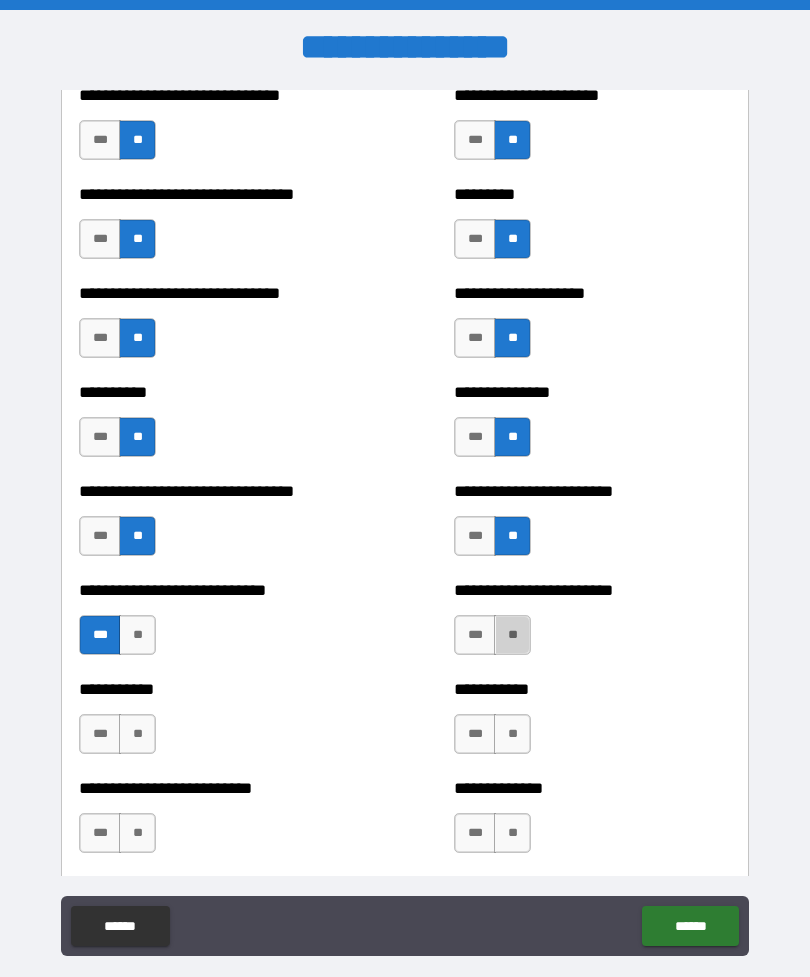 click on "**" at bounding box center [512, 635] 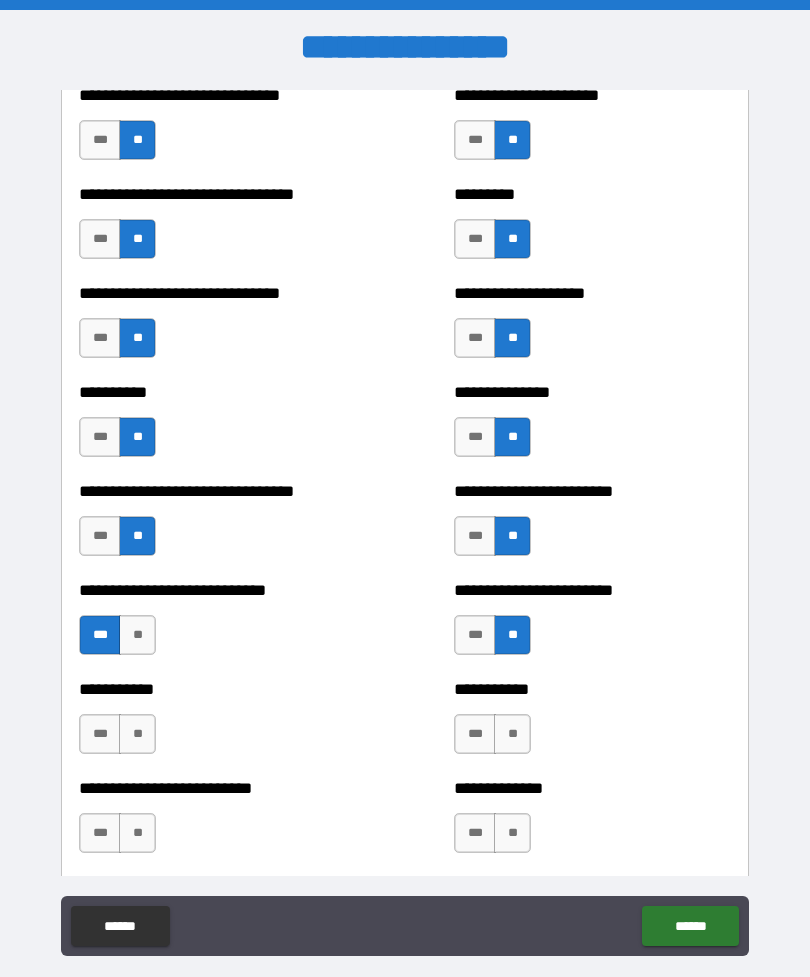 click on "**" at bounding box center (137, 734) 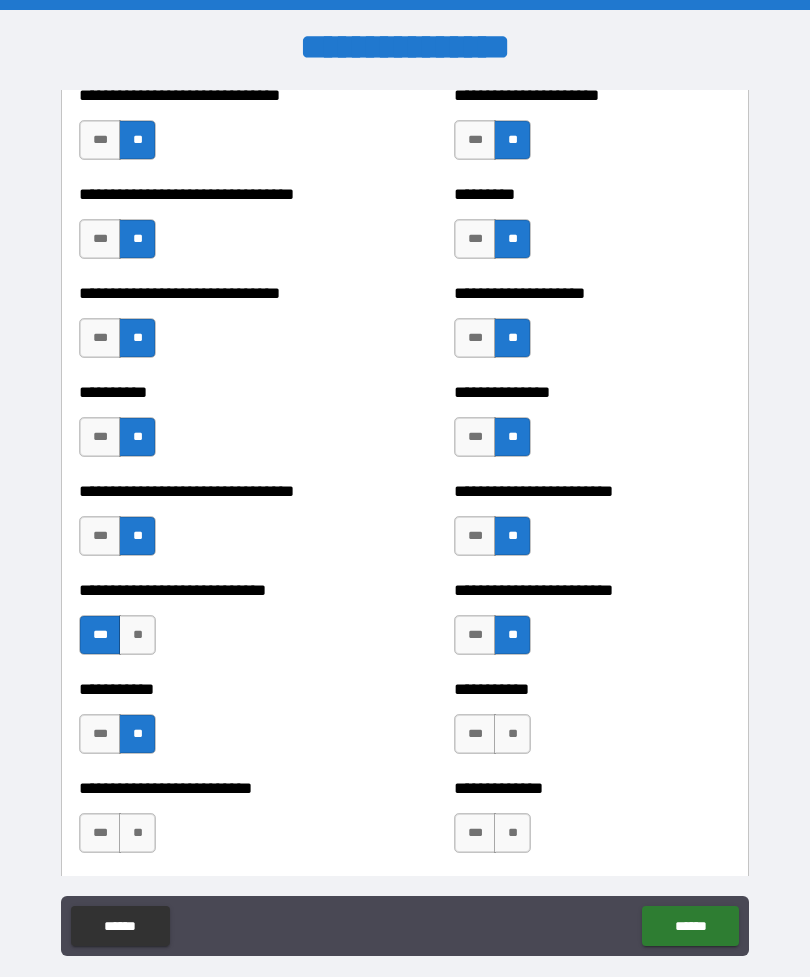 click on "**" at bounding box center [512, 734] 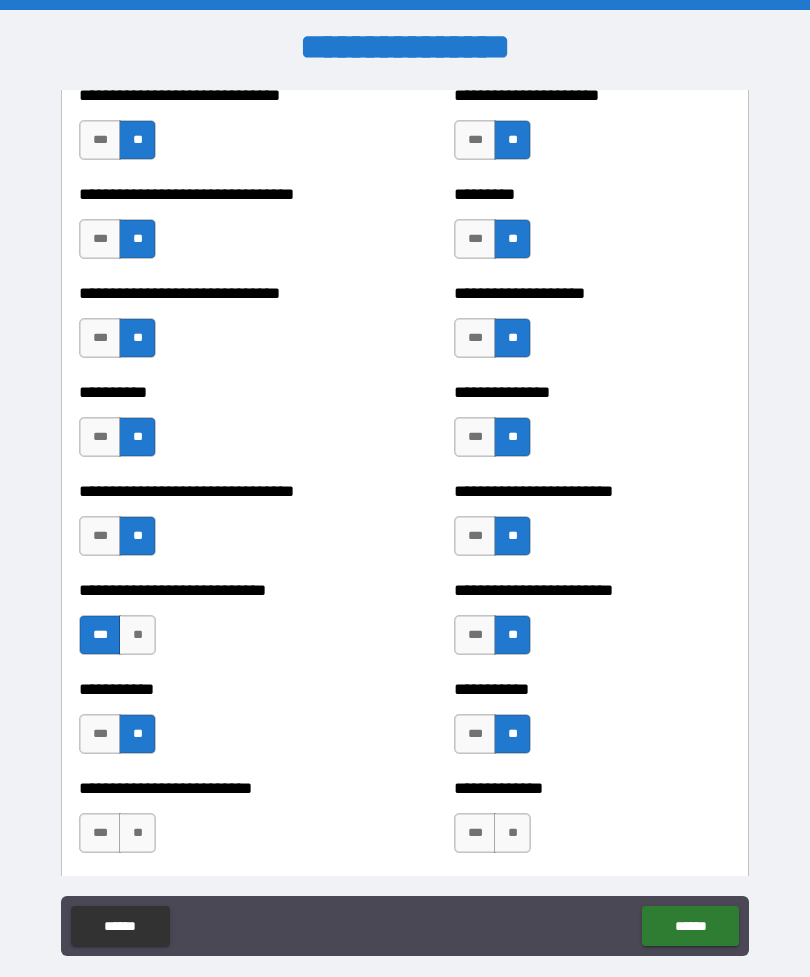 click on "***" at bounding box center [475, 734] 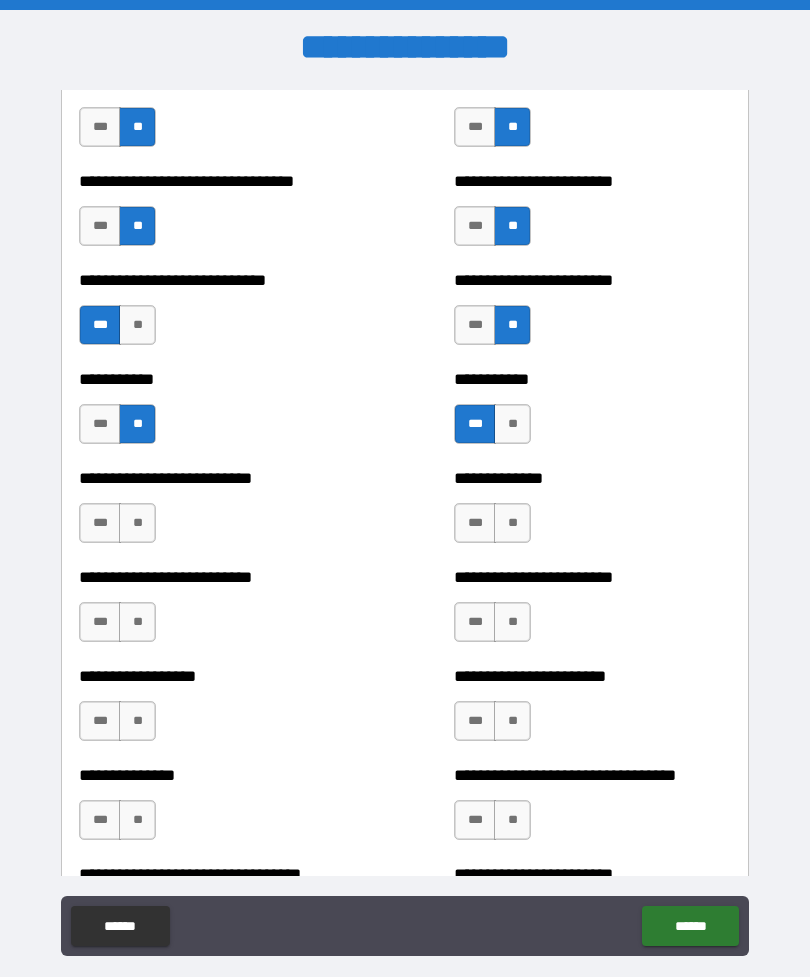 scroll, scrollTop: 5858, scrollLeft: 0, axis: vertical 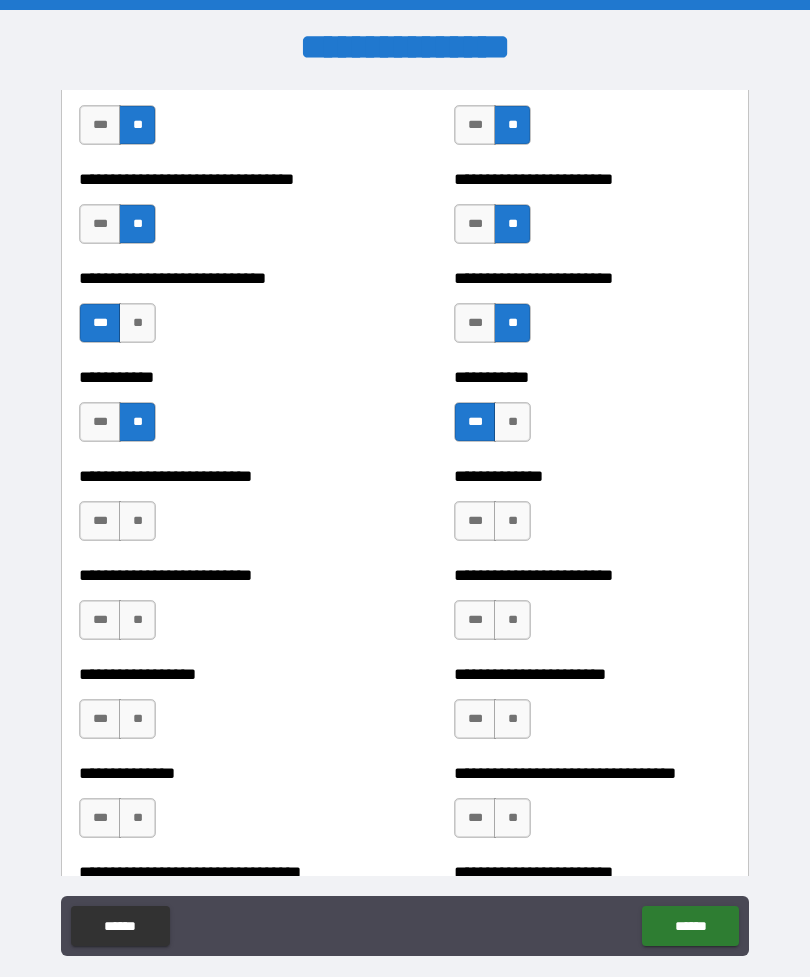 click on "**" at bounding box center (137, 521) 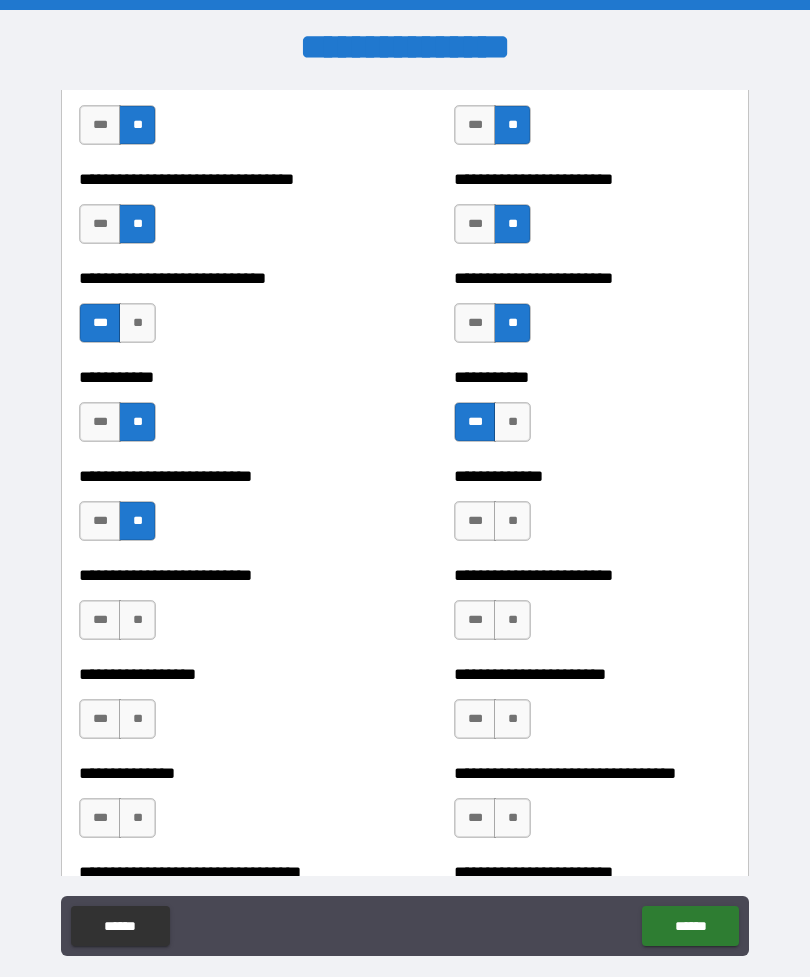 click on "**" at bounding box center (137, 620) 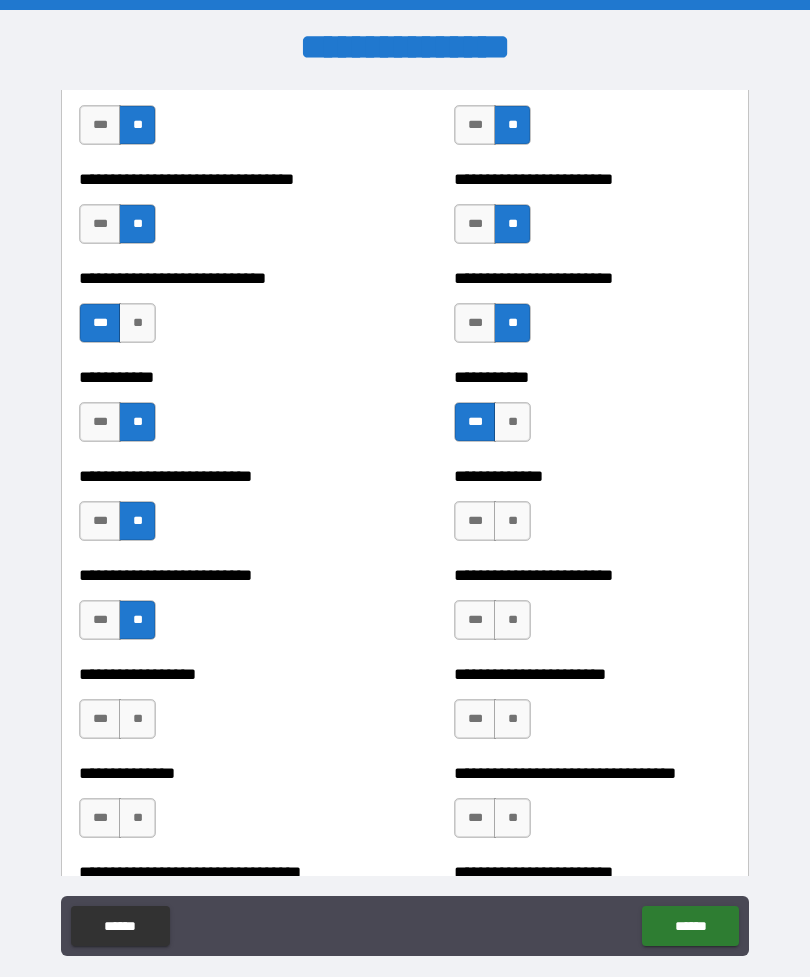 click on "**" at bounding box center (512, 521) 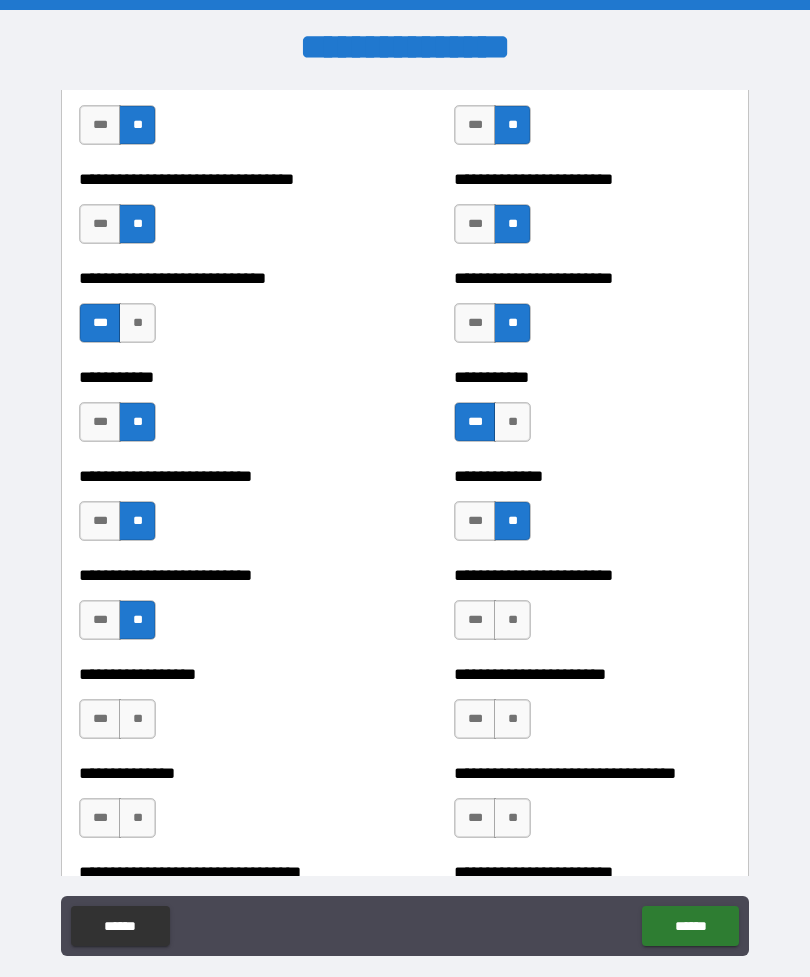click on "**" at bounding box center (512, 620) 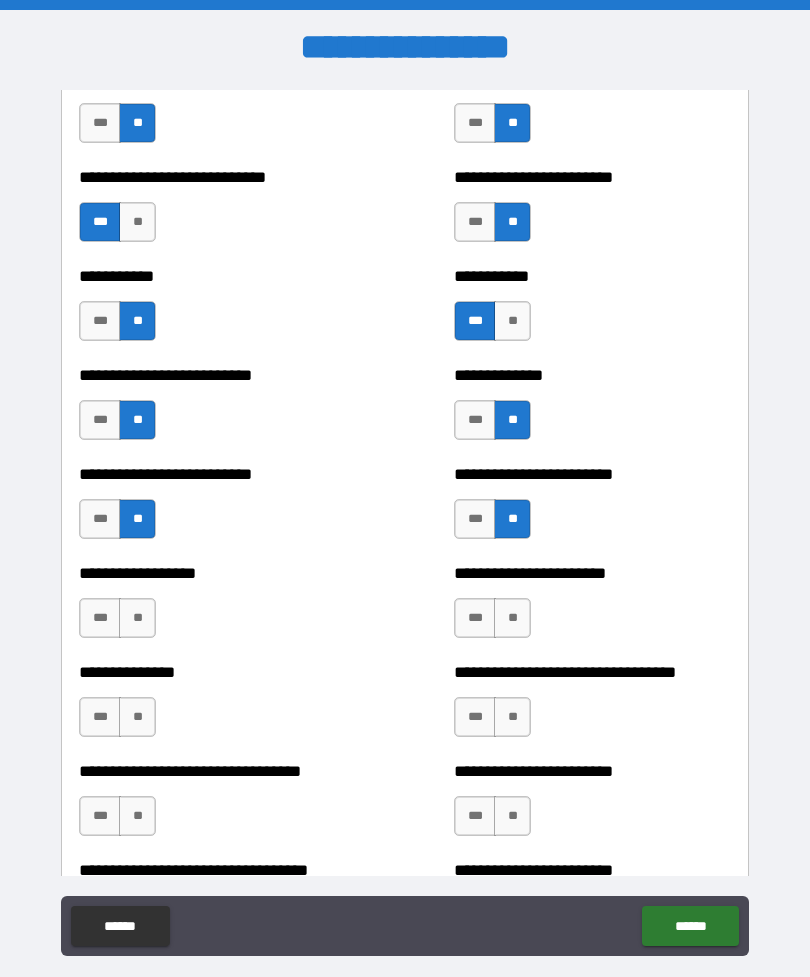scroll, scrollTop: 5963, scrollLeft: 0, axis: vertical 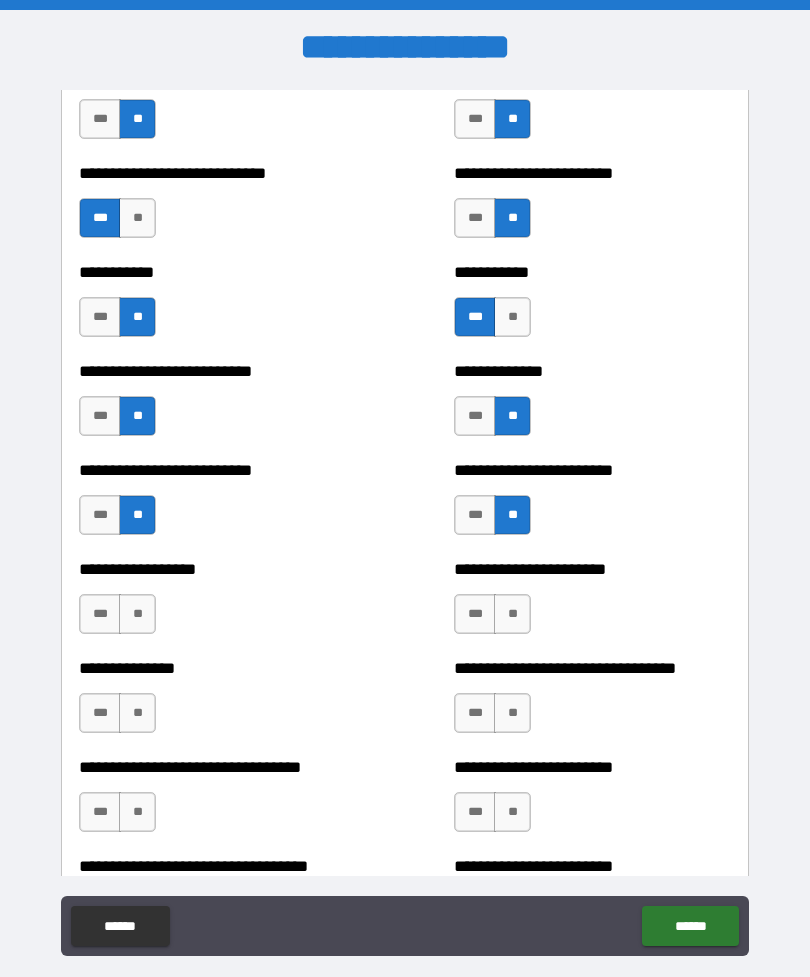 click on "**" at bounding box center (137, 614) 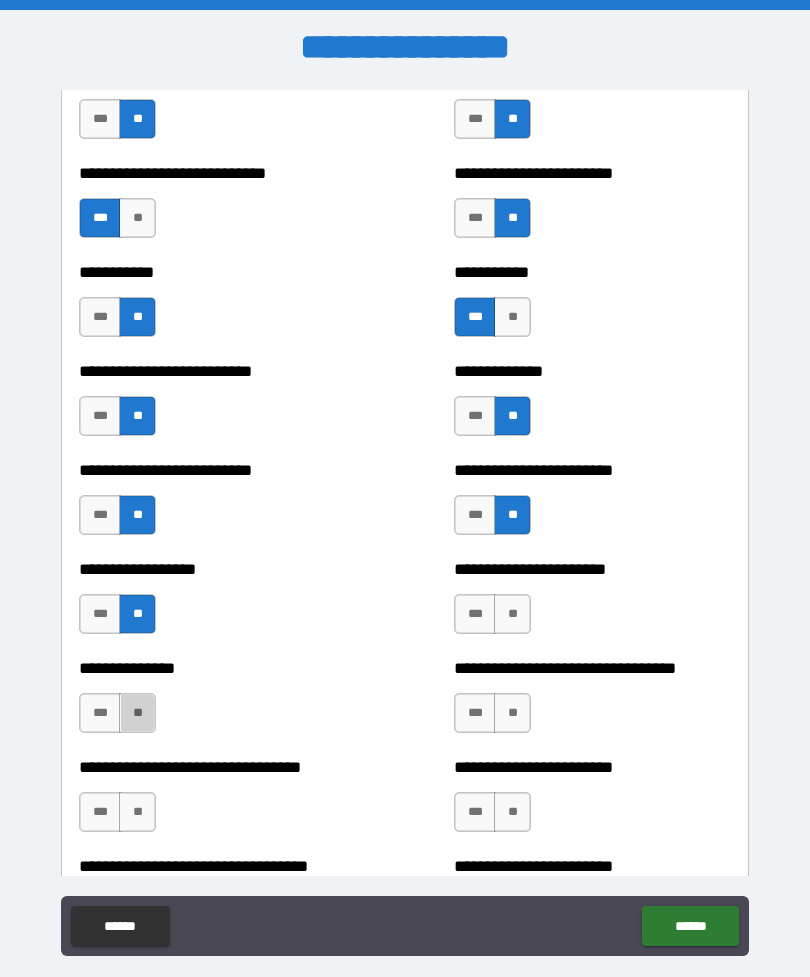 click on "**" at bounding box center (137, 713) 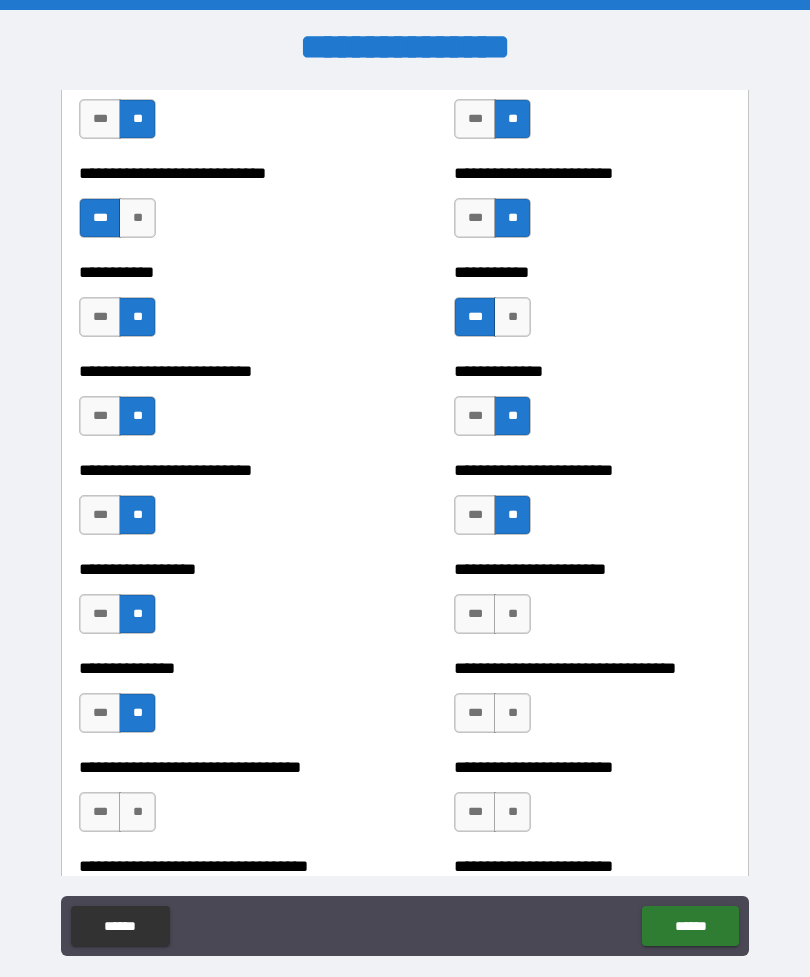 click on "**" at bounding box center [512, 614] 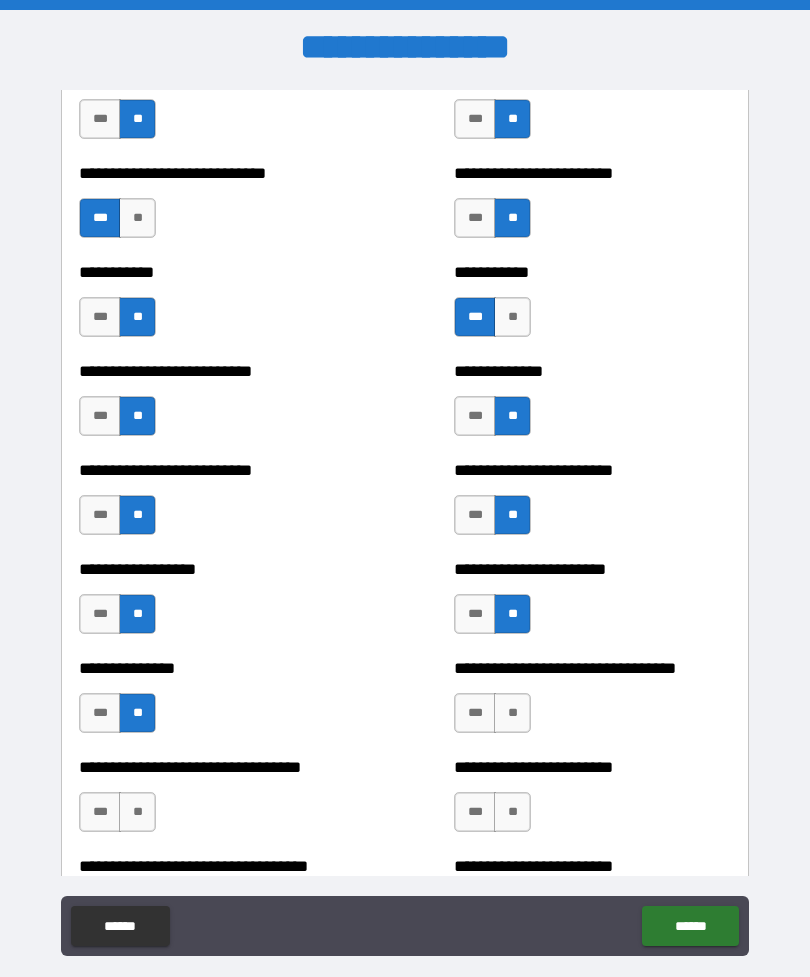 click on "**" at bounding box center [512, 713] 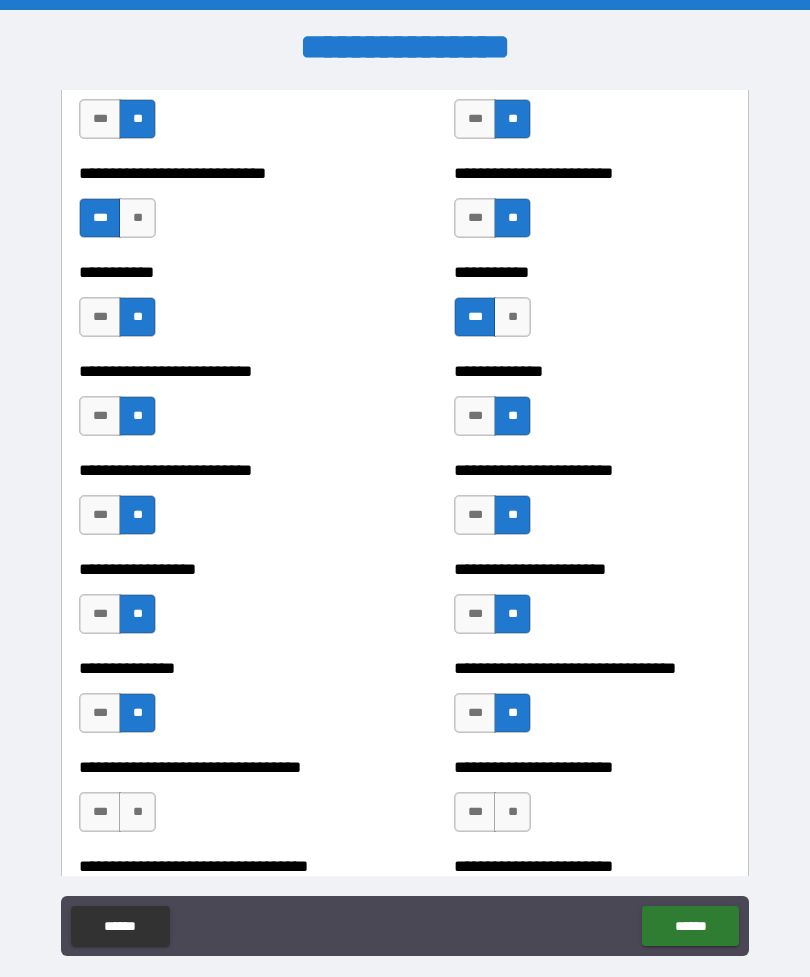 click on "**" at bounding box center (512, 812) 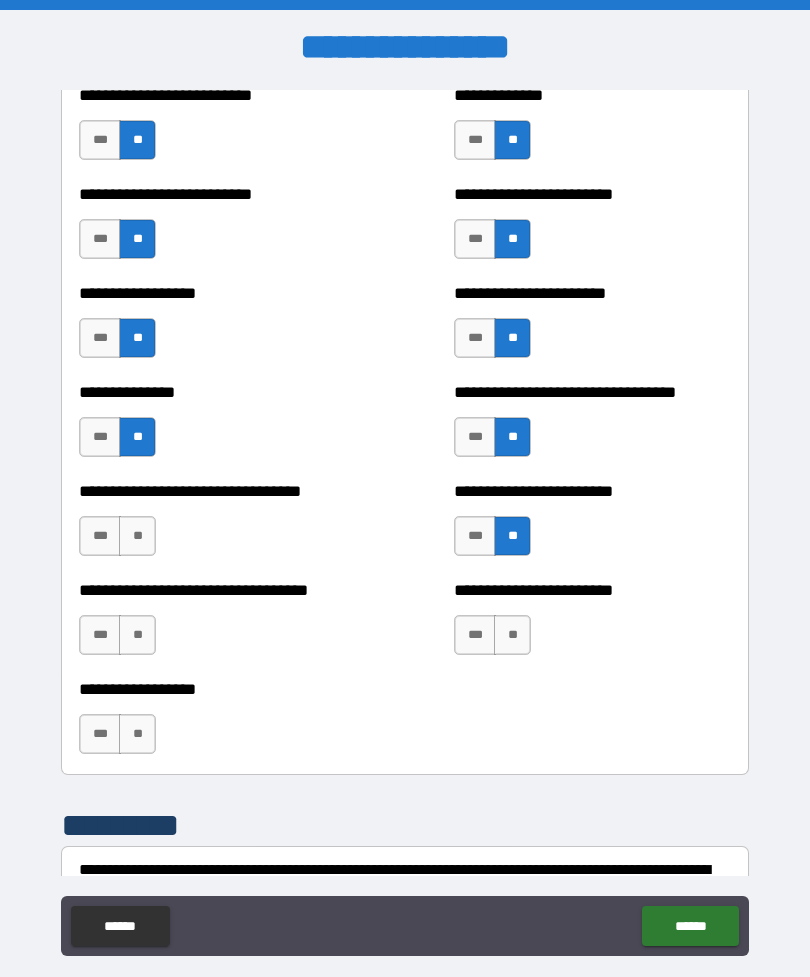 scroll, scrollTop: 6241, scrollLeft: 0, axis: vertical 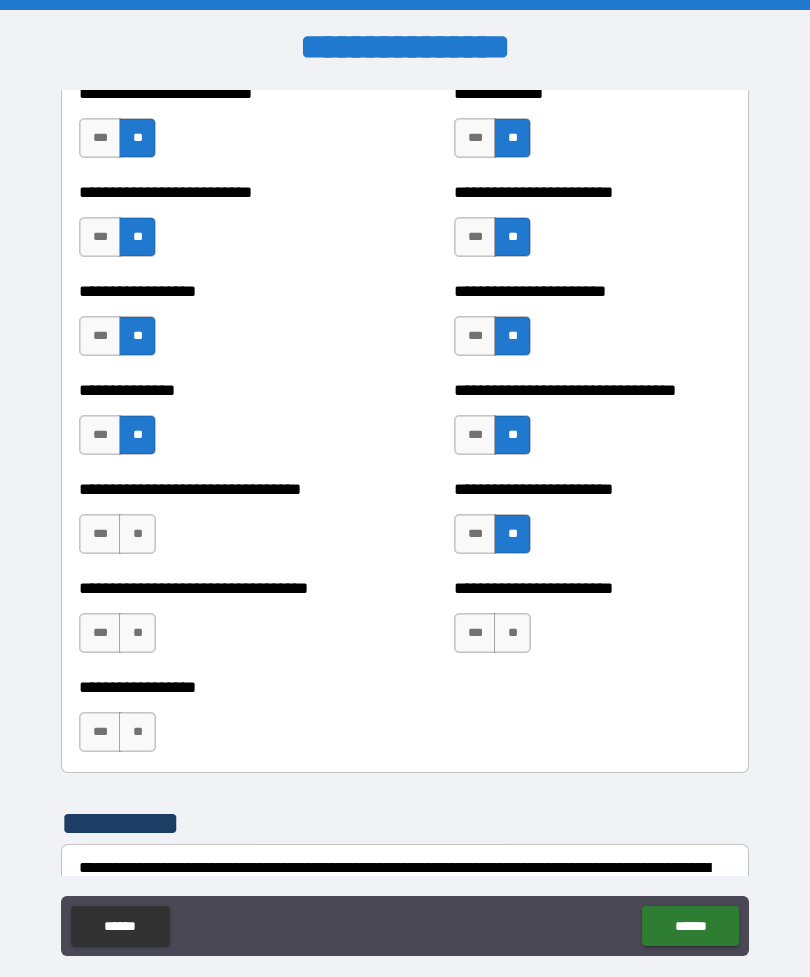 click on "***" at bounding box center [475, 633] 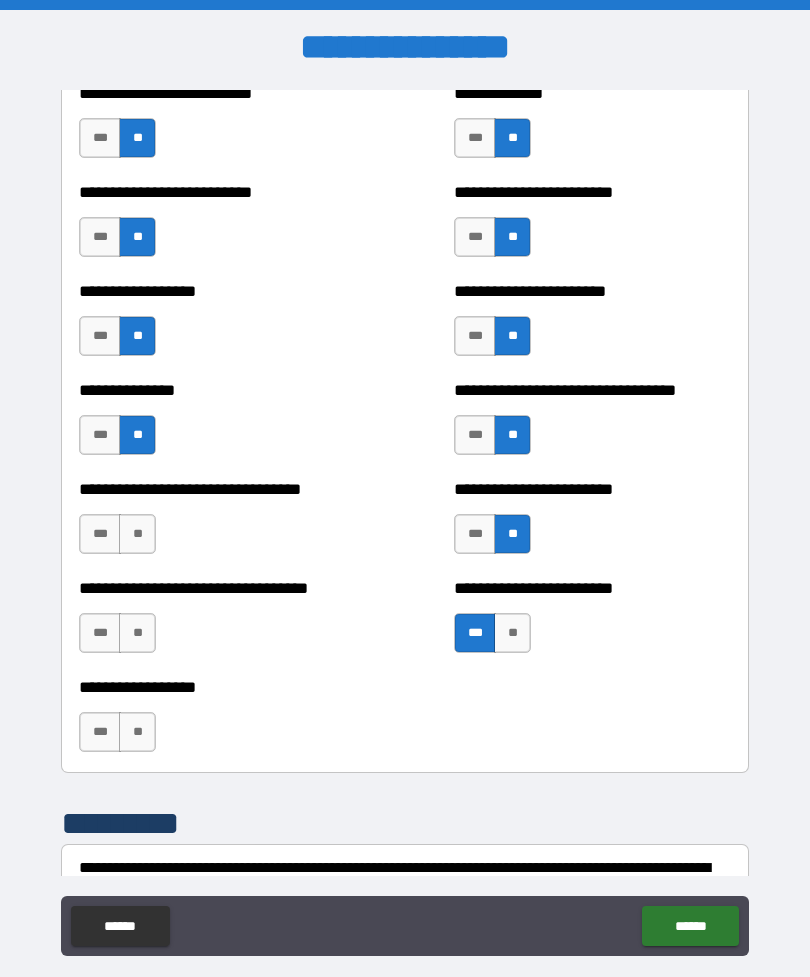 click on "**" at bounding box center (137, 732) 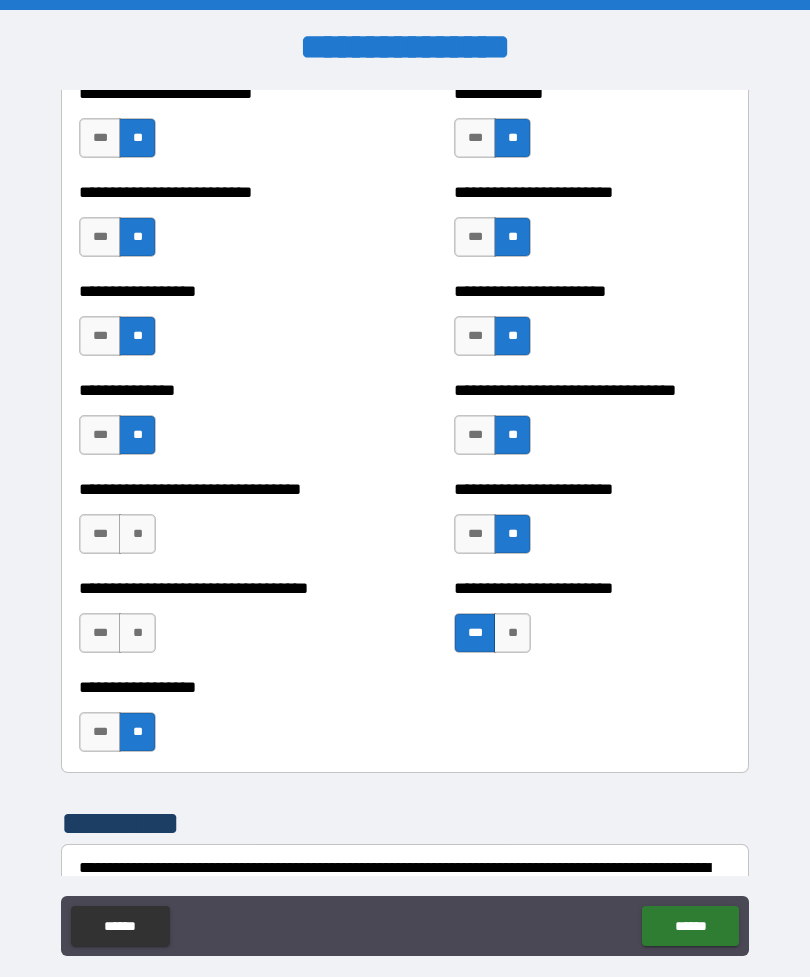 click on "**" at bounding box center [137, 633] 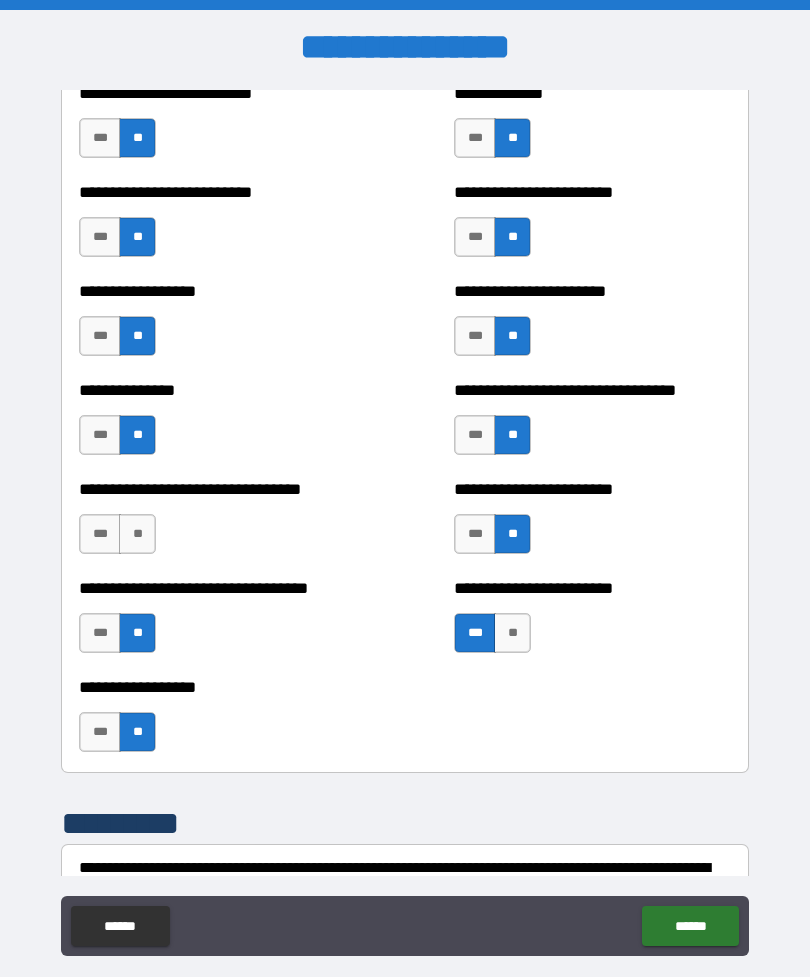 click on "**" at bounding box center [137, 534] 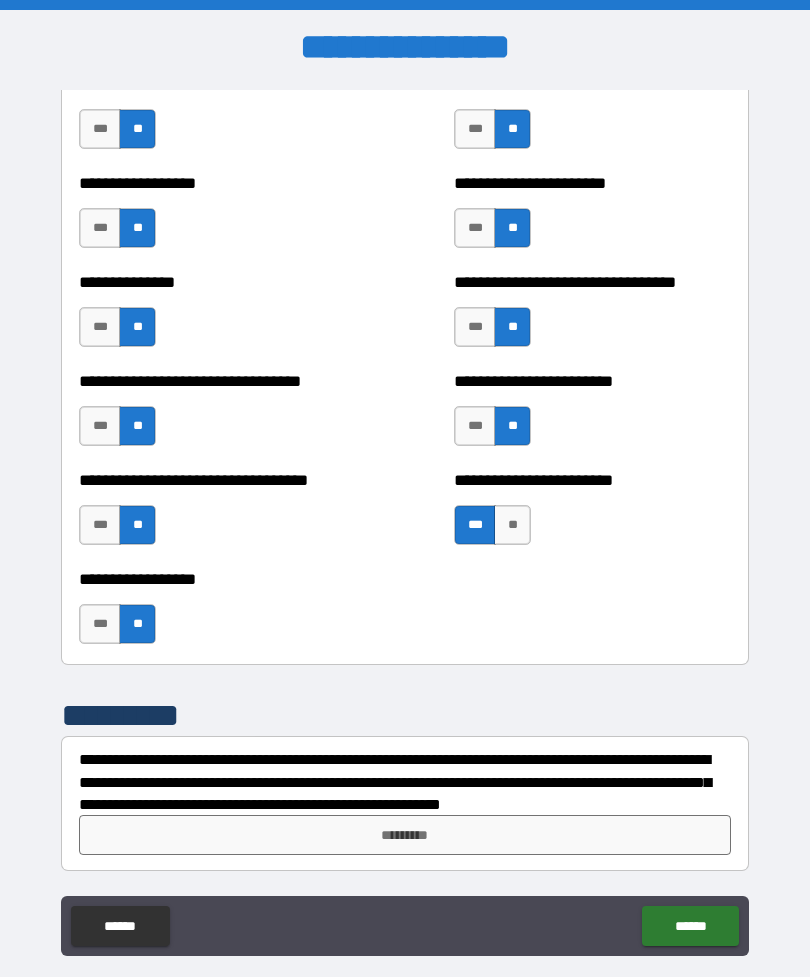 scroll, scrollTop: 6349, scrollLeft: 0, axis: vertical 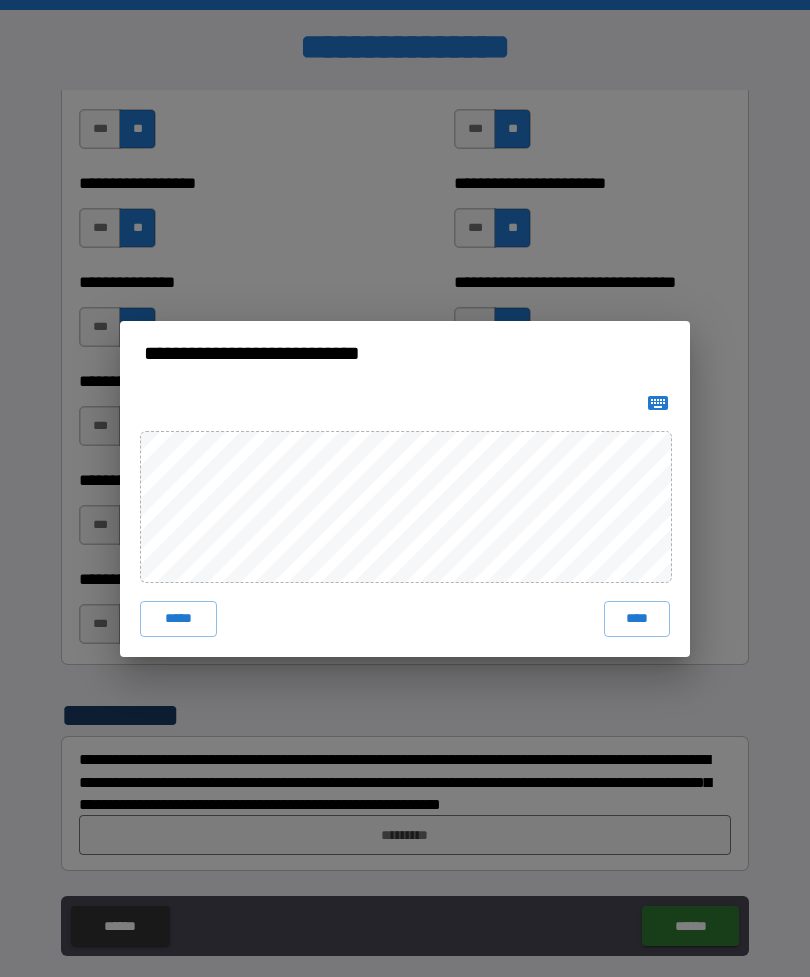 click on "****" at bounding box center [637, 619] 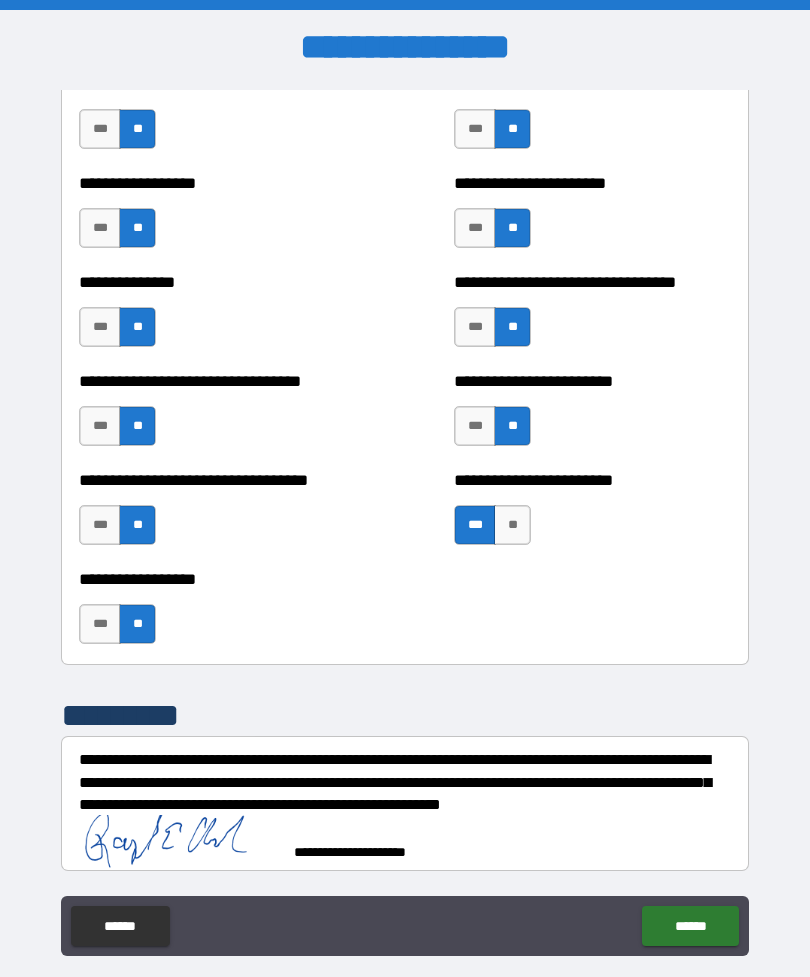 scroll, scrollTop: 6339, scrollLeft: 0, axis: vertical 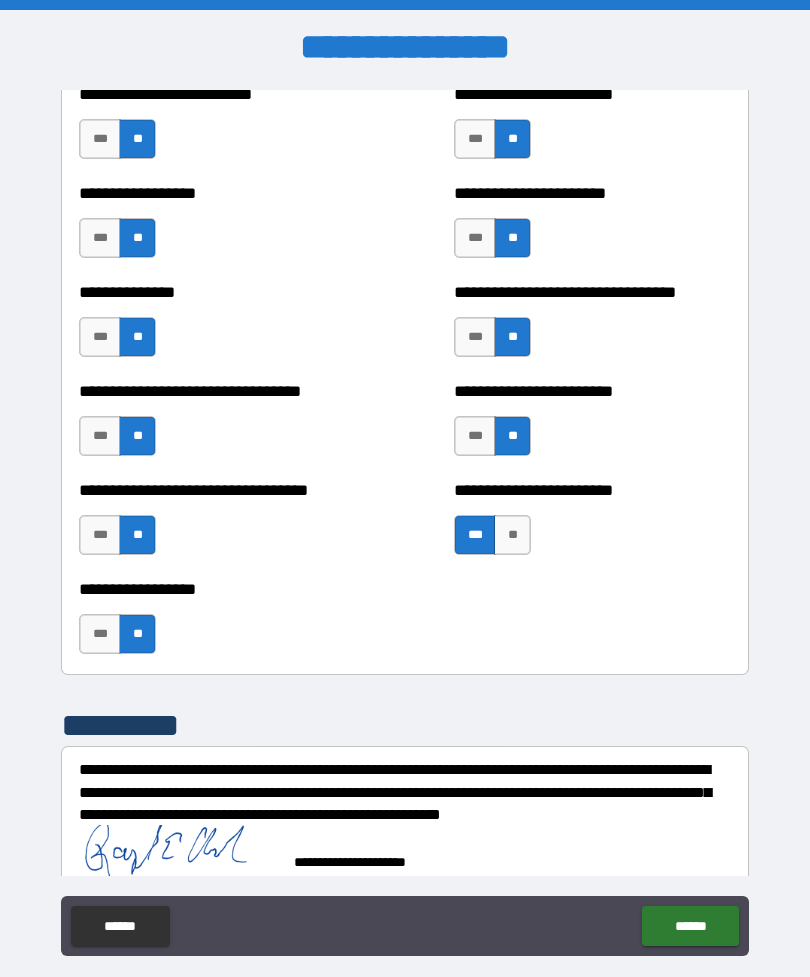 click on "******" at bounding box center [690, 926] 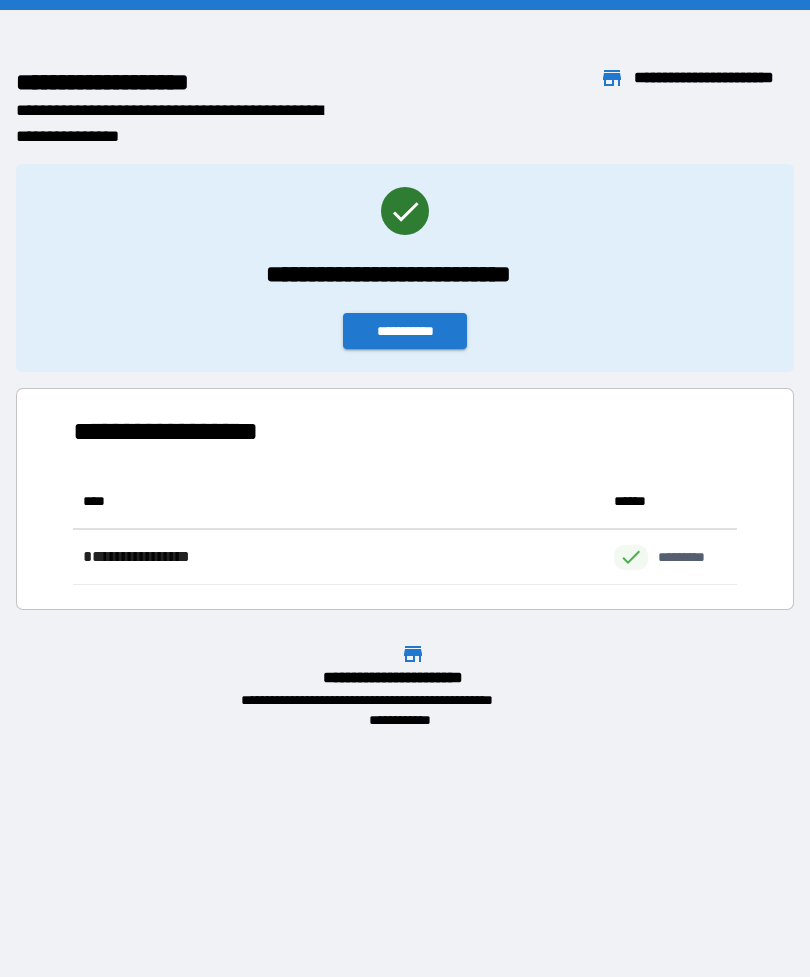 scroll, scrollTop: 1, scrollLeft: 1, axis: both 